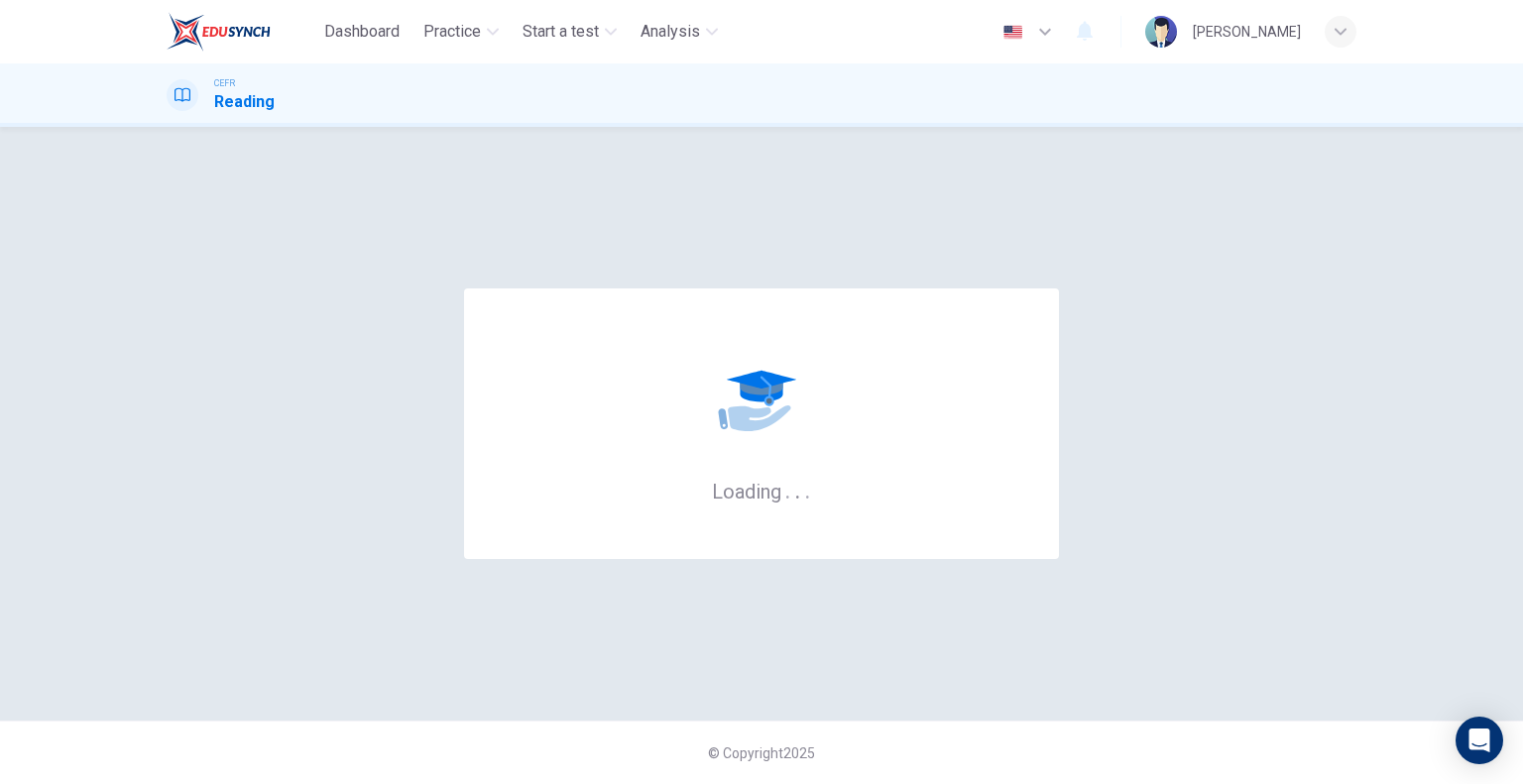 scroll, scrollTop: 0, scrollLeft: 0, axis: both 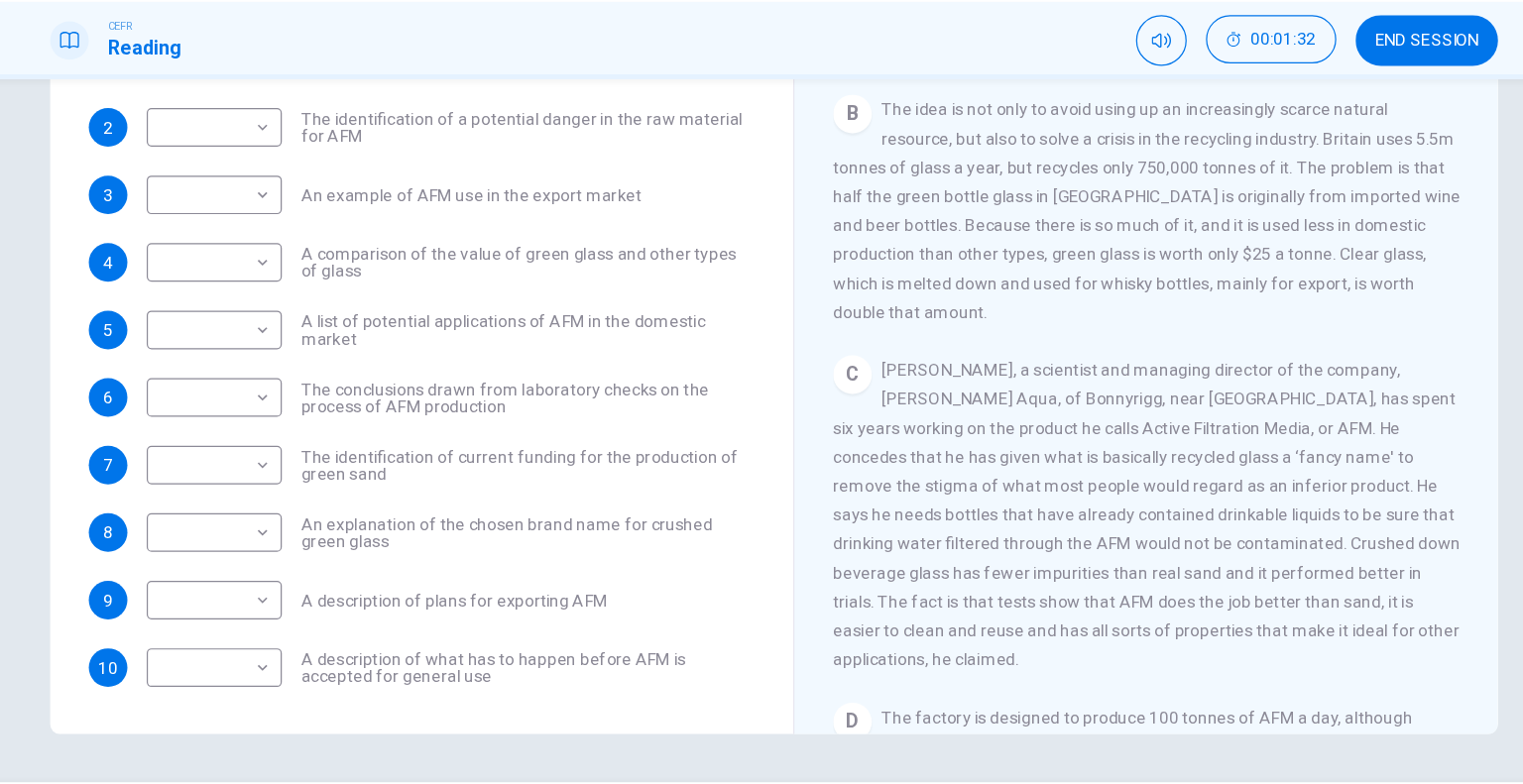 click on "[PERSON_NAME], a scientist and managing director of the
company, [PERSON_NAME] Aqua, of Bonnyrigg, near [GEOGRAPHIC_DATA], has spent six years working on the product he calls Active Filtration Media, or AFM. He concedes that he has given what is basically recycled glass a ‘fancy name' to remove the stigma of what most people would regard as an inferior product. He says he needs bottles that have already contained drinkable liquids to be sure that drinking water filtered through the AFM would not be contaminated. Crushed down beverage glass has fewer impurities than real sand and it performed better in trials. The fact is that tests show that AFM does the job better than sand, it is easier to clean and reuse and has all sorts of properties that make it ideal for other applications, he claimed." at bounding box center (1068, 485) 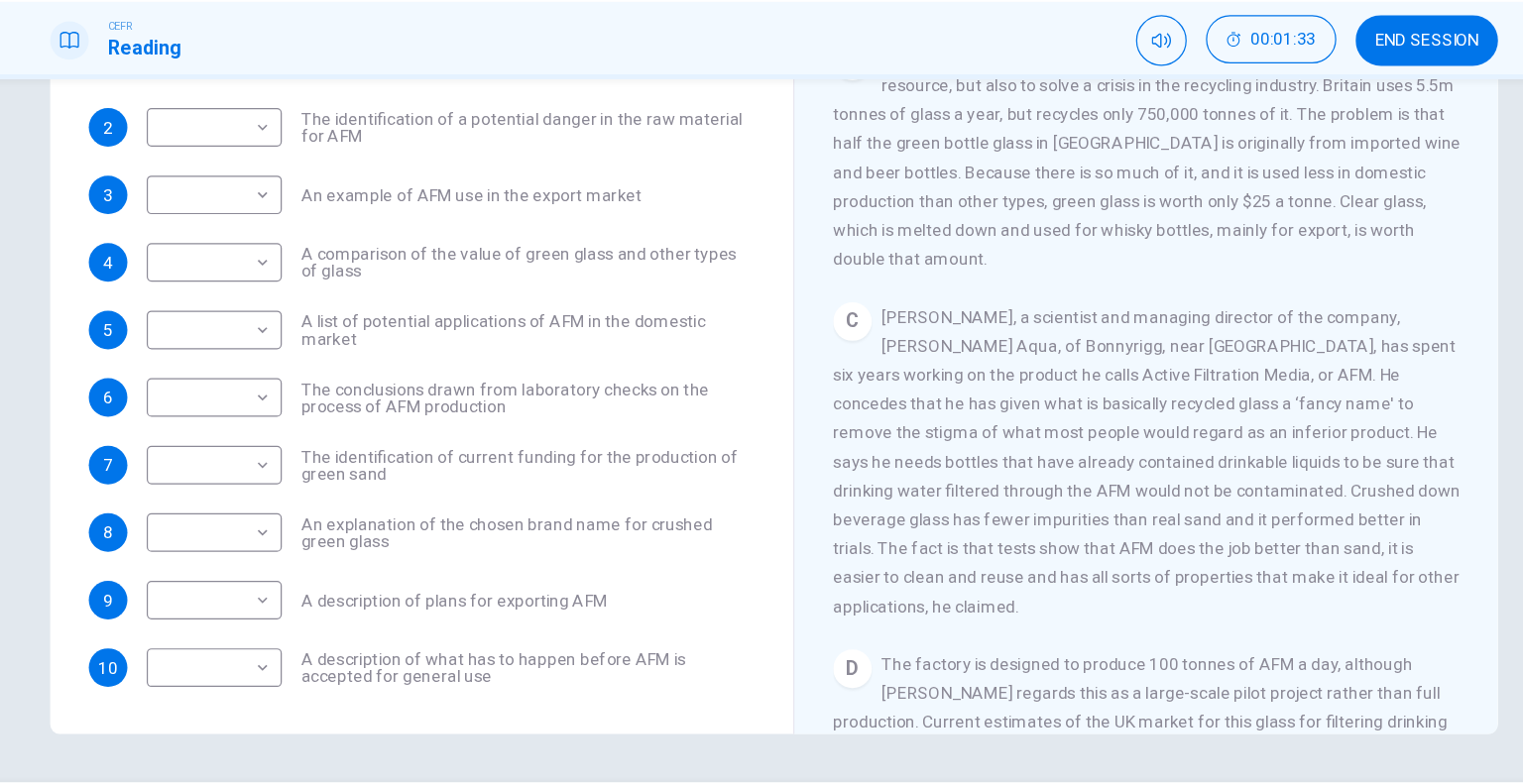 scroll, scrollTop: 673, scrollLeft: 0, axis: vertical 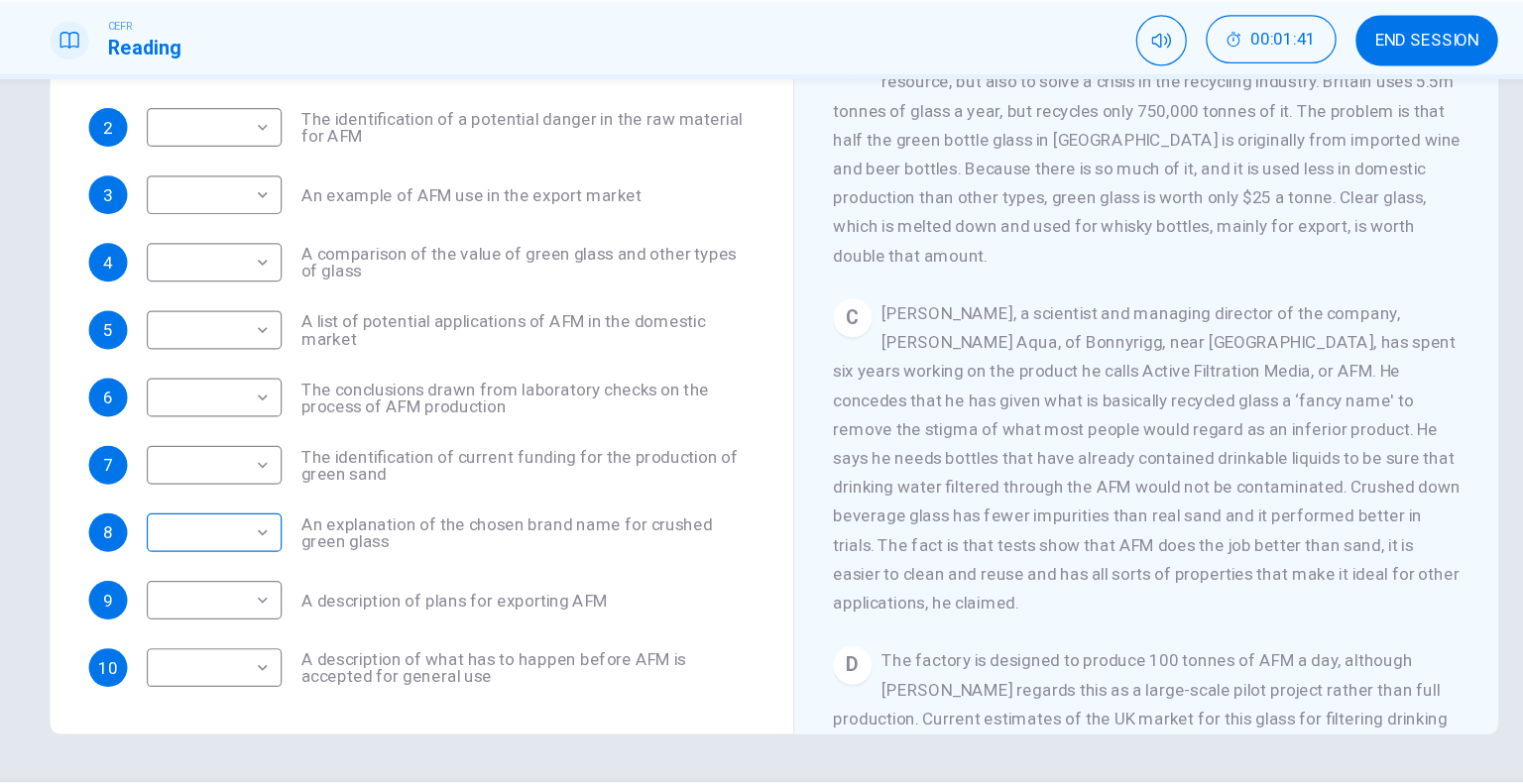 click on "Dashboard Practice Start a test Analysis English en ​ [PERSON_NAME] CEFR Reading 00:01:41 END SESSION Questions 1 - 10 The Reading Passage has 8 paragraphs labelled  A-H . Which paragraph contains the following information?
Write the correct letter  A-H  in the boxes below.
NB  You may use any letter  more than once . 1 ​ ​ A description of plans to expand production of AFM 2 ​ ​ The identification of a potential danger in the raw material for AFM 3 ​ ​ An example of AFM use in the export market 4 ​ ​ A comparison of the value of green glass and other types of glass 5 ​ ​ A list of potential applications of AFM in the domestic market 6 ​ ​ The conclusions drawn from laboratory checks on the process of AFM production 7 ​ ​ The identification of current funding for the production of green sand 8 ​ ​ An explanation of the chosen brand name for crushed green glass 9 ​ ​ A description of plans for exporting AFM 10 ​ ​ Green Virtues of Green Sand CLICK TO ZOOM A" at bounding box center (762, 392) 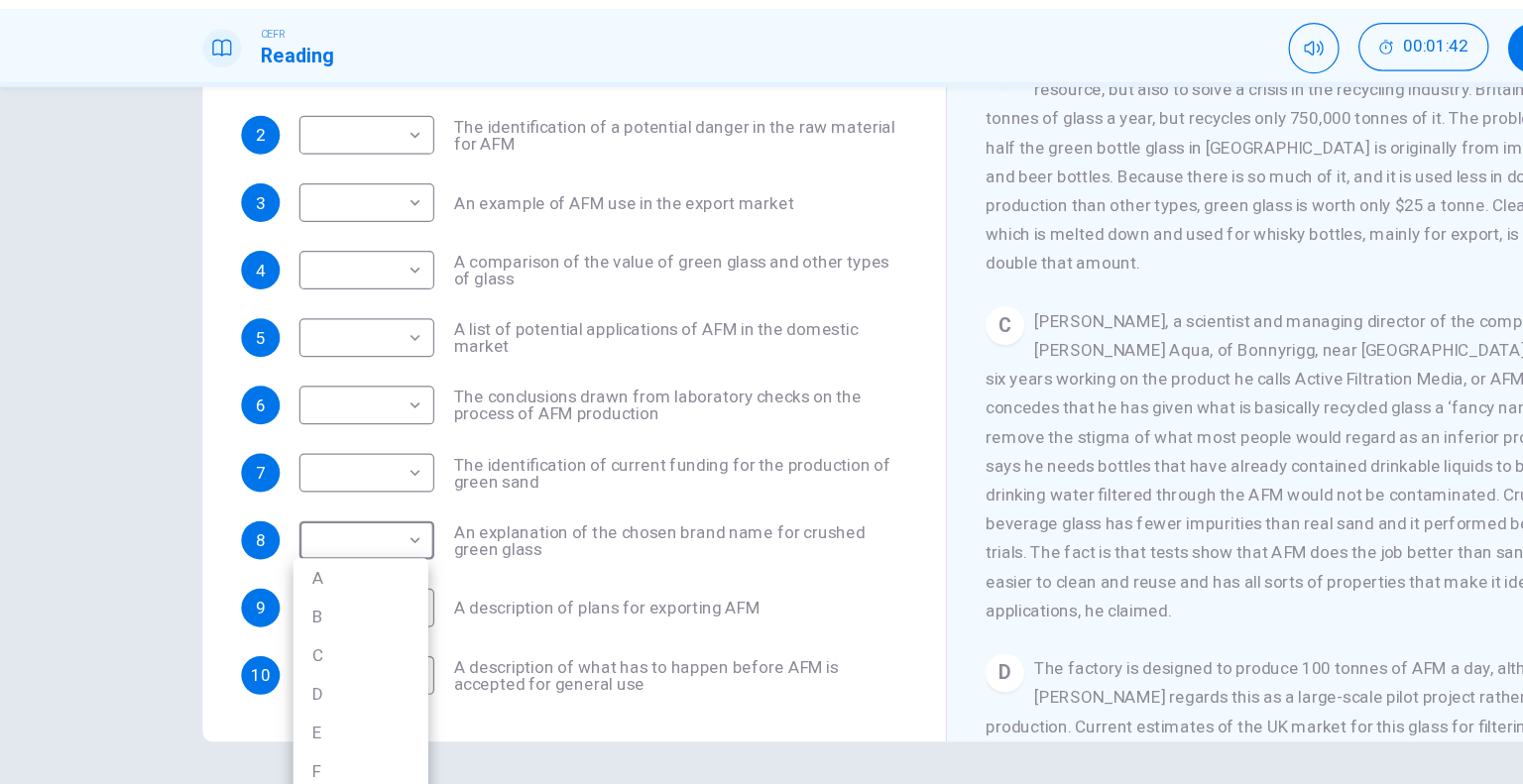 click on "C" at bounding box center [296, 594] 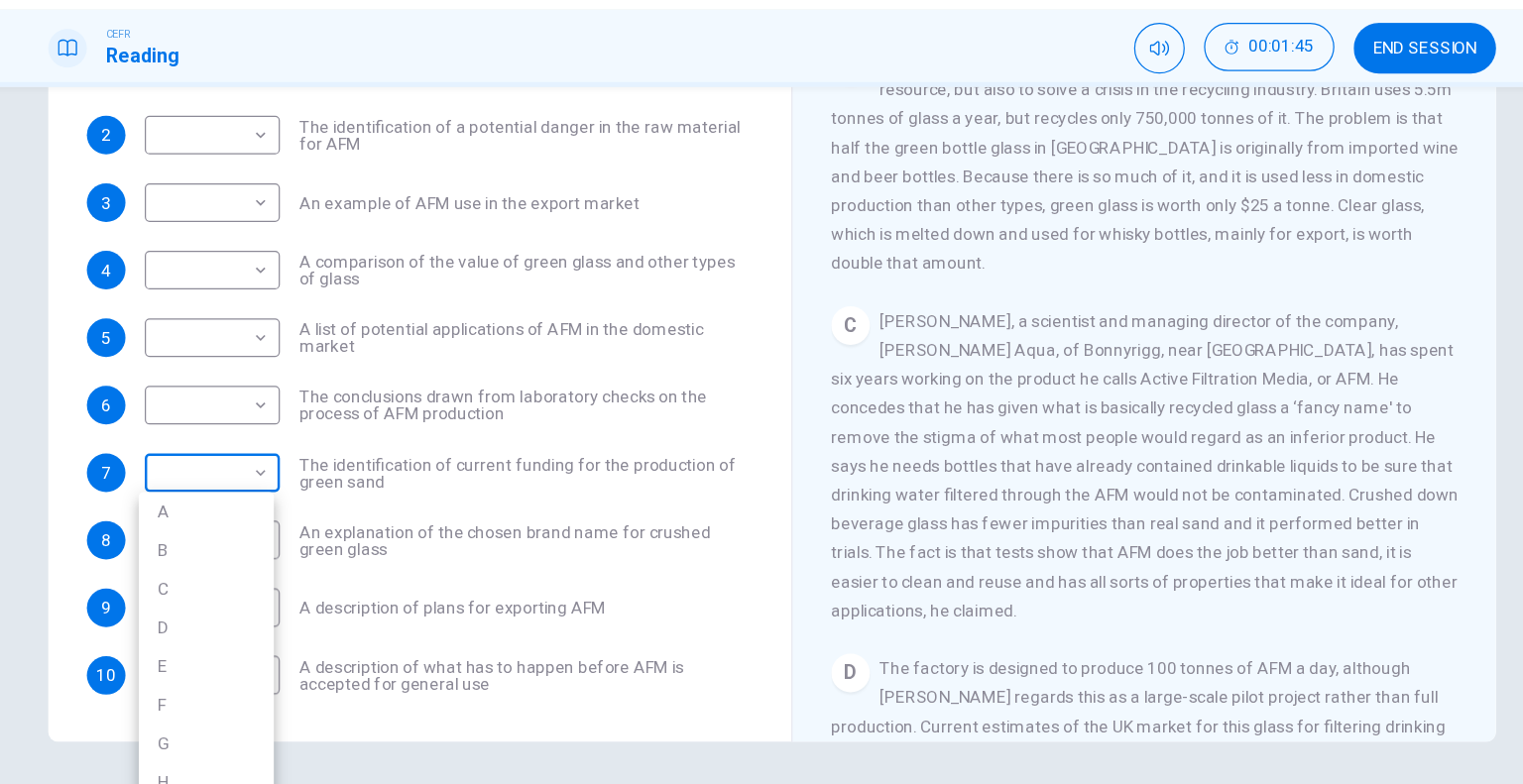 click on "Dashboard Practice Start a test Analysis English en ​ [PERSON_NAME] CEFR Reading 00:01:45 END SESSION Questions 1 - 10 The Reading Passage has 8 paragraphs labelled  A-H . Which paragraph contains the following information?
Write the correct letter  A-H  in the boxes below.
NB  You may use any letter  more than once . 1 ​ ​ A description of plans to expand production of AFM 2 ​ ​ The identification of a potential danger in the raw material for AFM 3 ​ ​ An example of AFM use in the export market 4 ​ ​ A comparison of the value of green glass and other types of glass 5 ​ ​ A list of potential applications of AFM in the domestic market 6 ​ ​ The conclusions drawn from laboratory checks on the process of AFM production 7 ​ ​ The identification of current funding for the production of green sand 8 C C ​ An explanation of the chosen brand name for crushed green glass 9 ​ ​ A description of plans for exporting AFM 10 ​ ​ Green Virtues of Green Sand CLICK TO ZOOM A" at bounding box center [762, 392] 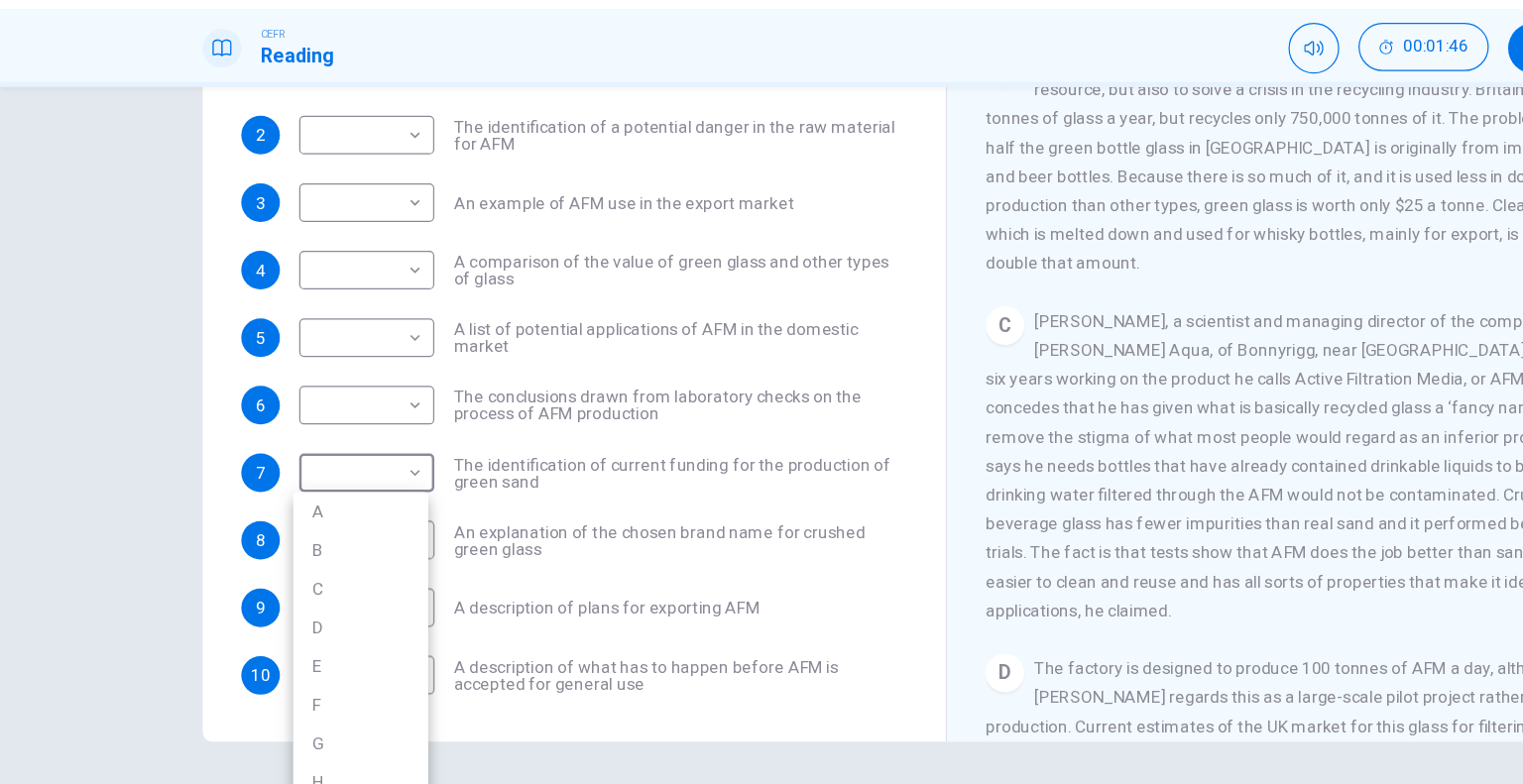 click at bounding box center (762, 392) 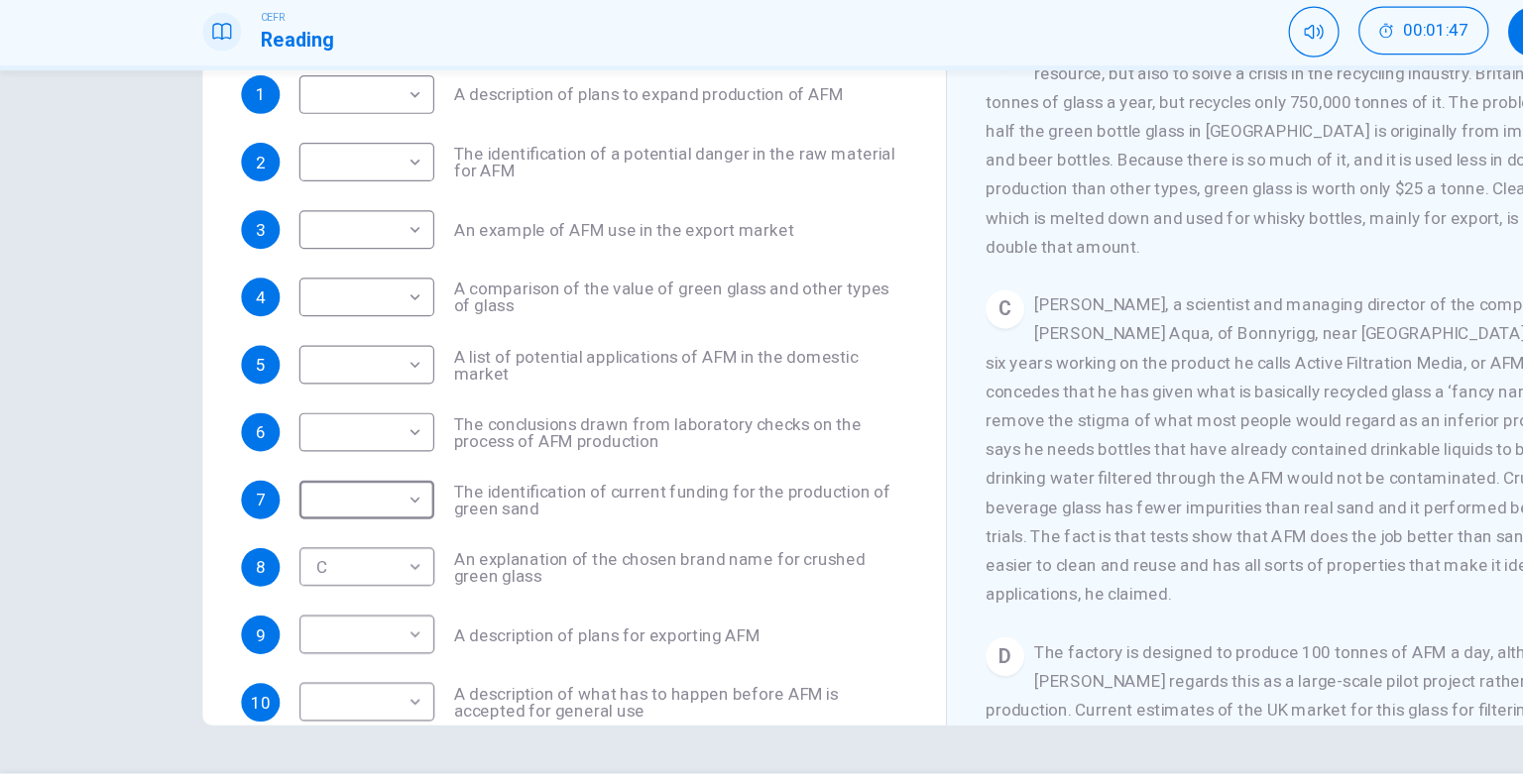 scroll, scrollTop: 118, scrollLeft: 0, axis: vertical 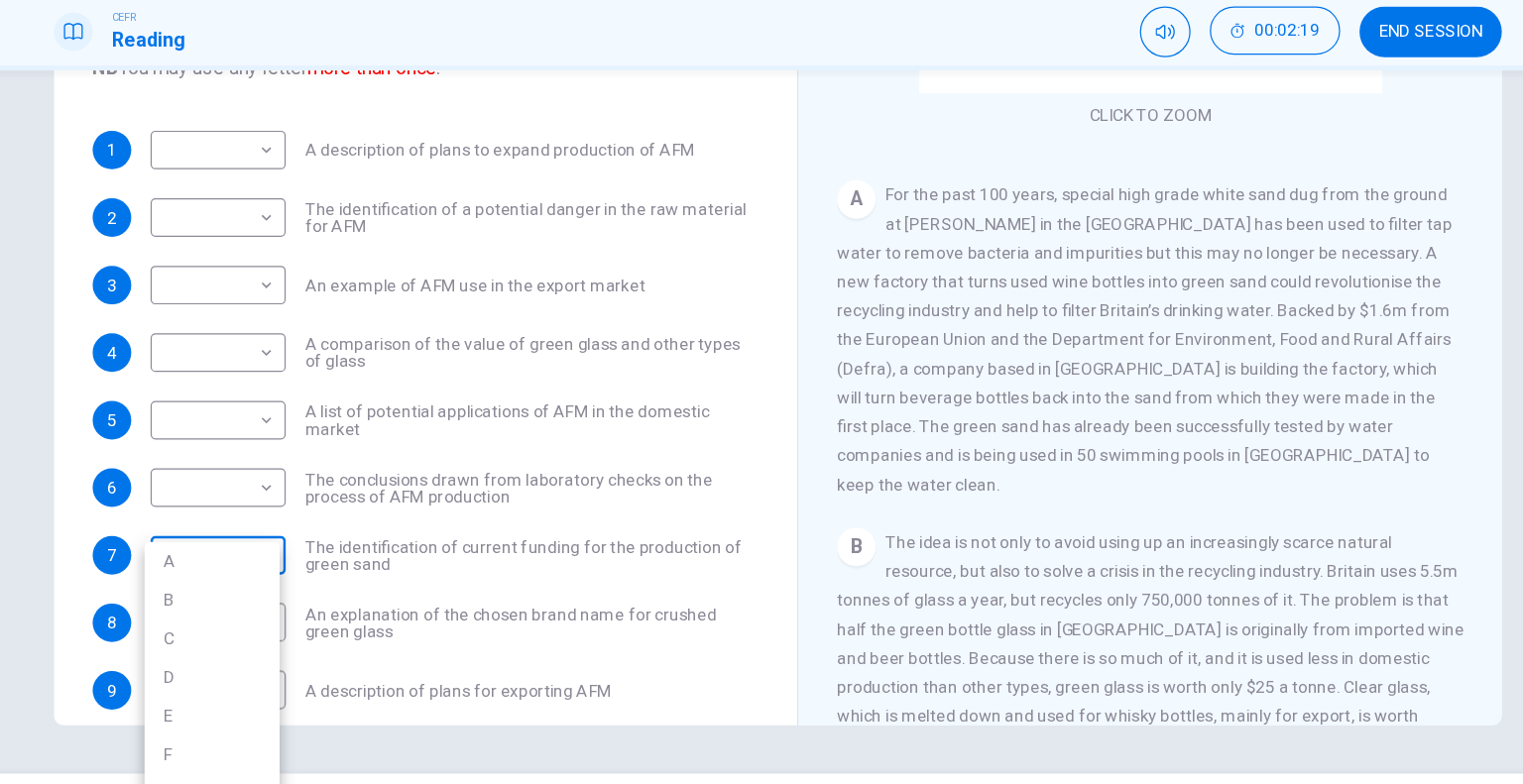 click on "Dashboard Practice Start a test Analysis English en ​ [PERSON_NAME] CEFR Reading 00:02:19 END SESSION Questions 1 - 10 The Reading Passage has 8 paragraphs labelled  A-H . Which paragraph contains the following information?
Write the correct letter  A-H  in the boxes below.
NB  You may use any letter  more than once . 1 ​ ​ A description of plans to expand production of AFM 2 ​ ​ The identification of a potential danger in the raw material for AFM 3 ​ ​ An example of AFM use in the export market 4 ​ ​ A comparison of the value of green glass and other types of glass 5 ​ ​ A list of potential applications of AFM in the domestic market 6 ​ ​ The conclusions drawn from laboratory checks on the process of AFM production 7 ​ ​ The identification of current funding for the production of green sand 8 C C ​ An explanation of the chosen brand name for crushed green glass 9 ​ ​ A description of plans for exporting AFM 10 ​ ​ Green Virtues of Green Sand CLICK TO ZOOM A" at bounding box center [762, 392] 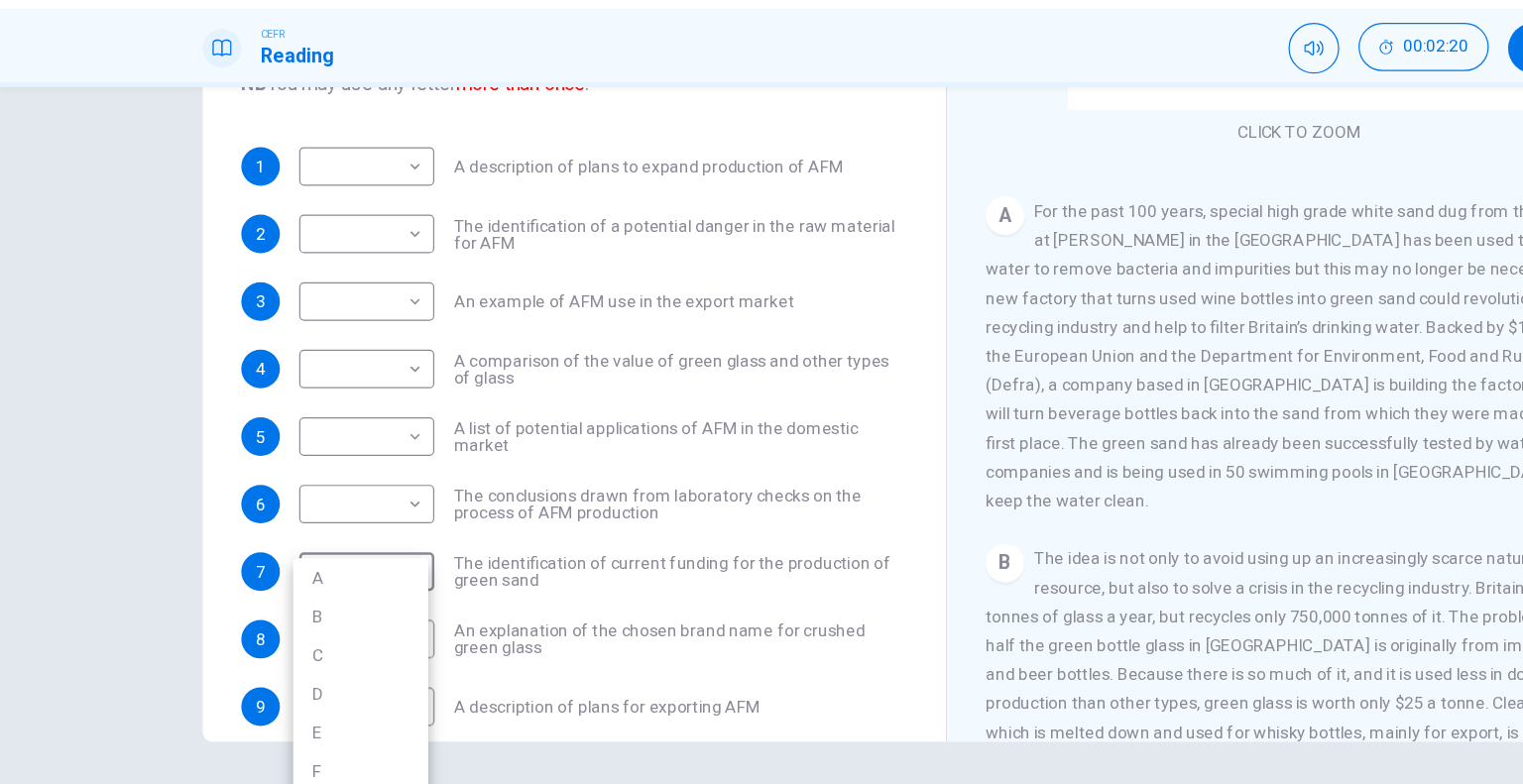 click on "A" at bounding box center [296, 530] 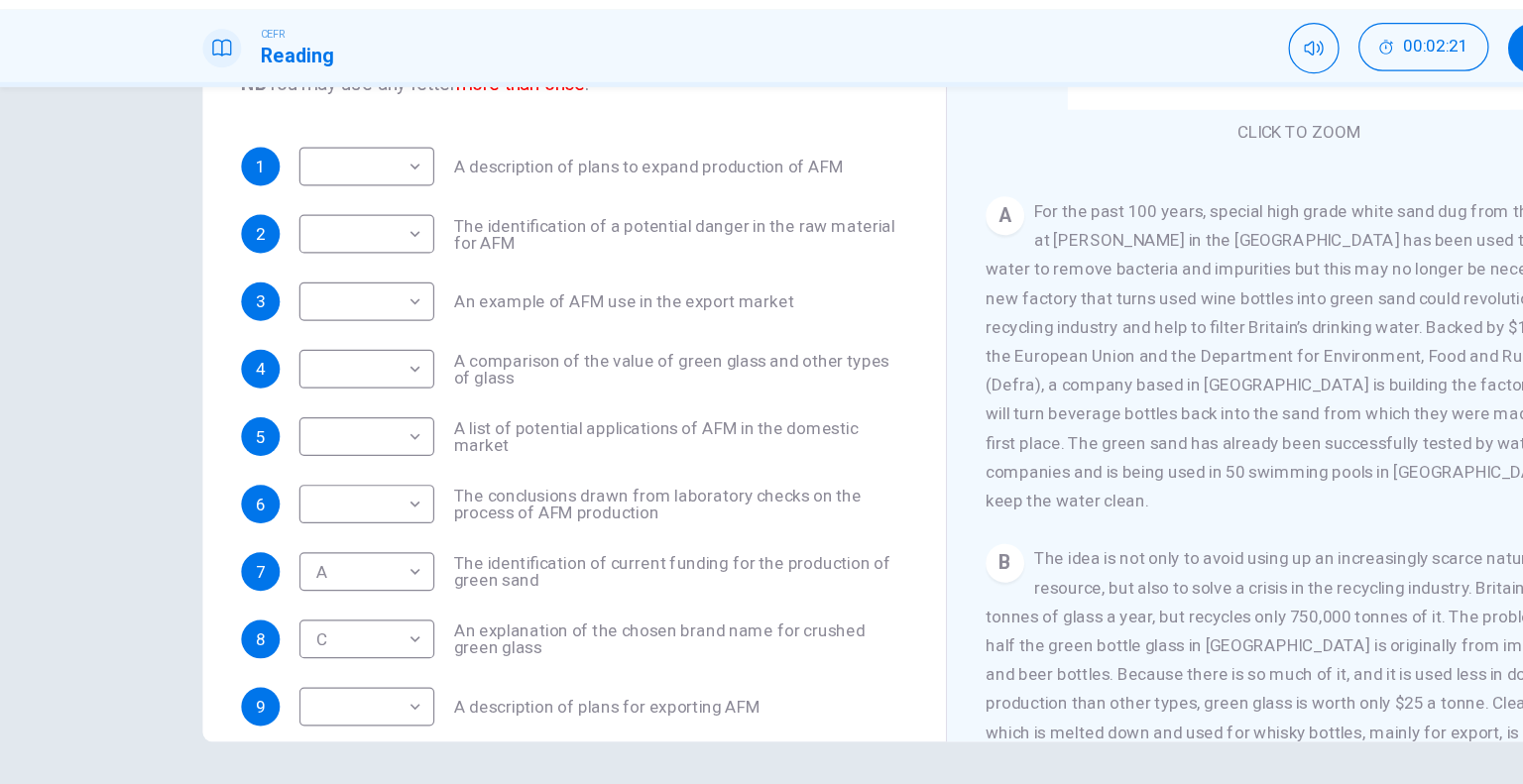 click on "The identification of current funding for the production of green sand" at bounding box center [559, 525] 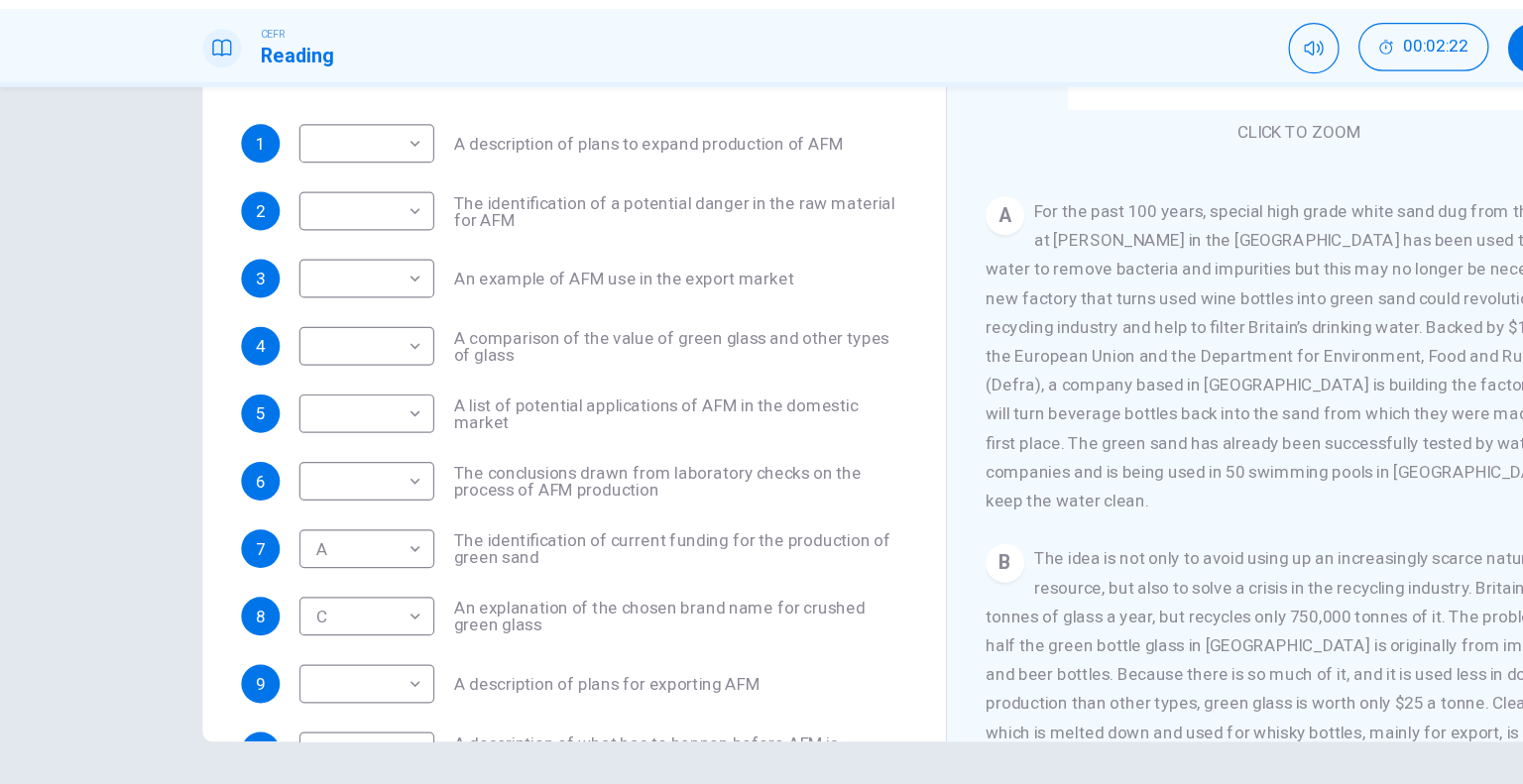 scroll, scrollTop: 100, scrollLeft: 0, axis: vertical 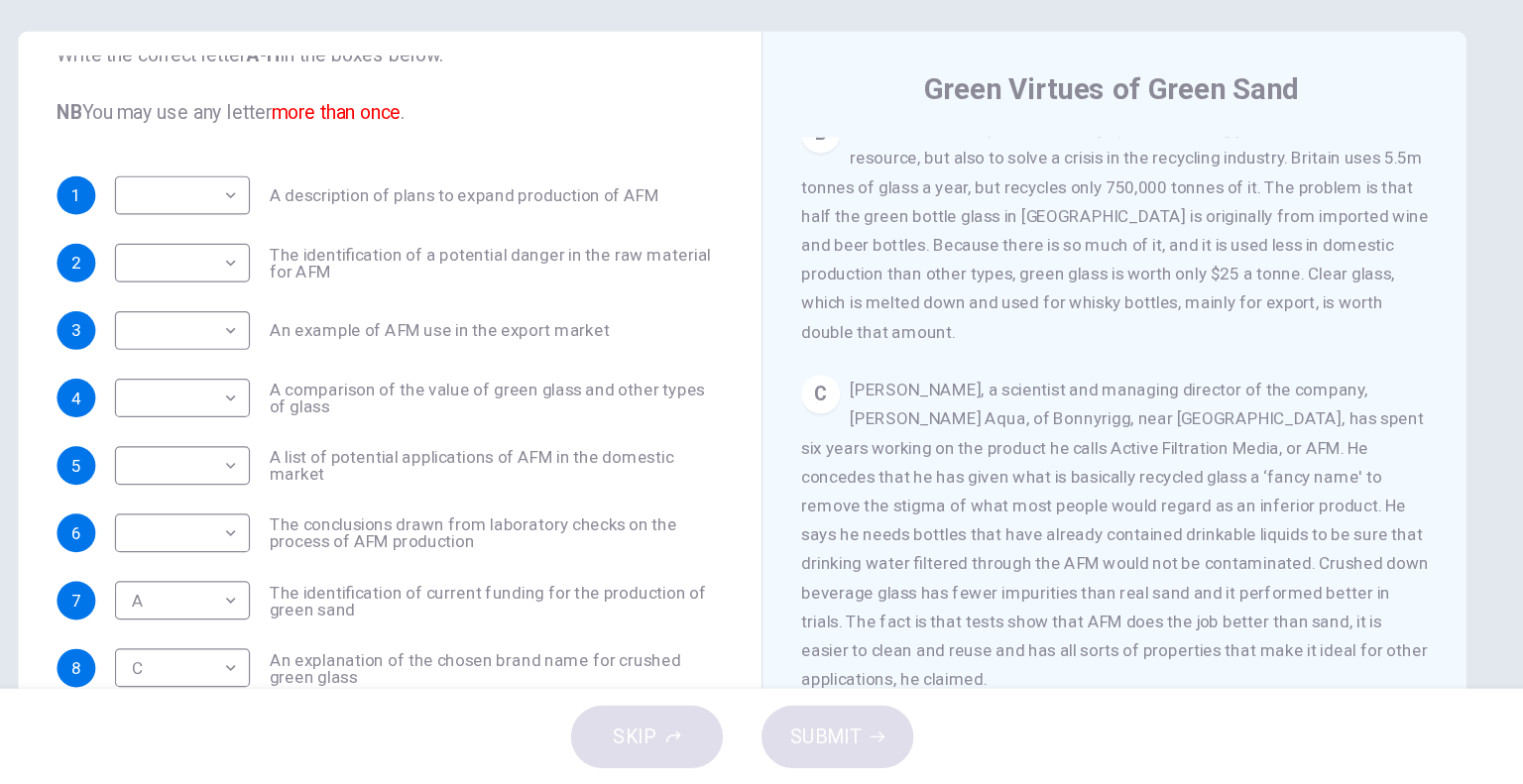 click on "B The idea is not only to avoid using up an increasingly scarce natural resource, but also to solve a crisis in the recycling industry. Britain uses 5.5m tonnes of glass a year, but recycles only 750,000 tonnes of it. The problem is that half the green bottle glass in [GEOGRAPHIC_DATA] is originally from imported wine and beer bottles. Because there is so much of it, and it is used less in domestic production than other types, green glass is worth only $25 a tonne. Clear glass, which is melted down and used for whisky bottles, mainly for export, is worth double that amount." at bounding box center (1068, 328) 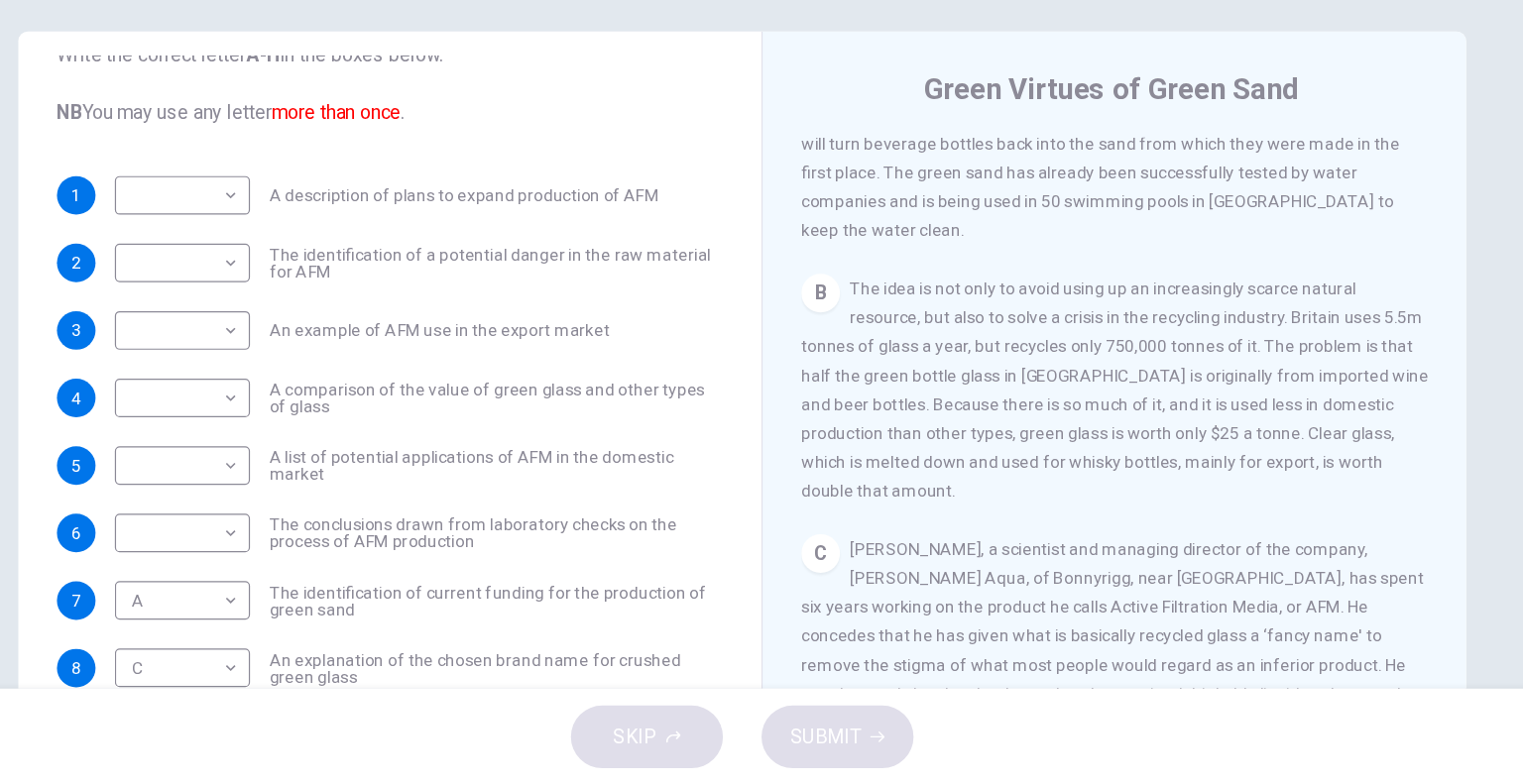 scroll, scrollTop: 594, scrollLeft: 0, axis: vertical 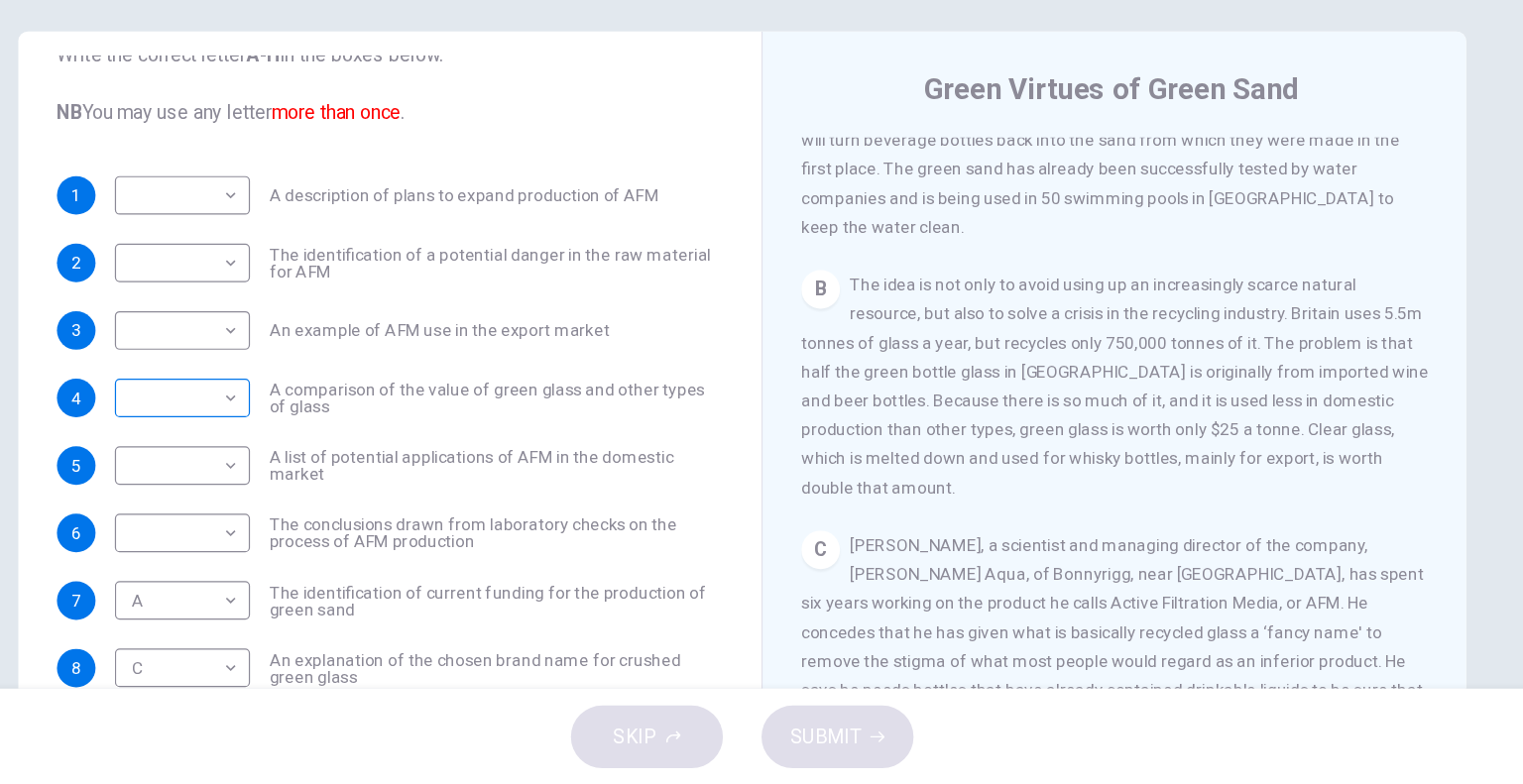 click on "Dashboard Practice Start a test Analysis English en ​ [PERSON_NAME] CEFR Reading 00:04:44 END SESSION Questions 1 - 10 The Reading Passage has 8 paragraphs labelled  A-H . Which paragraph contains the following information?
Write the correct letter  A-H  in the boxes below.
NB  You may use any letter  more than once . 1 ​ ​ A description of plans to expand production of AFM 2 ​ ​ The identification of a potential danger in the raw material for AFM 3 ​ ​ An example of AFM use in the export market 4 ​ ​ A comparison of the value of green glass and other types of glass 5 ​ ​ A list of potential applications of AFM in the domestic market 6 ​ ​ The conclusions drawn from laboratory checks on the process of AFM production 7 A A ​ The identification of current funding for the production of green sand 8 C C ​ An explanation of the chosen brand name for crushed green glass 9 ​ ​ A description of plans for exporting AFM 10 ​ ​ Green Virtues of Green Sand CLICK TO ZOOM A" at bounding box center [762, 392] 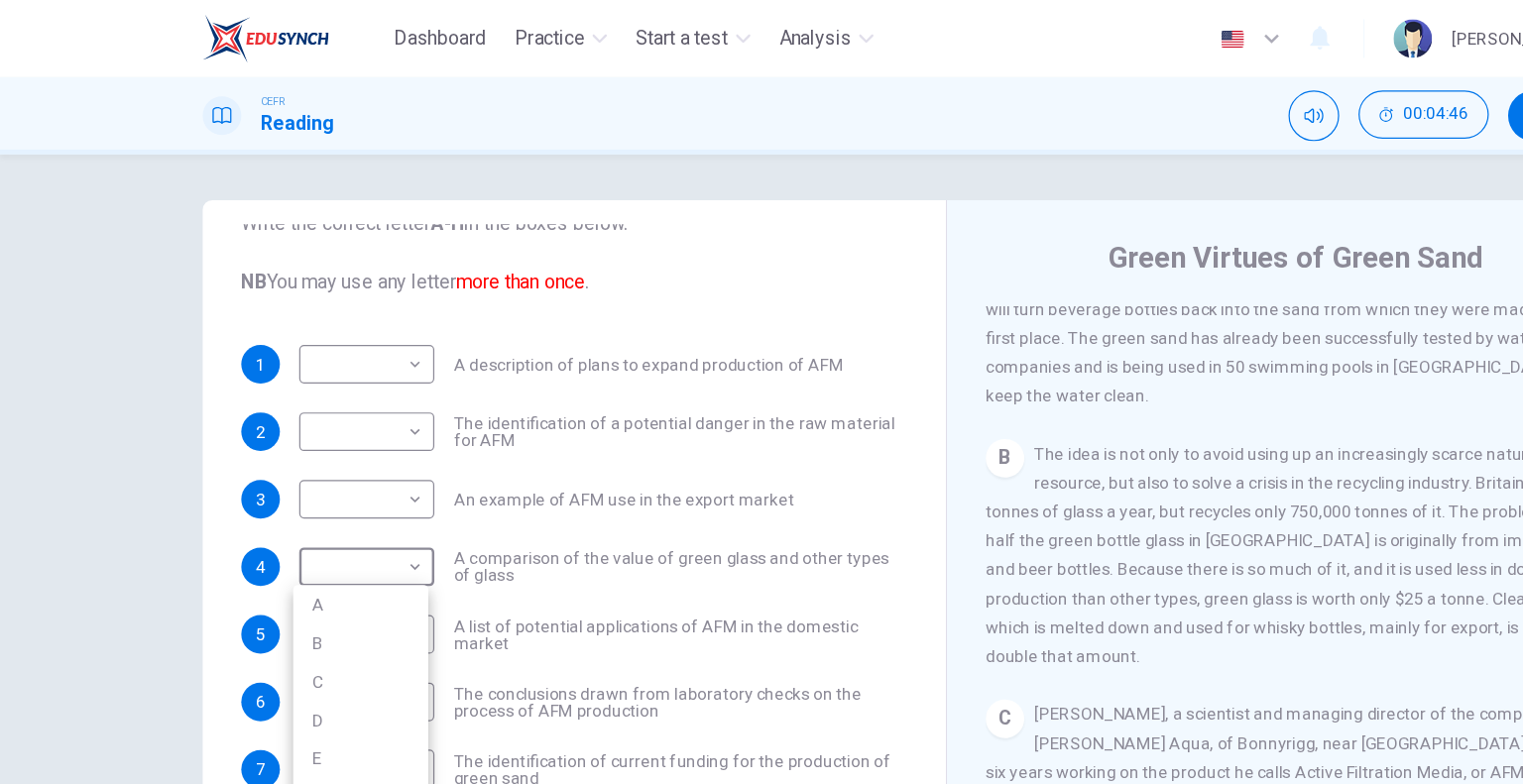 click on "B" at bounding box center [296, 528] 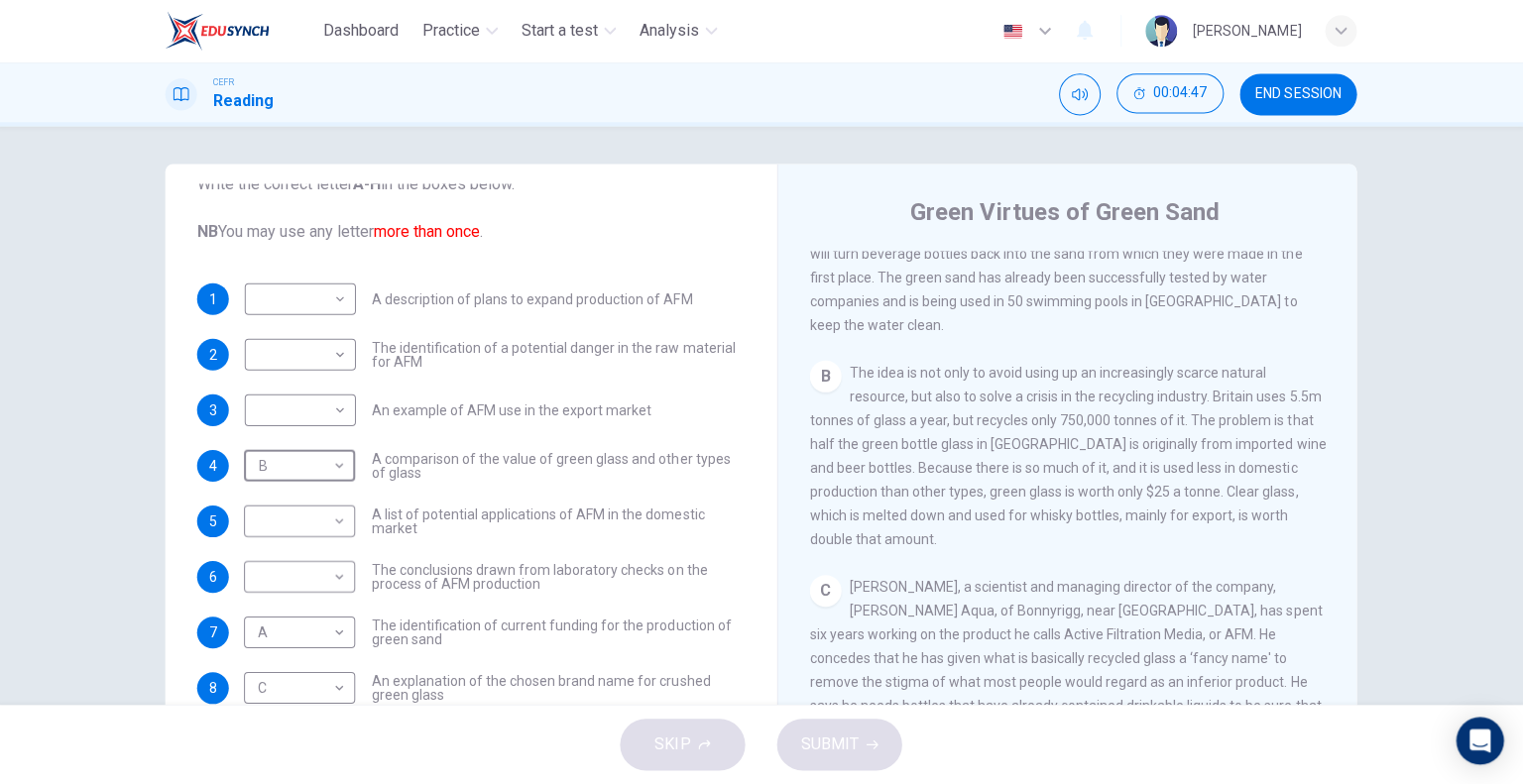 scroll, scrollTop: 0, scrollLeft: 0, axis: both 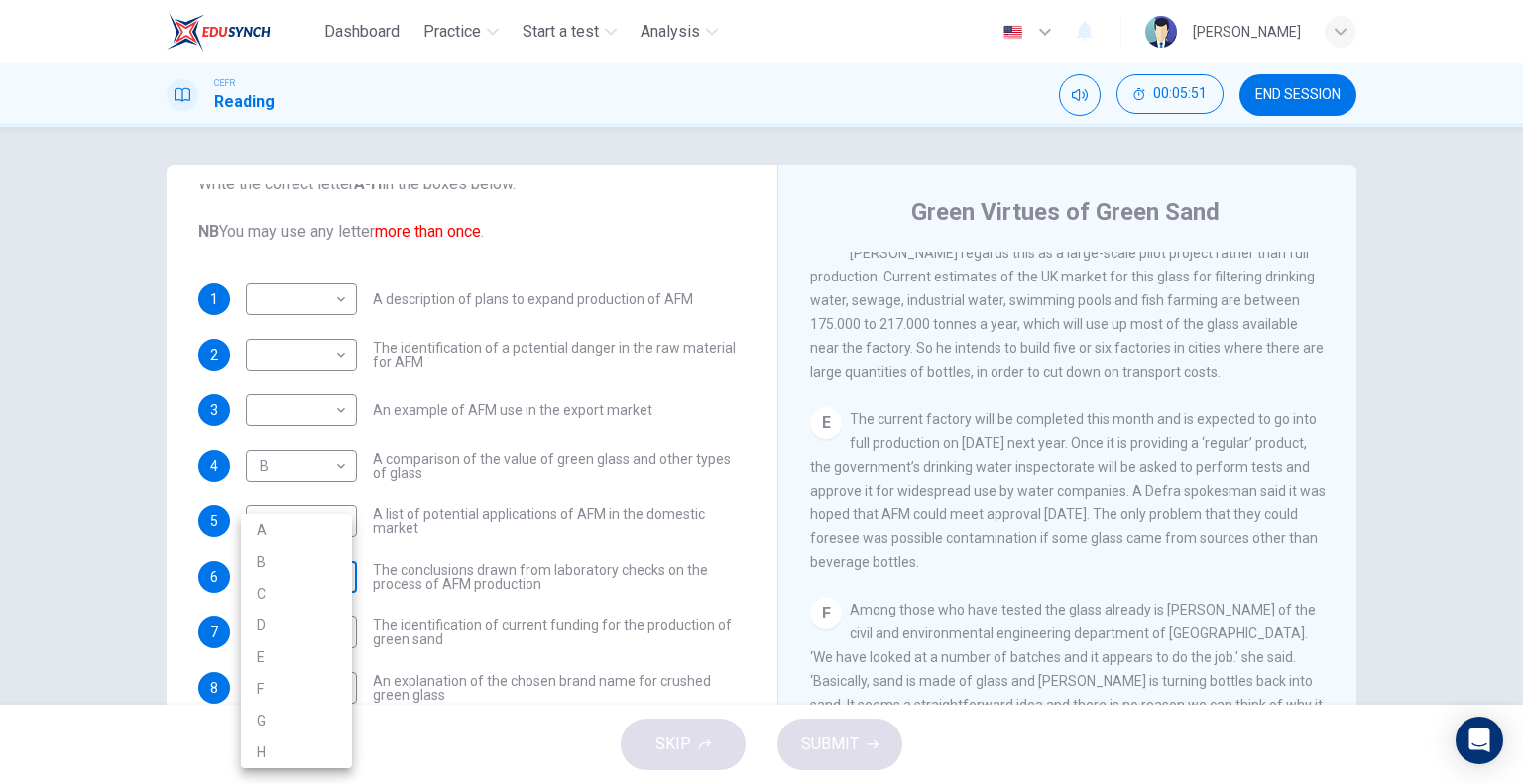 click on "Dashboard Practice Start a test Analysis English en ​ [PERSON_NAME] CEFR Reading 00:05:51 END SESSION Questions 1 - 10 The Reading Passage has 8 paragraphs labelled  A-H . Which paragraph contains the following information?
Write the correct letter  A-H  in the boxes below.
NB  You may use any letter  more than once . 1 ​ ​ A description of plans to expand production of AFM 2 ​ ​ The identification of a potential danger in the raw material for AFM 3 ​ ​ An example of AFM use in the export market 4 B B ​ A comparison of the value of green glass and other types of glass 5 ​ ​ A list of potential applications of AFM in the domestic market 6 ​ ​ The conclusions drawn from laboratory checks on the process of AFM production 7 A A ​ The identification of current funding for the production of green sand 8 C C ​ An explanation of the chosen brand name for crushed green glass 9 ​ ​ A description of plans for exporting AFM 10 ​ ​ Green Virtues of Green Sand CLICK TO ZOOM A" at bounding box center (762, 392) 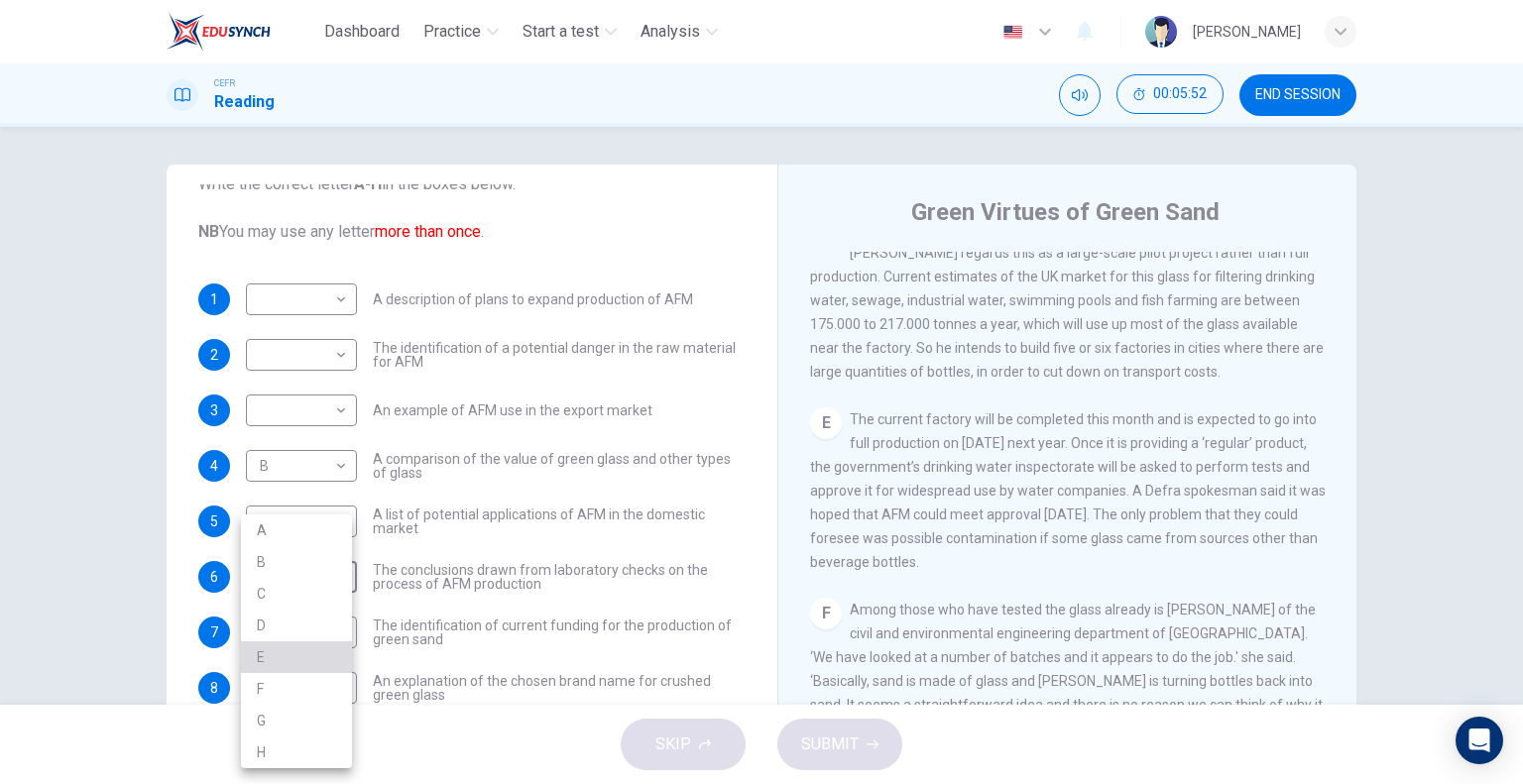 click on "E" at bounding box center (296, 657) 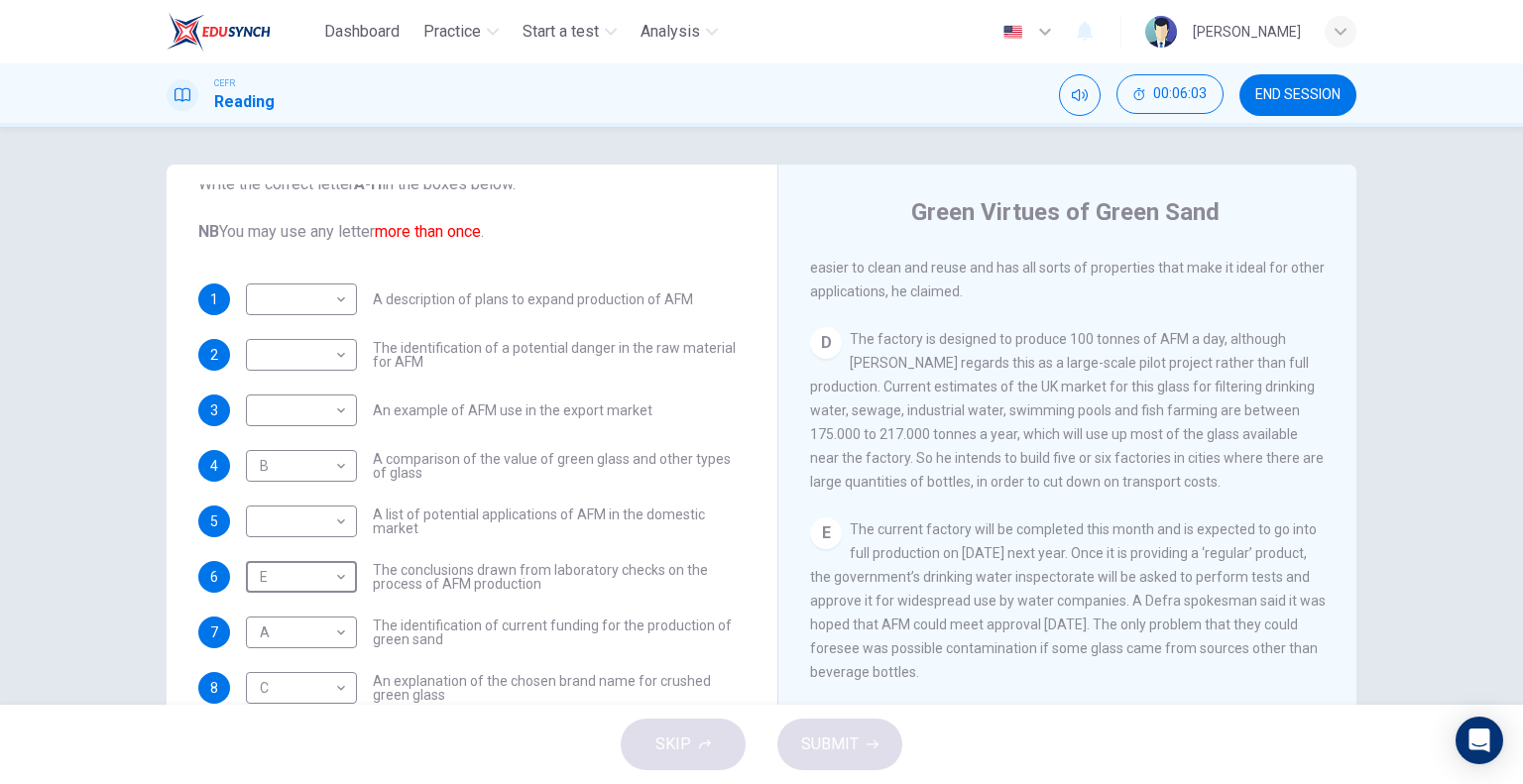 scroll, scrollTop: 1128, scrollLeft: 0, axis: vertical 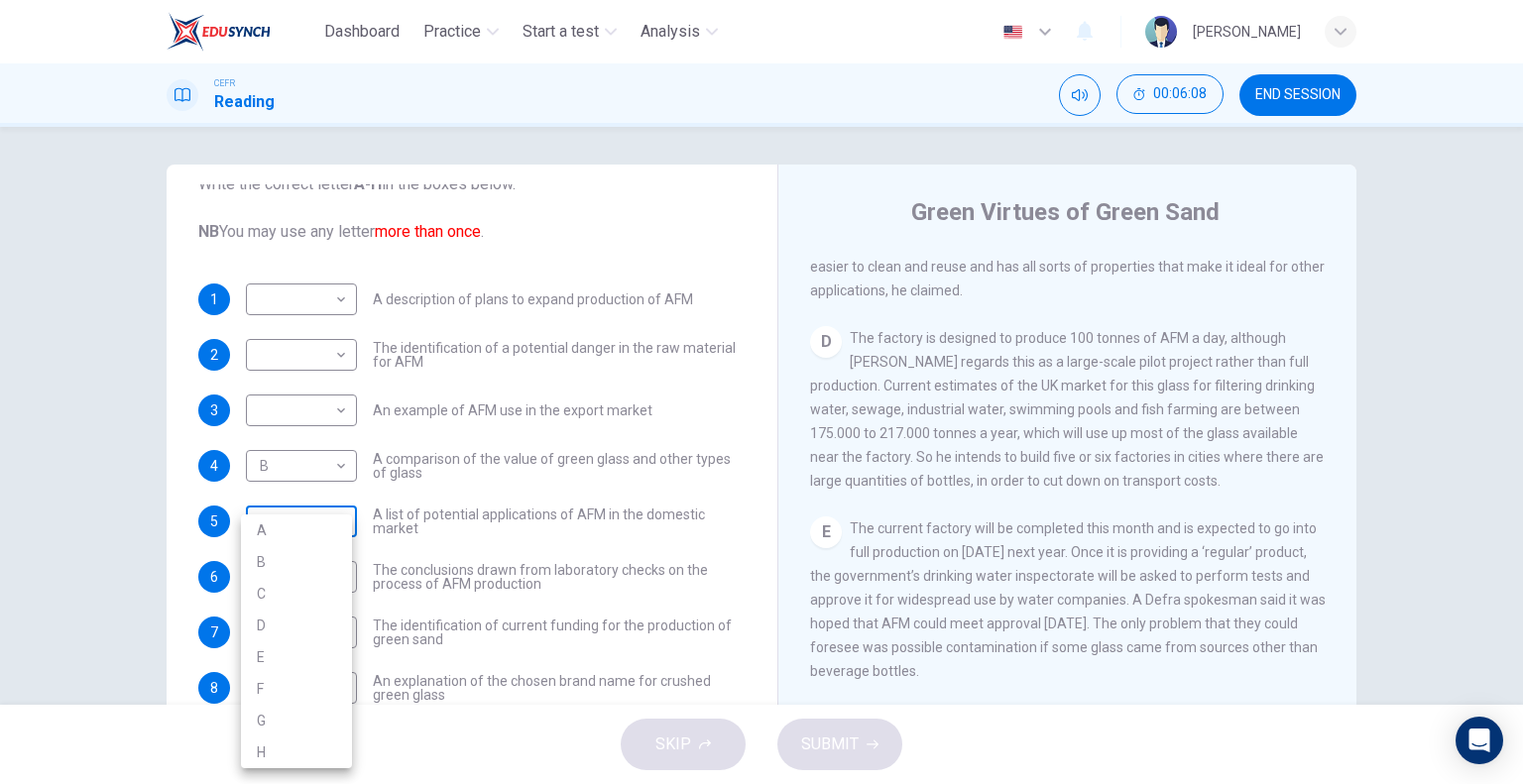click on "Dashboard Practice Start a test Analysis English en ​ [PERSON_NAME] CEFR Reading 00:06:08 END SESSION Questions 1 - 10 The Reading Passage has 8 paragraphs labelled  A-H . Which paragraph contains the following information?
Write the correct letter  A-H  in the boxes below.
NB  You may use any letter  more than once . 1 ​ ​ A description of plans to expand production of AFM 2 ​ ​ The identification of a potential danger in the raw material for AFM 3 ​ ​ An example of AFM use in the export market 4 B B ​ A comparison of the value of green glass and other types of glass 5 ​ ​ A list of potential applications of AFM in the domestic market 6 E E ​ The conclusions drawn from laboratory checks on the process of AFM production 7 A A ​ The identification of current funding for the production of green sand 8 C C ​ An explanation of the chosen brand name for crushed green glass 9 ​ ​ A description of plans for exporting AFM 10 ​ ​ Green Virtues of Green Sand CLICK TO ZOOM A" at bounding box center [762, 392] 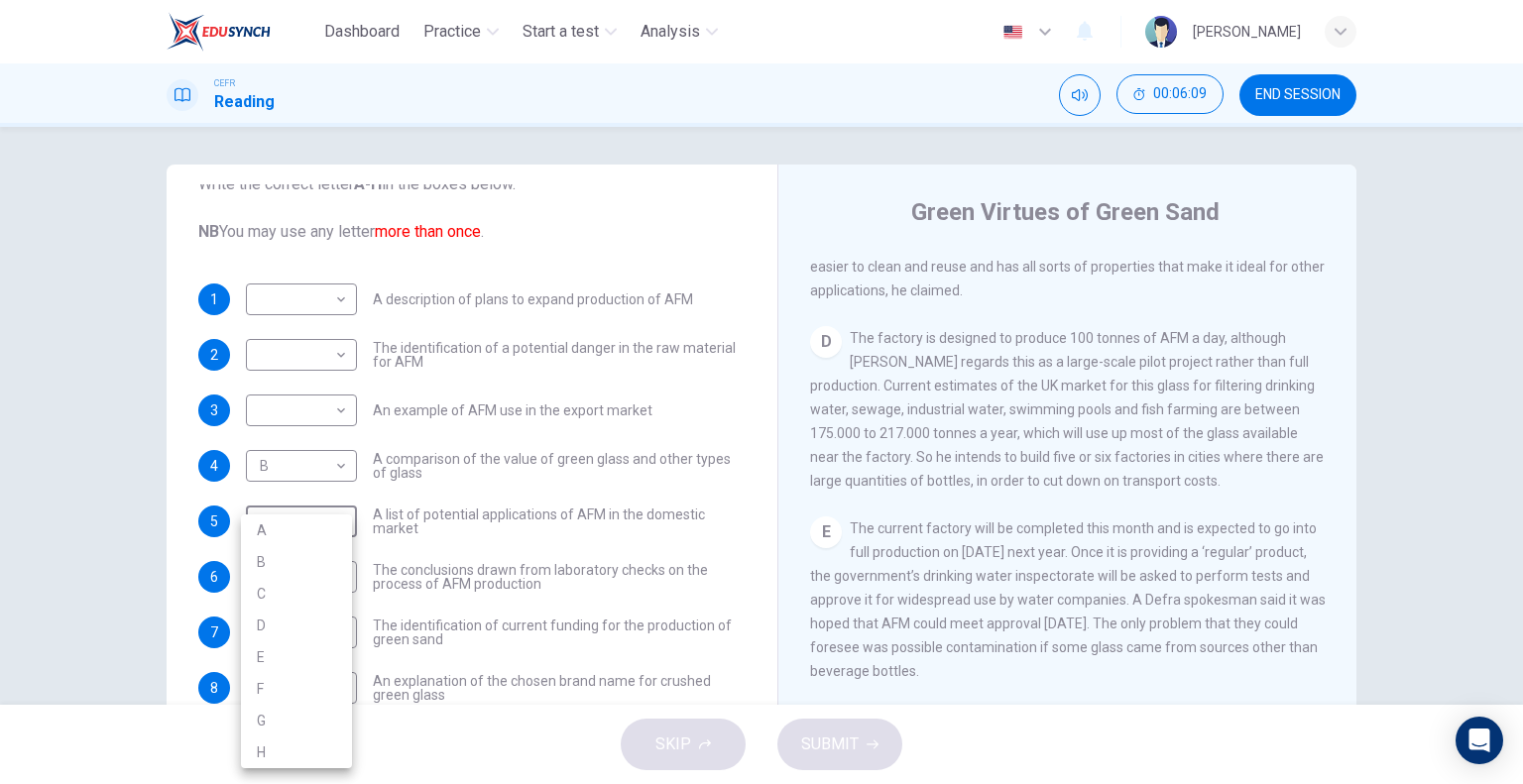 click at bounding box center (762, 392) 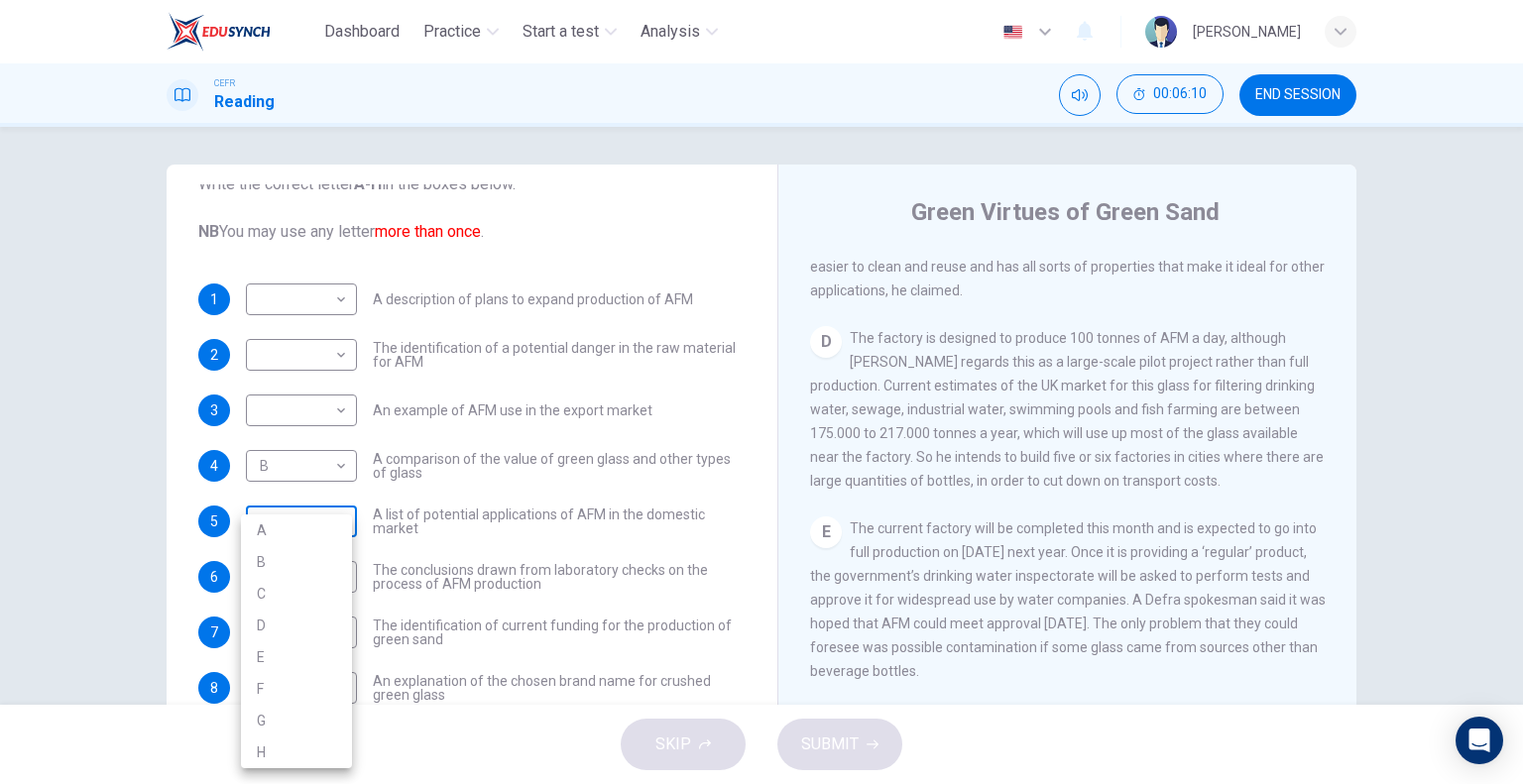 click on "Dashboard Practice Start a test Analysis English en ​ [PERSON_NAME] CEFR Reading 00:06:10 END SESSION Questions 1 - 10 The Reading Passage has 8 paragraphs labelled  A-H . Which paragraph contains the following information?
Write the correct letter  A-H  in the boxes below.
NB  You may use any letter  more than once . 1 ​ ​ A description of plans to expand production of AFM 2 ​ ​ The identification of a potential danger in the raw material for AFM 3 ​ ​ An example of AFM use in the export market 4 B B ​ A comparison of the value of green glass and other types of glass 5 ​ ​ A list of potential applications of AFM in the domestic market 6 E E ​ The conclusions drawn from laboratory checks on the process of AFM production 7 A A ​ The identification of current funding for the production of green sand 8 C C ​ An explanation of the chosen brand name for crushed green glass 9 ​ ​ A description of plans for exporting AFM 10 ​ ​ Green Virtues of Green Sand CLICK TO ZOOM A" at bounding box center (762, 392) 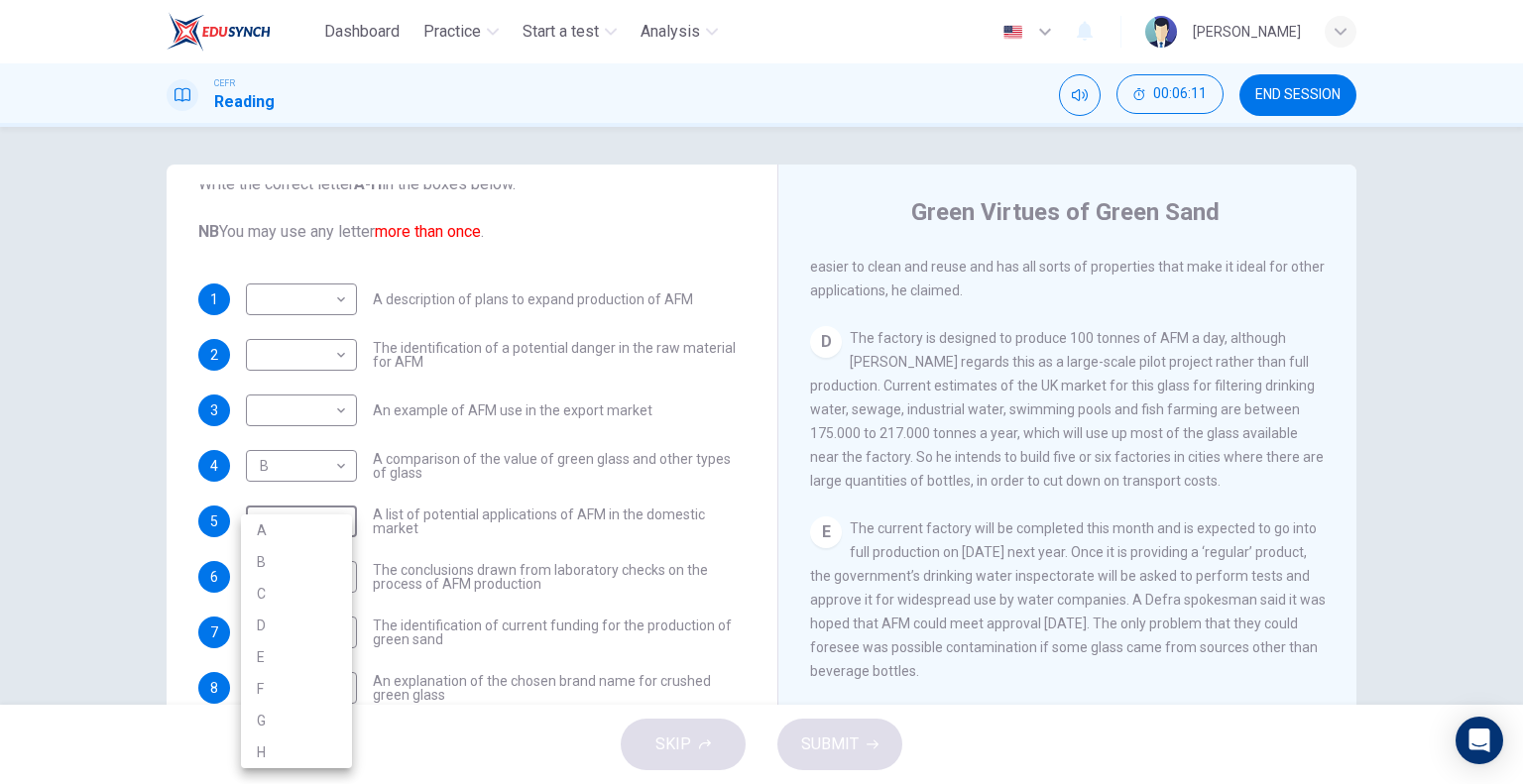 click on "D" at bounding box center [296, 625] 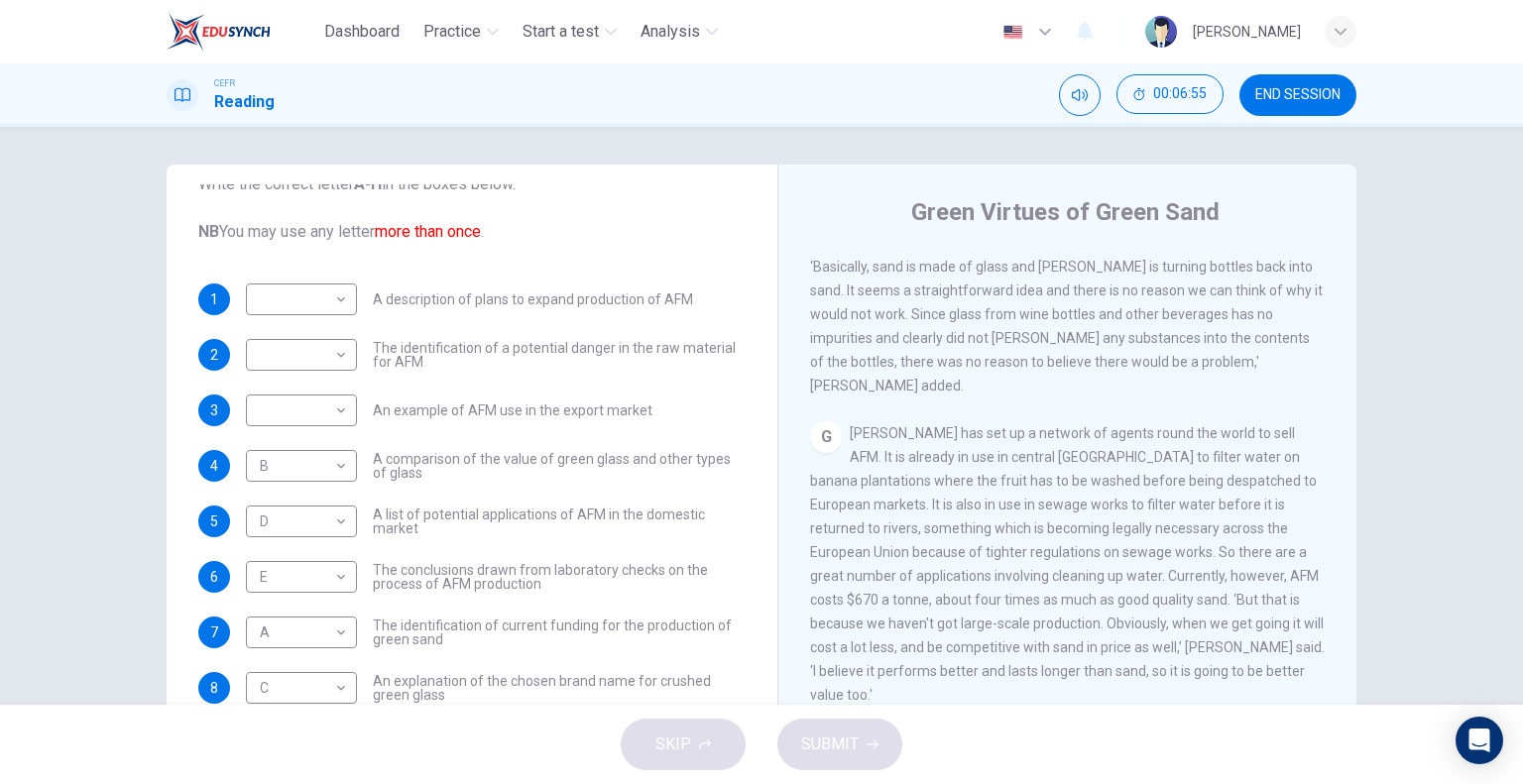 scroll, scrollTop: 1652, scrollLeft: 0, axis: vertical 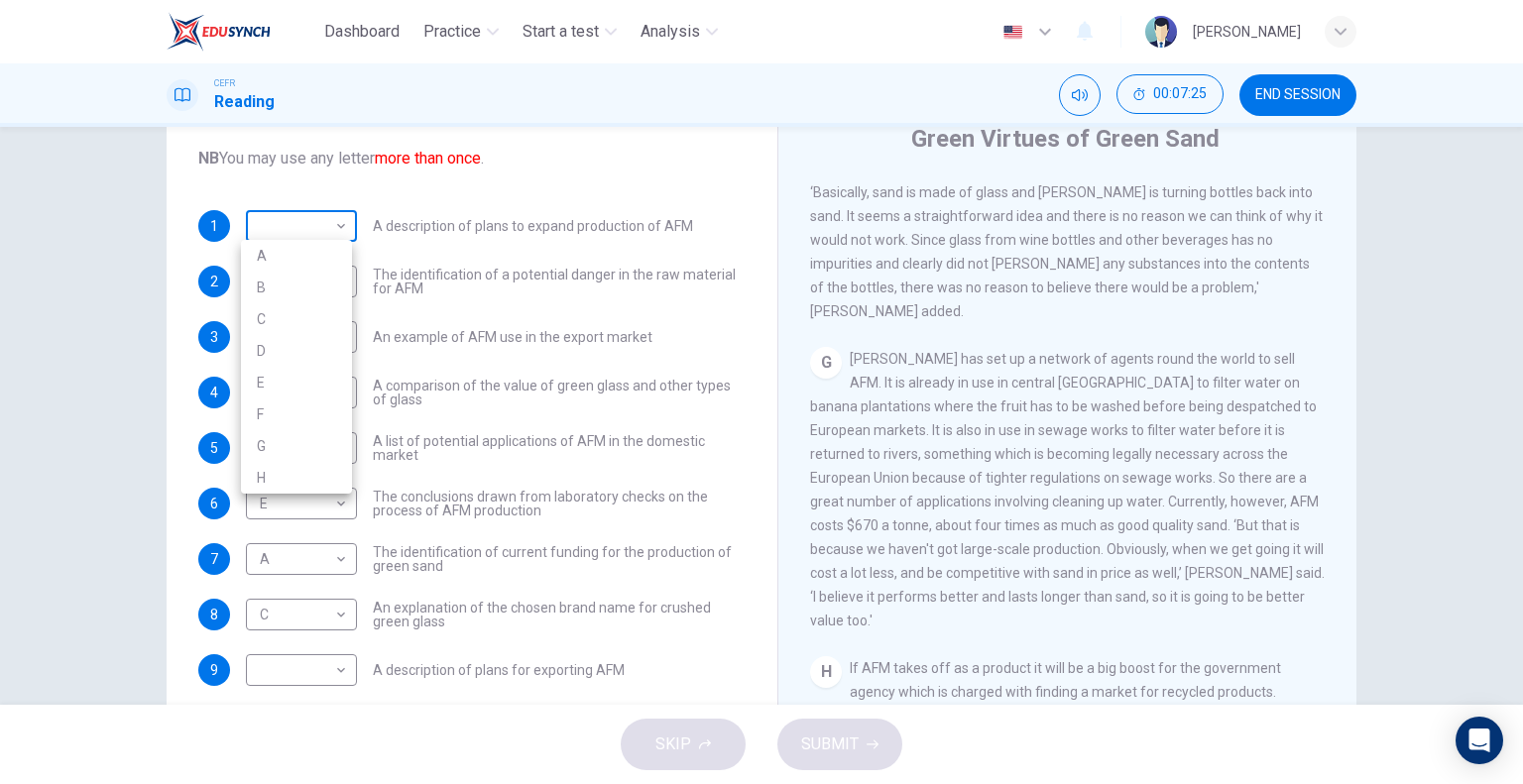 click on "Dashboard Practice Start a test Analysis English en ​ [PERSON_NAME] CEFR Reading 00:07:25 END SESSION Questions 1 - 10 The Reading Passage has 8 paragraphs labelled  A-H . Which paragraph contains the following information?
Write the correct letter  A-H  in the boxes below.
NB  You may use any letter  more than once . 1 ​ ​ A description of plans to expand production of AFM 2 ​ ​ The identification of a potential danger in the raw material for AFM 3 ​ ​ An example of AFM use in the export market 4 B B ​ A comparison of the value of green glass and other types of glass 5 D D ​ A list of potential applications of AFM in the domestic market 6 E E ​ The conclusions drawn from laboratory checks on the process of AFM production 7 A A ​ The identification of current funding for the production of green sand 8 C C ​ An explanation of the chosen brand name for crushed green glass 9 ​ ​ A description of plans for exporting AFM 10 ​ ​ Green Virtues of Green Sand CLICK TO ZOOM A" at bounding box center [762, 392] 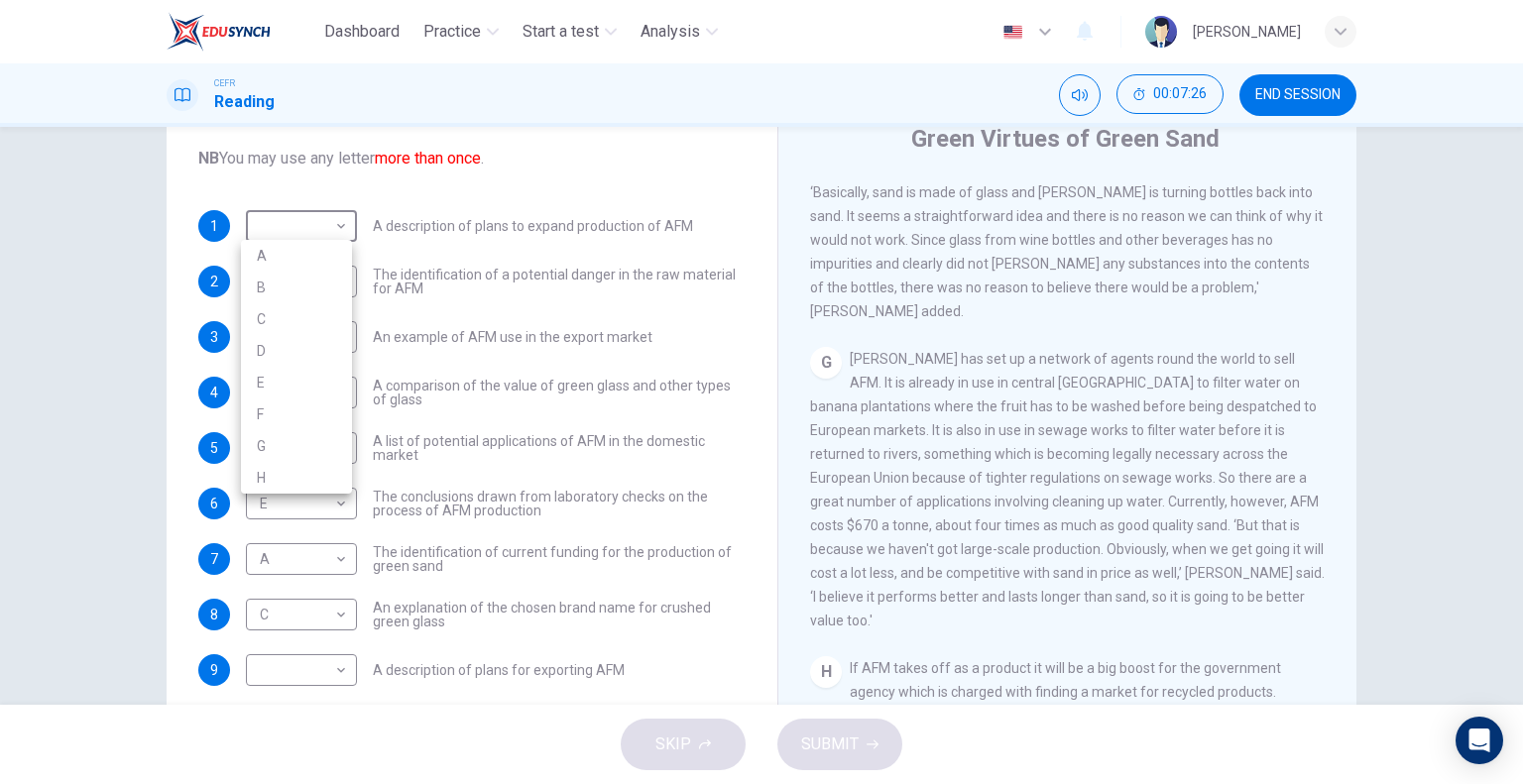 click on "G" at bounding box center [296, 446] 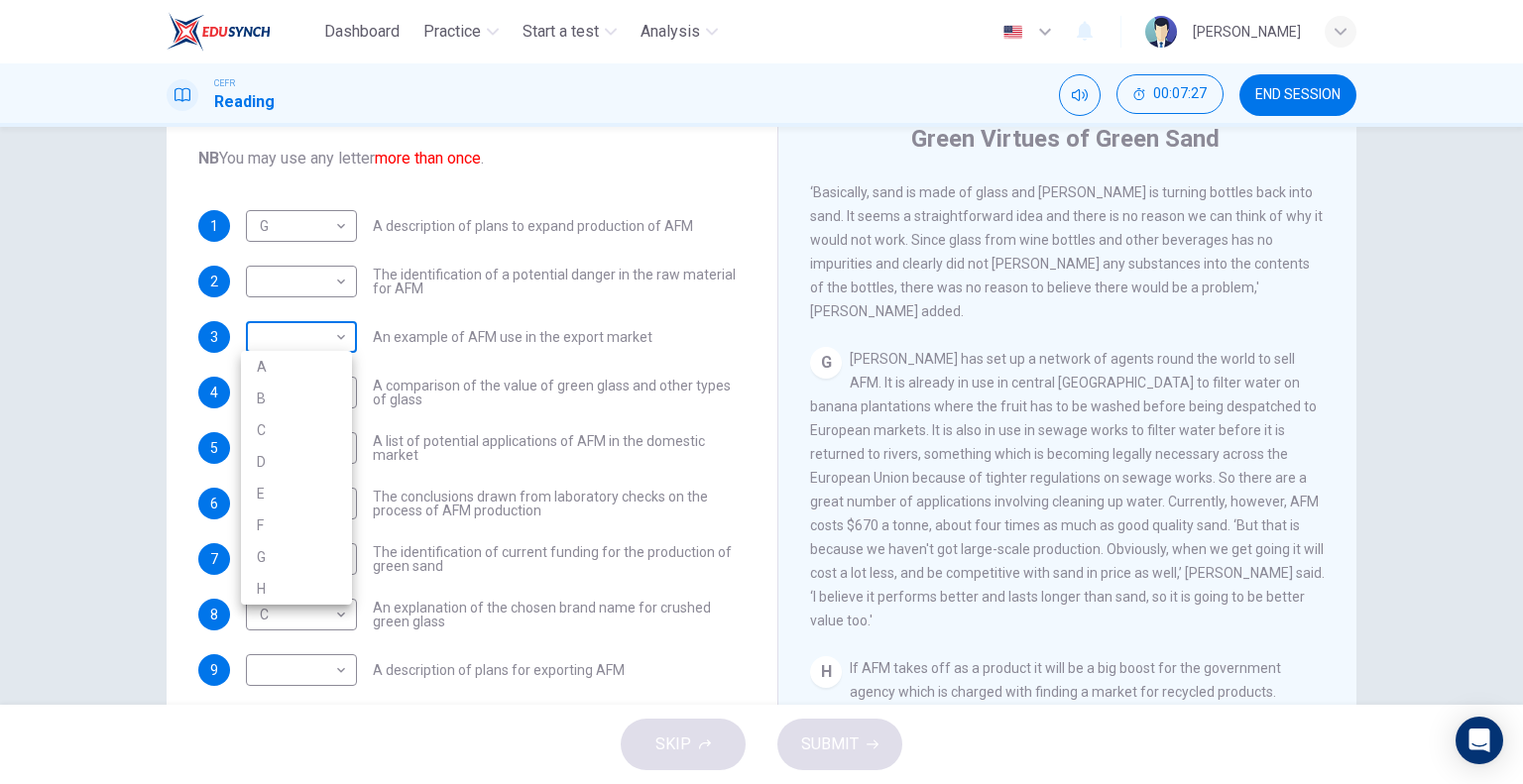 click on "Dashboard Practice Start a test Analysis English en ​ [PERSON_NAME] CEFR Reading 00:07:27 END SESSION Questions 1 - 10 The Reading Passage has 8 paragraphs labelled  A-H . Which paragraph contains the following information?
Write the correct letter  A-H  in the boxes below.
NB  You may use any letter  more than once . 1 G G ​ A description of plans to expand production of AFM 2 ​ ​ The identification of a potential danger in the raw material for AFM 3 ​ ​ An example of AFM use in the export market 4 B B ​ A comparison of the value of green glass and other types of glass 5 D D ​ A list of potential applications of AFM in the domestic market 6 E E ​ The conclusions drawn from laboratory checks on the process of AFM production 7 A A ​ The identification of current funding for the production of green sand 8 C C ​ An explanation of the chosen brand name for crushed green glass 9 ​ ​ A description of plans for exporting AFM 10 ​ ​ Green Virtues of Green Sand CLICK TO ZOOM A" at bounding box center (762, 392) 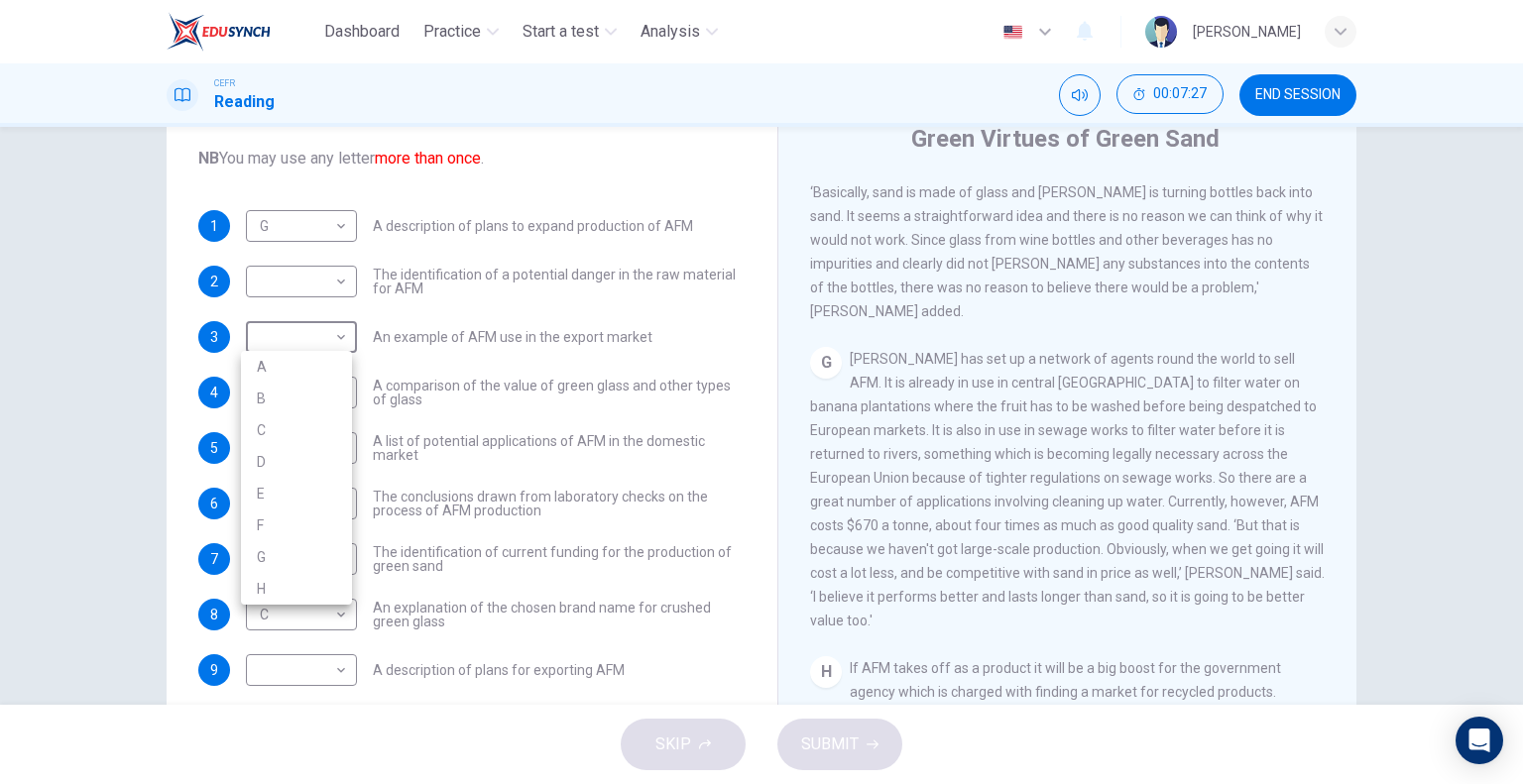click on "G" at bounding box center [296, 557] 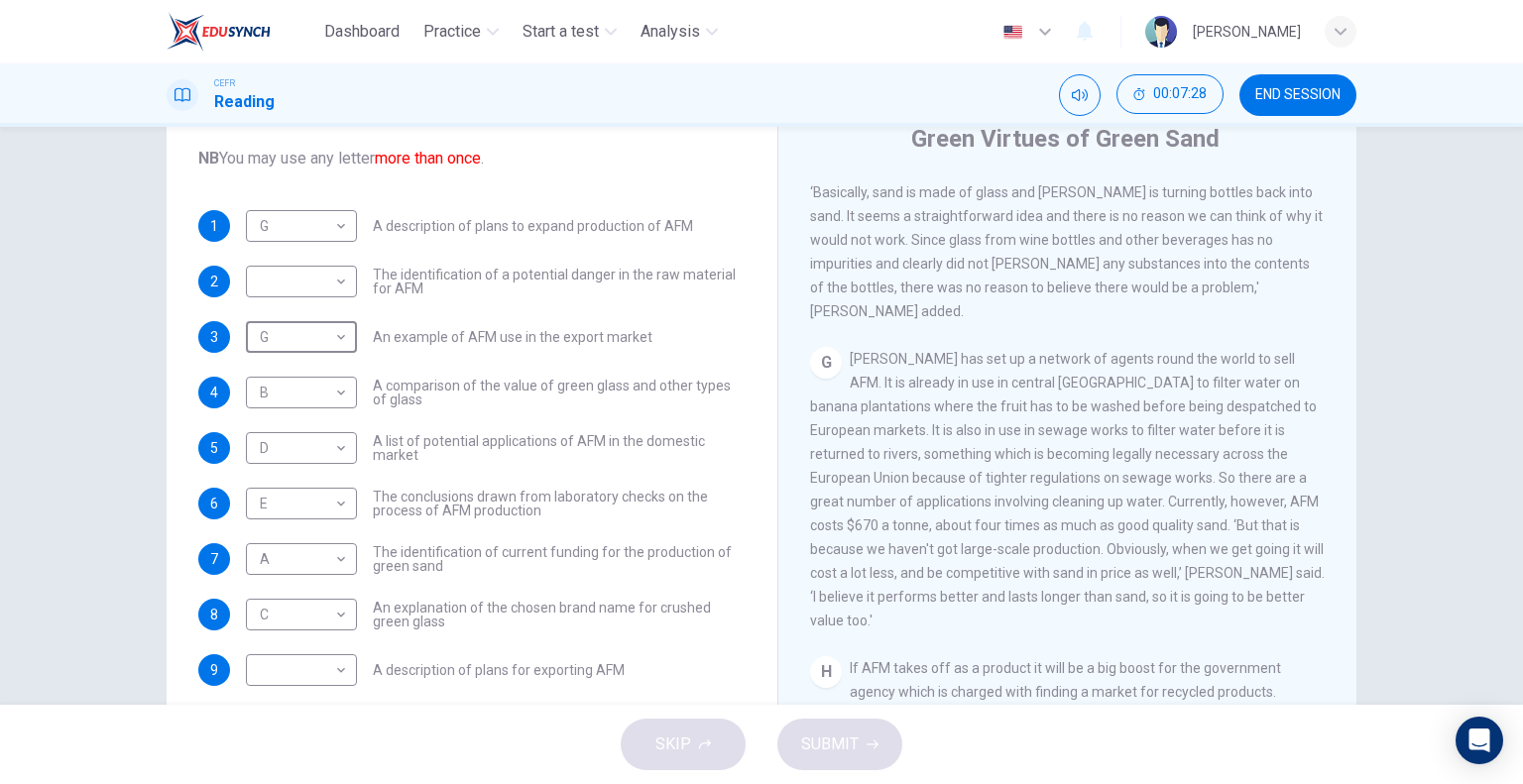 click on "D D ​ A list of potential applications of AFM in the domestic market" at bounding box center [496, 448] 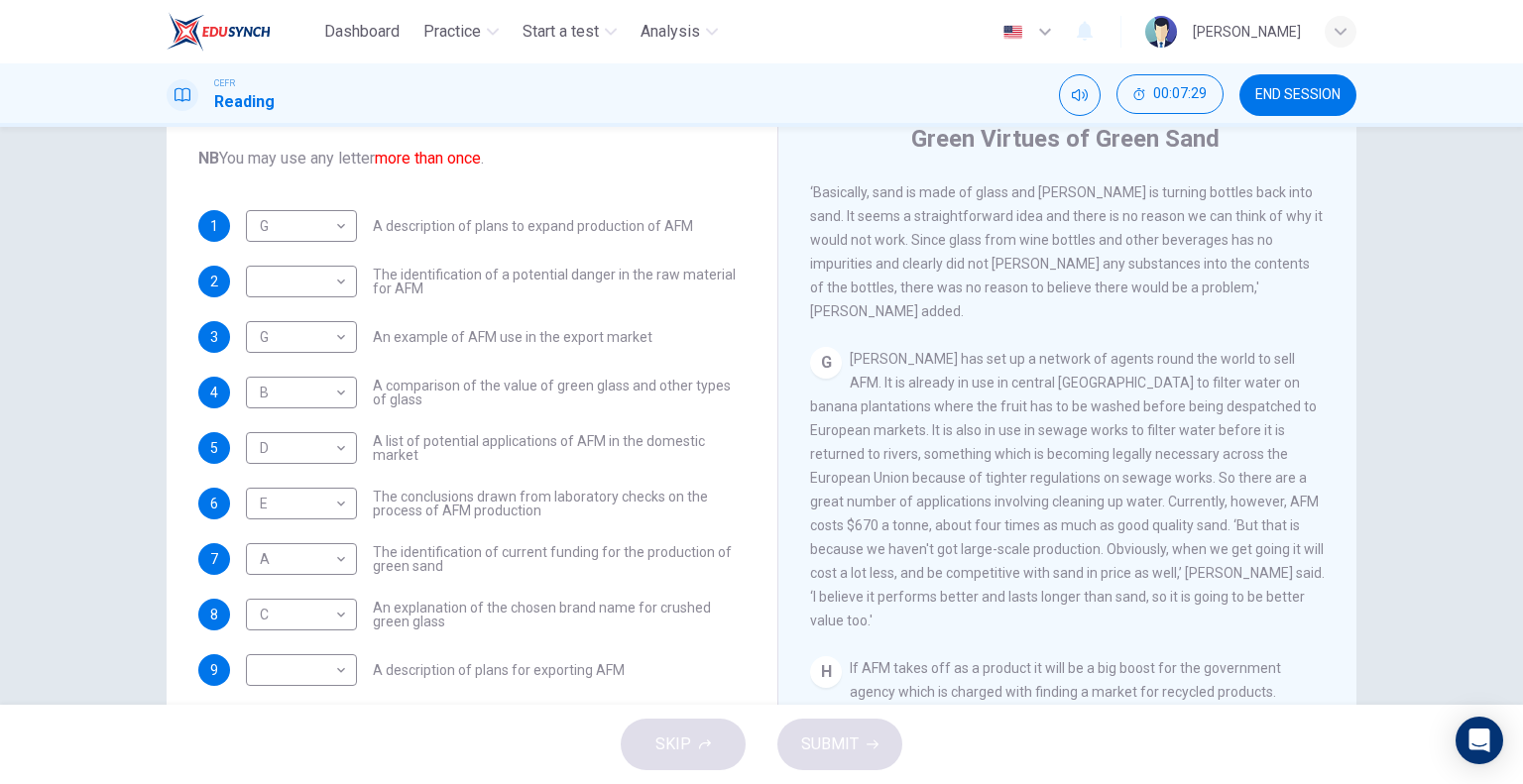 scroll, scrollTop: 190, scrollLeft: 0, axis: vertical 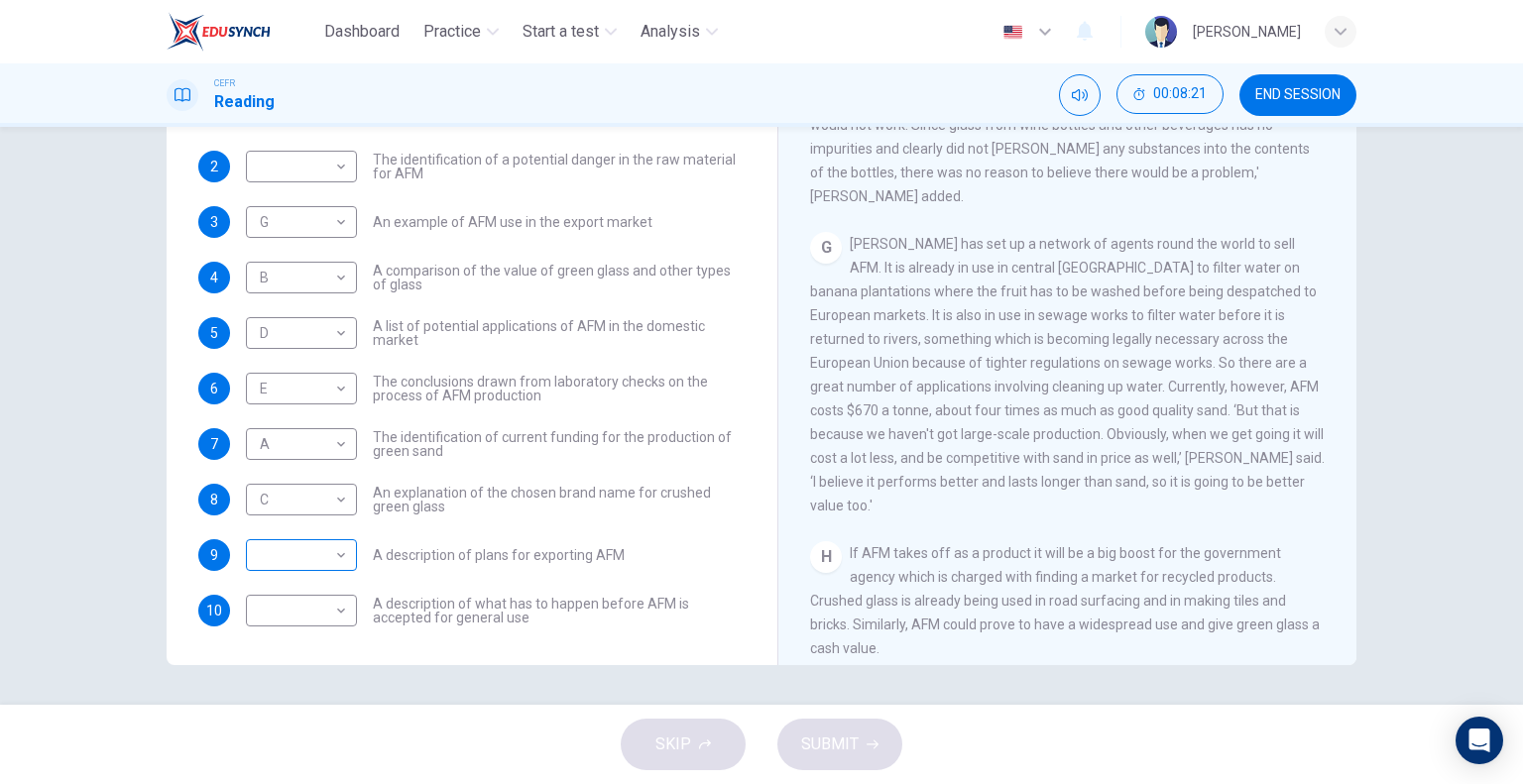click on "Dashboard Practice Start a test Analysis English en ​ [PERSON_NAME] CEFR Reading 00:08:21 END SESSION Questions 1 - 10 The Reading Passage has 8 paragraphs labelled  A-H . Which paragraph contains the following information?
Write the correct letter  A-H  in the boxes below.
NB  You may use any letter  more than once . 1 G G ​ A description of plans to expand production of AFM 2 ​ ​ The identification of a potential danger in the raw material for AFM 3 G G ​ An example of AFM use in the export market 4 B B ​ A comparison of the value of green glass and other types of glass 5 D D ​ A list of potential applications of AFM in the domestic market 6 E E ​ The conclusions drawn from laboratory checks on the process of AFM production 7 A A ​ The identification of current funding for the production of green sand 8 C C ​ An explanation of the chosen brand name for crushed green glass 9 ​ ​ A description of plans for exporting AFM 10 ​ ​ Green Virtues of Green Sand CLICK TO ZOOM A" at bounding box center [762, 392] 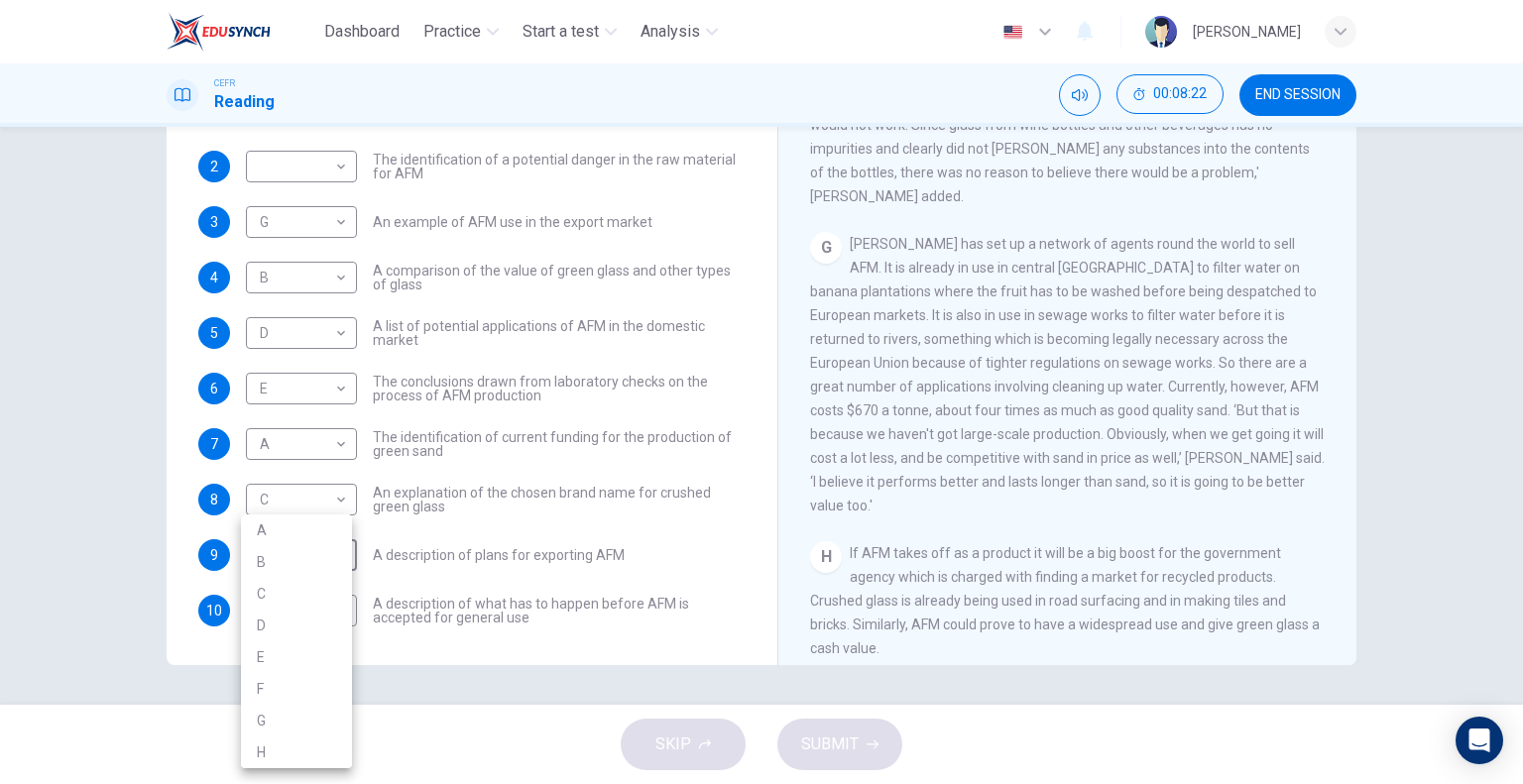 drag, startPoint x: 274, startPoint y: 713, endPoint x: 307, endPoint y: 701, distance: 35.1141 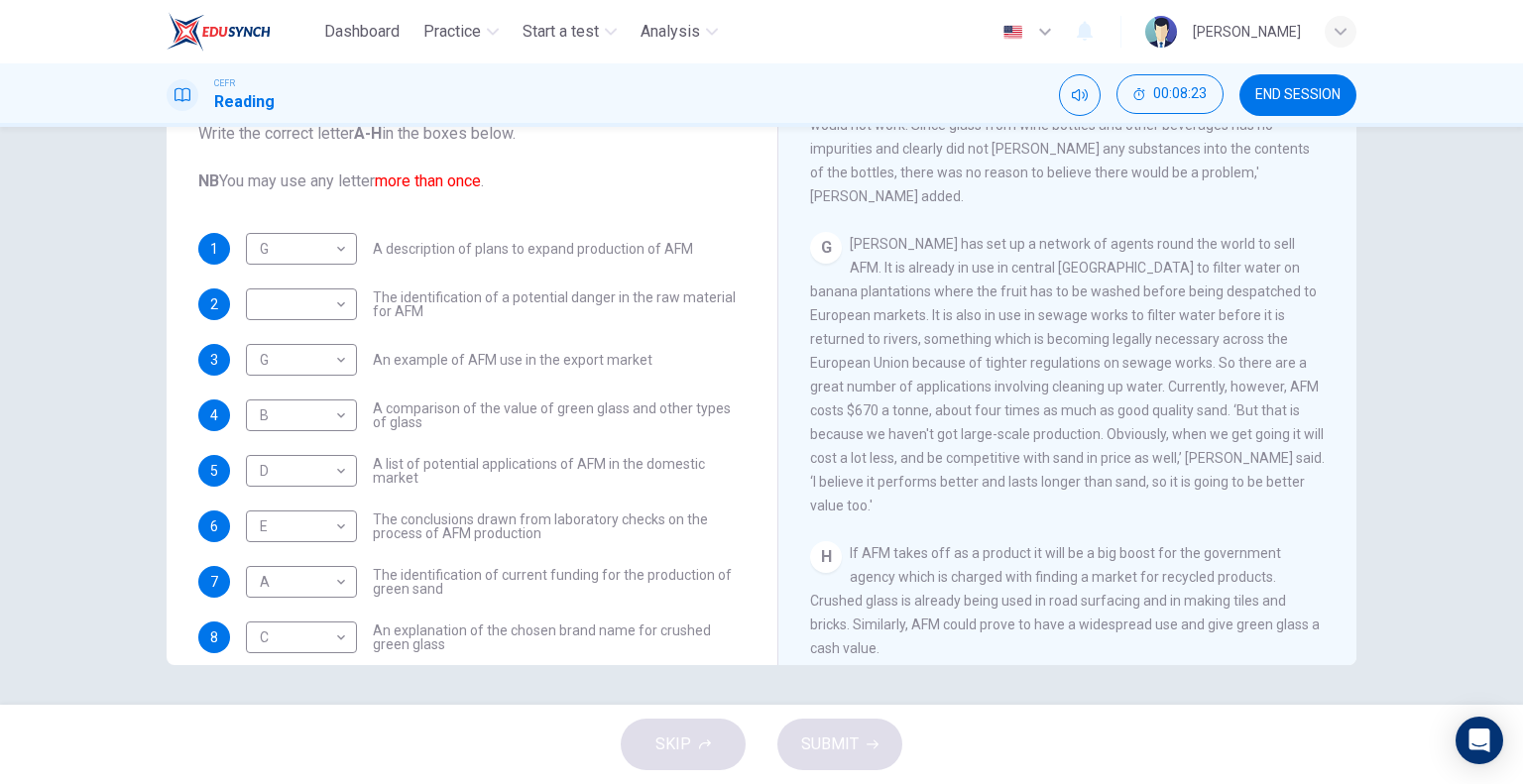 scroll, scrollTop: 19, scrollLeft: 0, axis: vertical 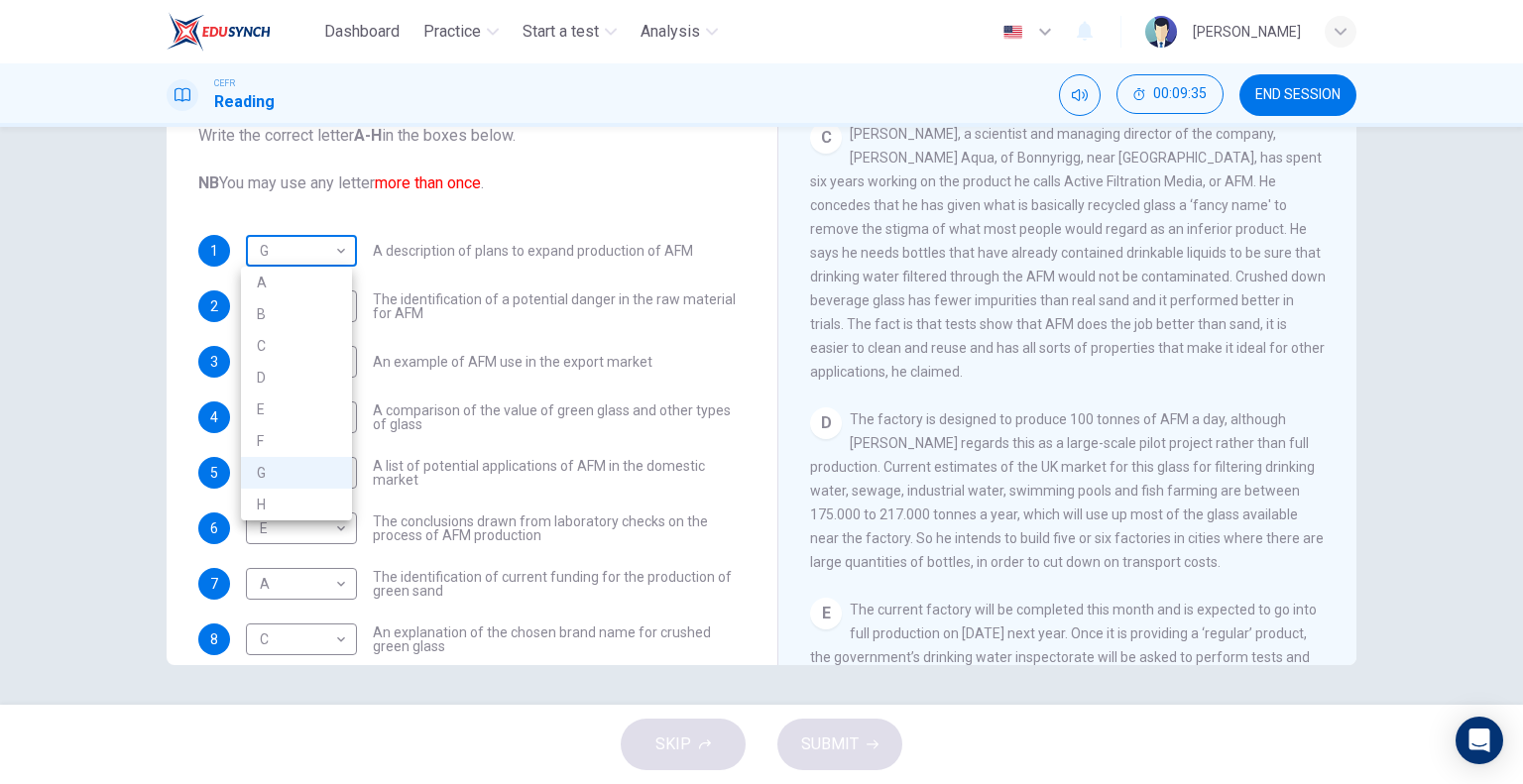click on "Dashboard Practice Start a test Analysis English en ​ [PERSON_NAME] CEFR Reading 00:09:35 END SESSION Questions 1 - 10 The Reading Passage has 8 paragraphs labelled  A-H . Which paragraph contains the following information?
Write the correct letter  A-H  in the boxes below.
NB  You may use any letter  more than once . 1 G G ​ A description of plans to expand production of AFM 2 ​ ​ The identification of a potential danger in the raw material for AFM 3 G G ​ An example of AFM use in the export market 4 B B ​ A comparison of the value of green glass and other types of glass 5 D D ​ A list of potential applications of AFM in the domestic market 6 E E ​ The conclusions drawn from laboratory checks on the process of AFM production 7 A A ​ The identification of current funding for the production of green sand 8 C C ​ An explanation of the chosen brand name for crushed green glass 9 G G ​ A description of plans for exporting AFM 10 ​ ​ Green Virtues of Green Sand CLICK TO ZOOM A" at bounding box center [762, 392] 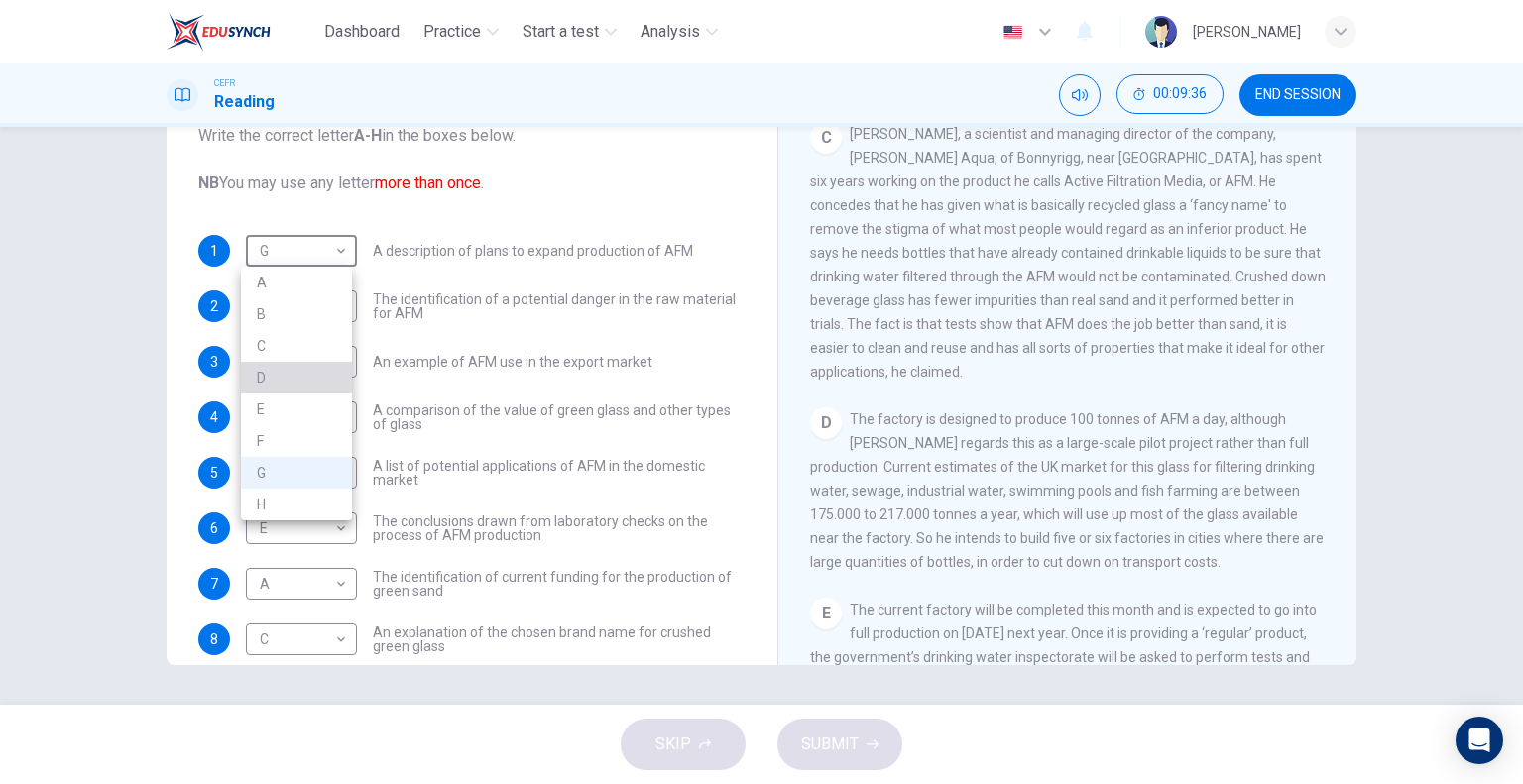 click on "D" at bounding box center [296, 378] 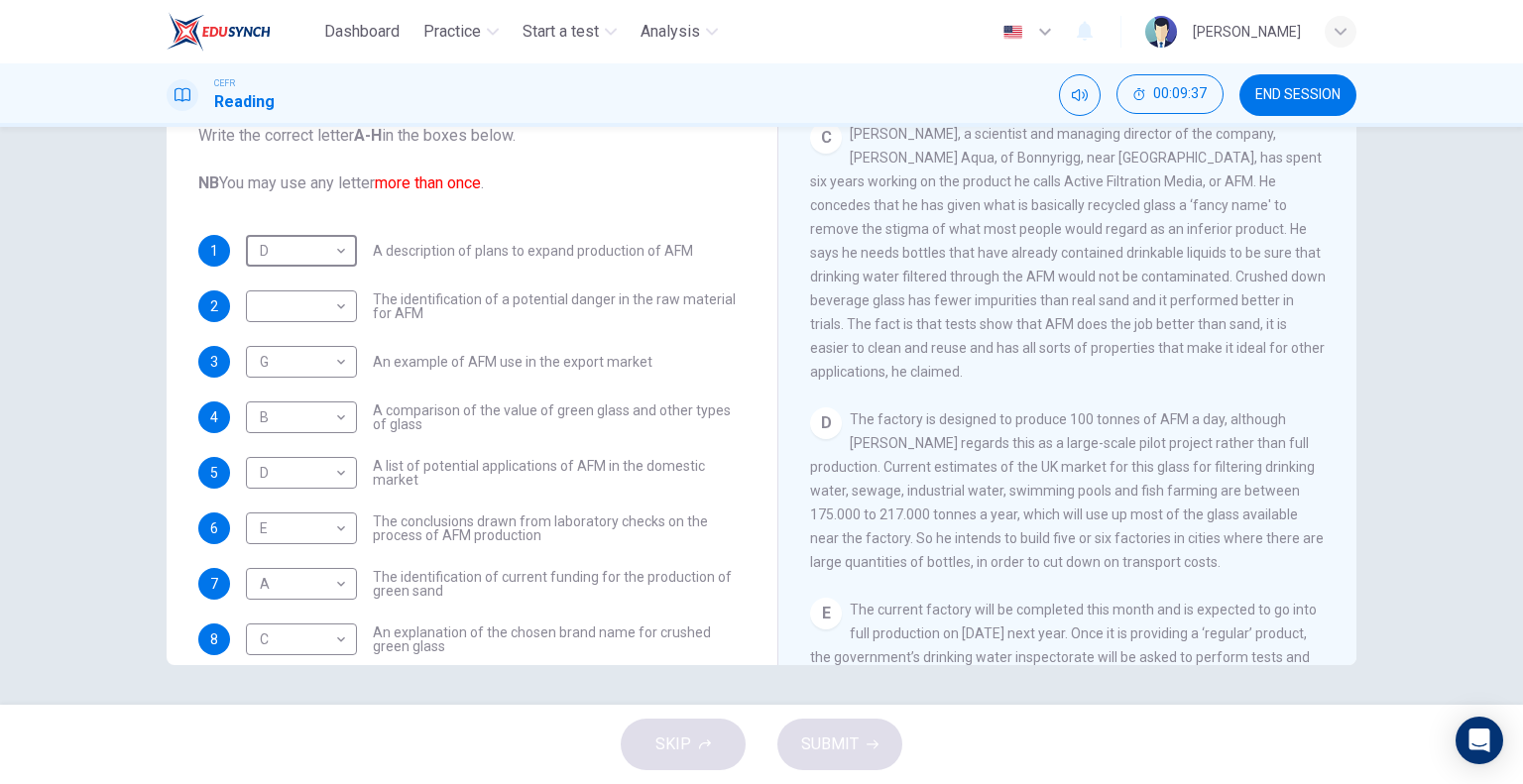 click on "D The factory is designed to produce 100 tonnes of AFM a day, although [PERSON_NAME] regards this as a large-scale pilot project rather than full production. Current estimates of the UK market for this glass for filtering drinking water, sewage, industrial water, swimming pools and fish farming are between 175.000 to 217.000 tonnes a year, which will use up most of the glass available near the factory. So he intends to build five or six factories in cities where there are large quantities of bottles, in order to cut down on transport costs." at bounding box center [1068, 491] 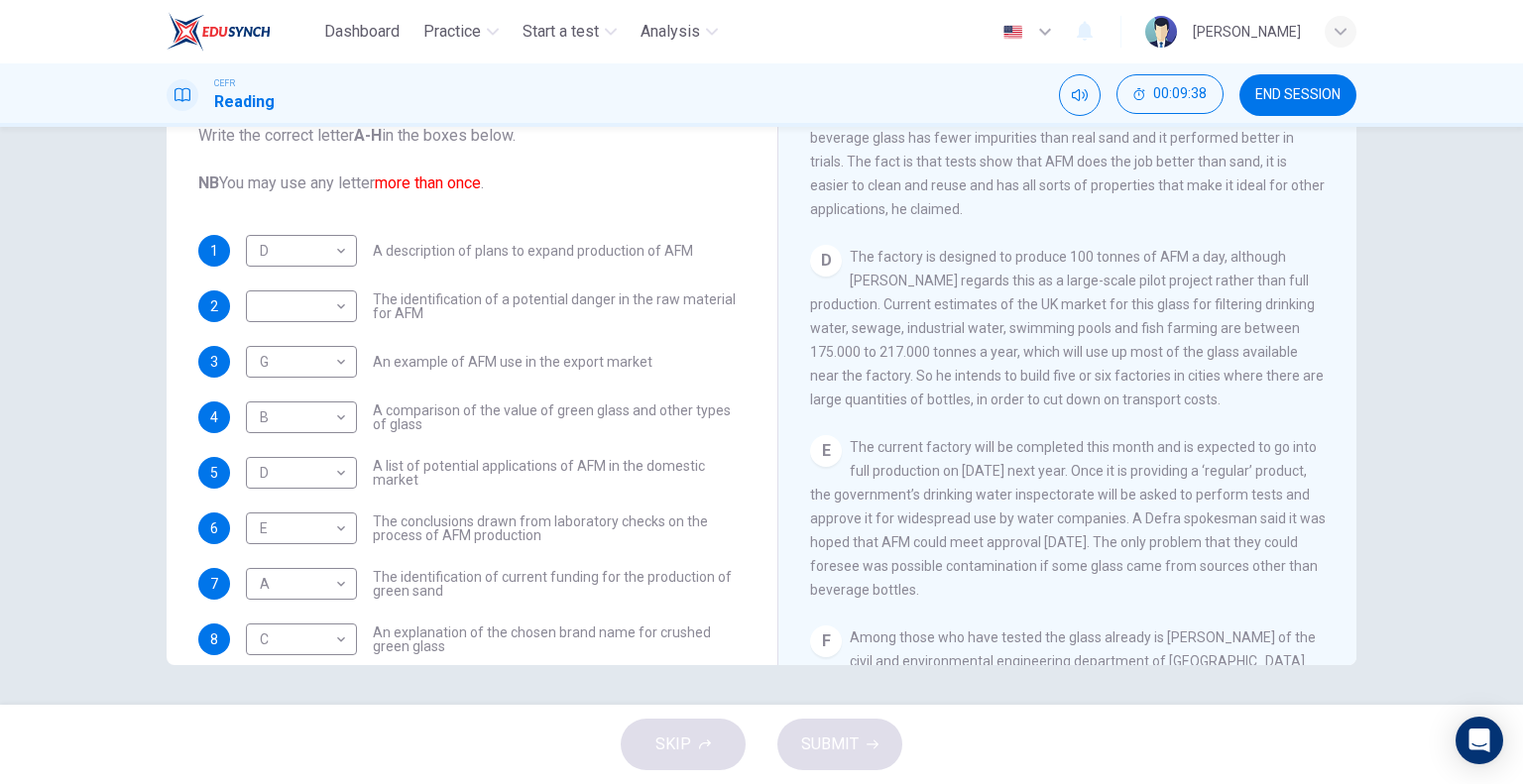 scroll, scrollTop: 1025, scrollLeft: 0, axis: vertical 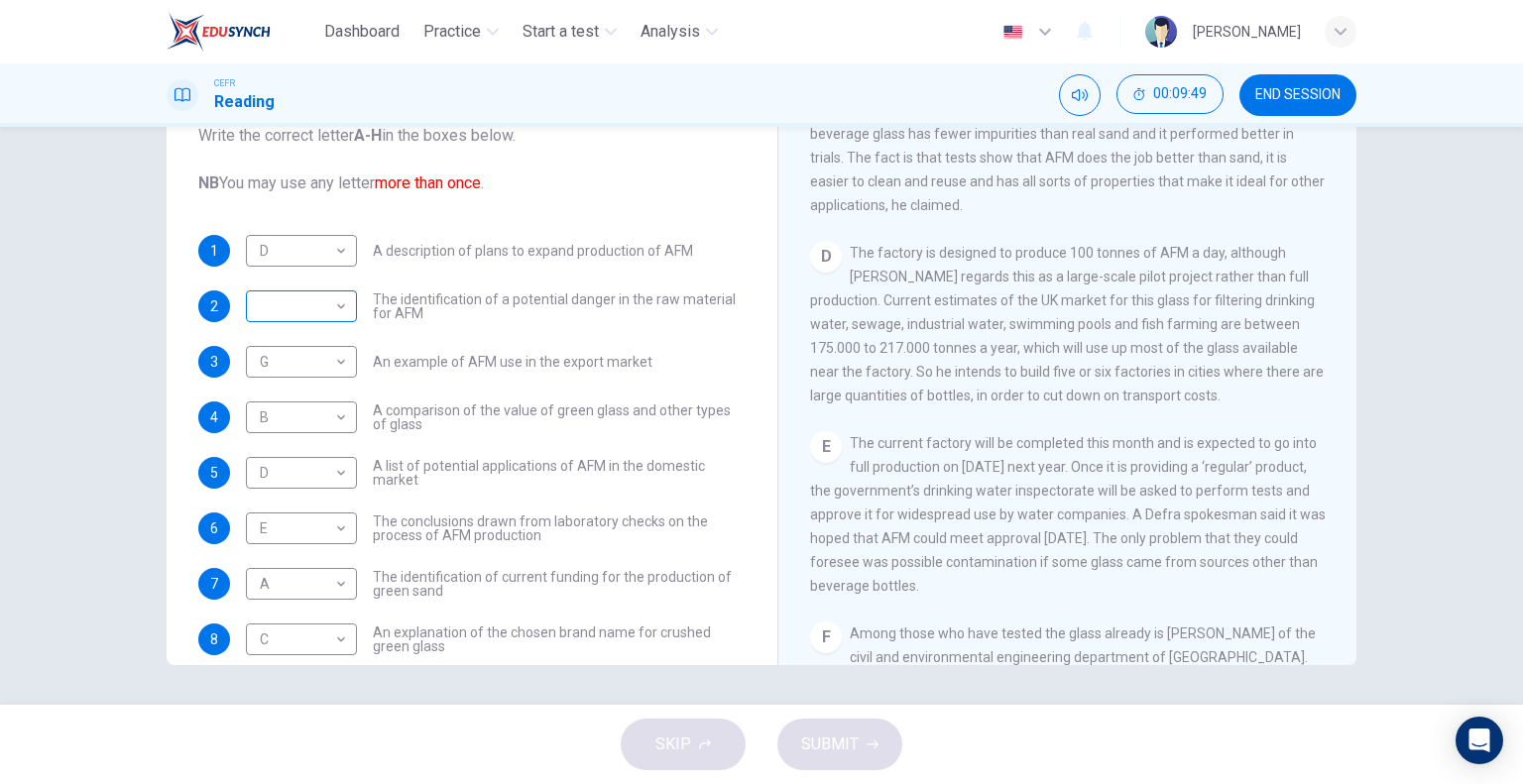click on "Dashboard Practice Start a test Analysis English en ​ [PERSON_NAME] CEFR Reading 00:09:49 END SESSION Questions 1 - 10 The Reading Passage has 8 paragraphs labelled  A-H . Which paragraph contains the following information?
Write the correct letter  A-H  in the boxes below.
NB  You may use any letter  more than once . 1 D D ​ A description of plans to expand production of AFM 2 ​ ​ The identification of a potential danger in the raw material for AFM 3 G G ​ An example of AFM use in the export market 4 B B ​ A comparison of the value of green glass and other types of glass 5 D D ​ A list of potential applications of AFM in the domestic market 6 E E ​ The conclusions drawn from laboratory checks on the process of AFM production 7 A A ​ The identification of current funding for the production of green sand 8 C C ​ An explanation of the chosen brand name for crushed green glass 9 G G ​ A description of plans for exporting AFM 10 ​ ​ Green Virtues of Green Sand CLICK TO ZOOM A" at bounding box center [762, 392] 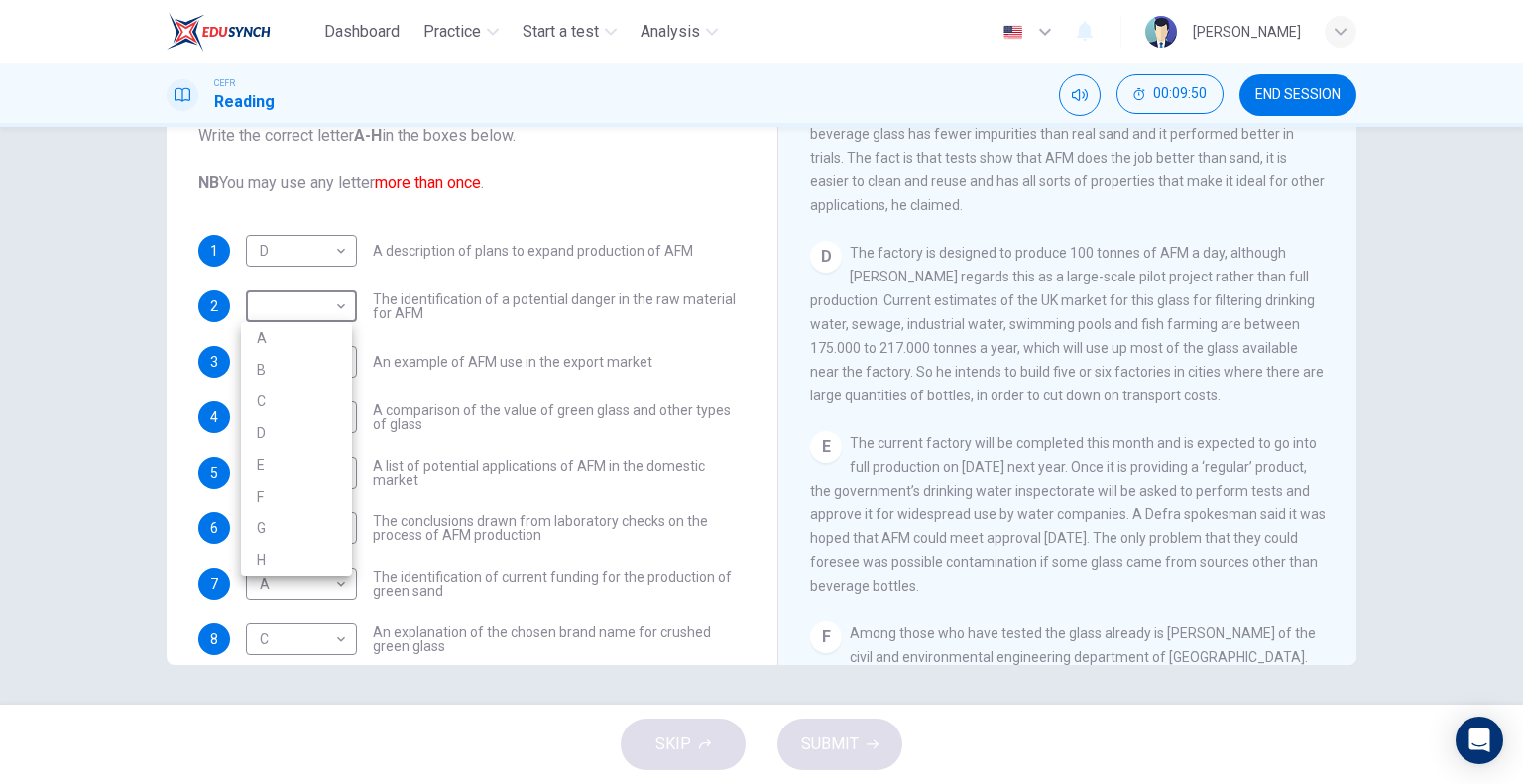 click on "E" at bounding box center (296, 465) 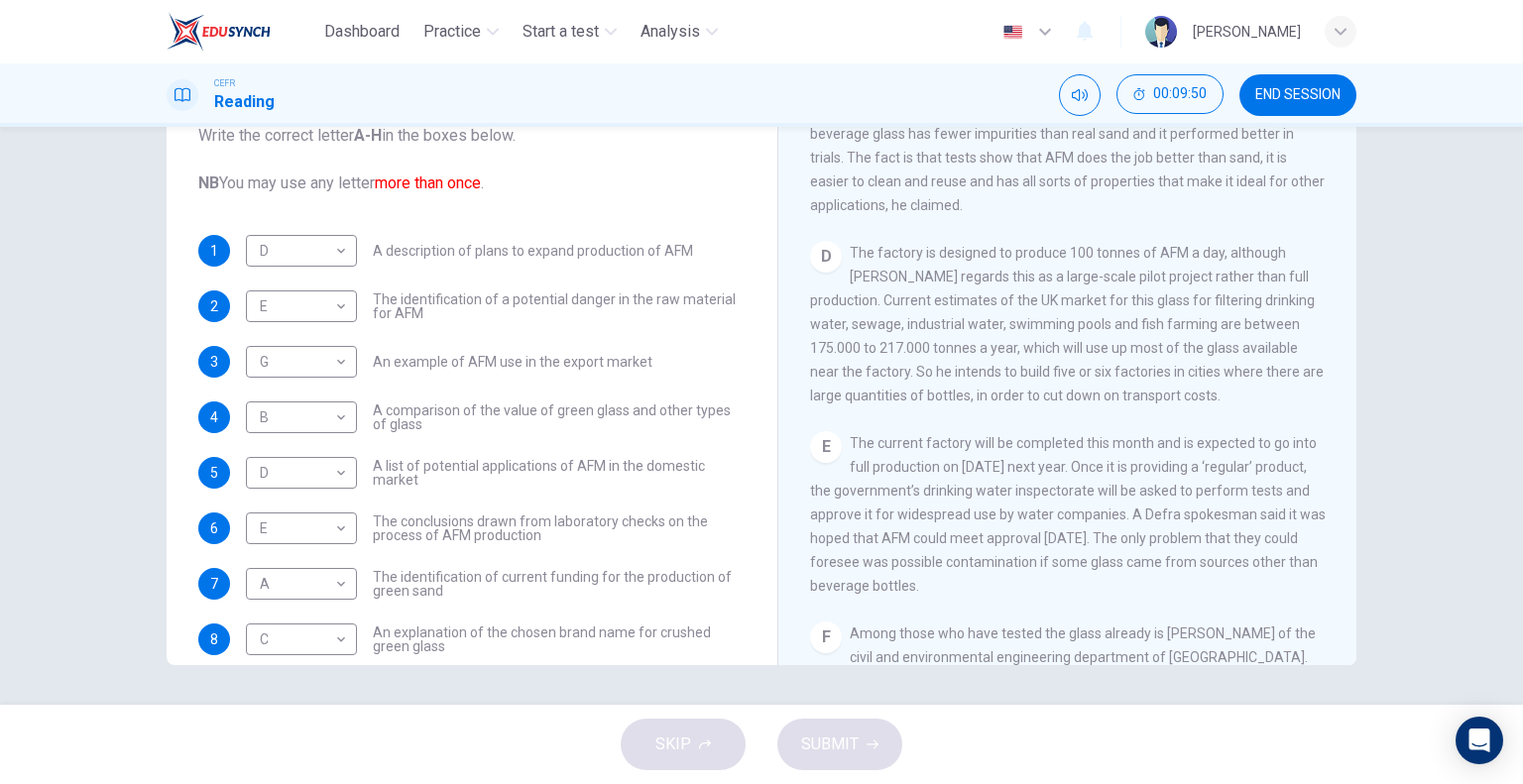 click on "A list of potential applications of AFM in the domestic market" at bounding box center (559, 473) 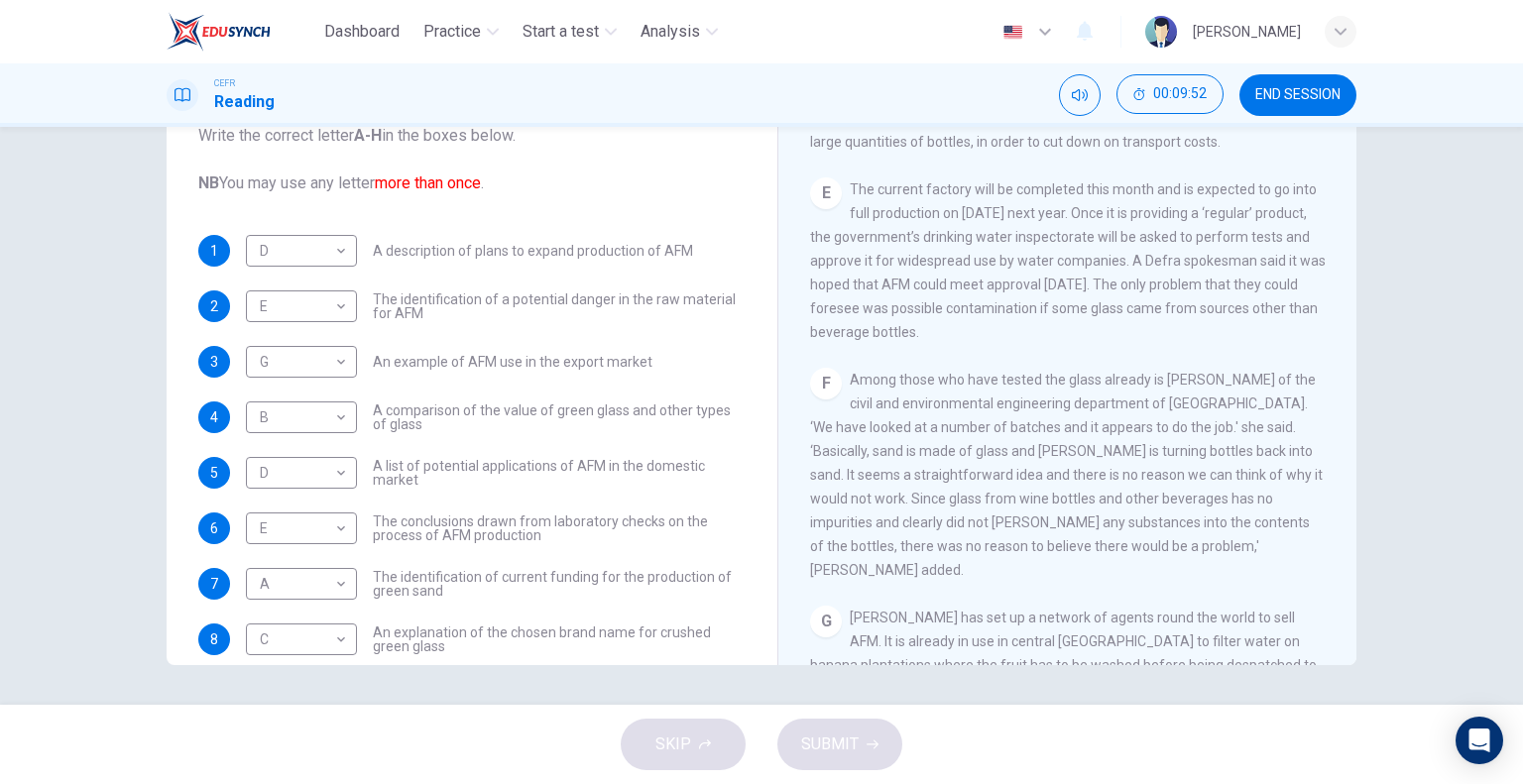scroll, scrollTop: 1278, scrollLeft: 0, axis: vertical 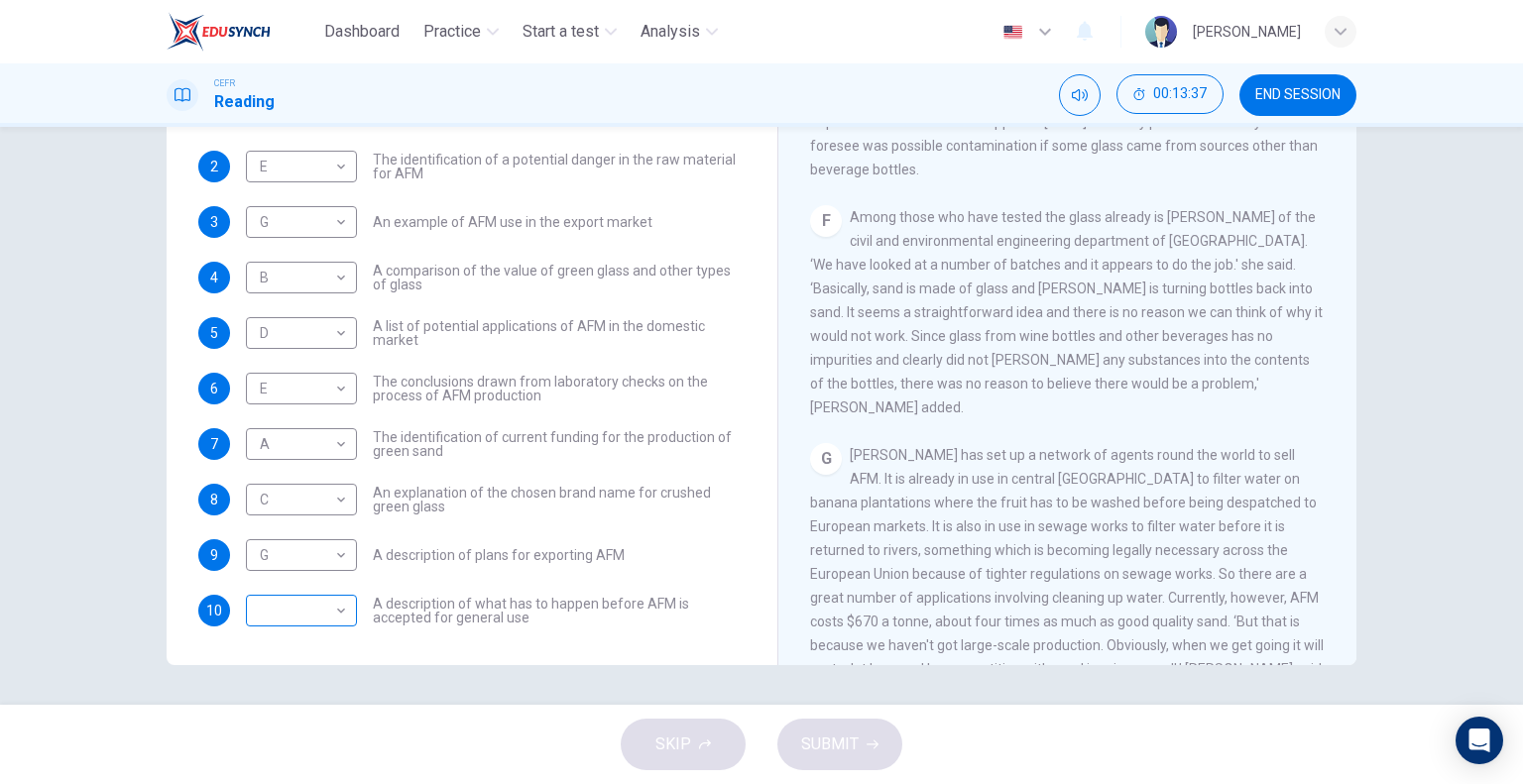 click on "Dashboard Practice Start a test Analysis English en ​ [PERSON_NAME] CEFR Reading 00:13:37 END SESSION Questions 1 - 10 The Reading Passage has 8 paragraphs labelled  A-H . Which paragraph contains the following information?
Write the correct letter  A-H  in the boxes below.
NB  You may use any letter  more than once . 1 D D ​ A description of plans to expand production of AFM 2 E E ​ The identification of a potential danger in the raw material for AFM 3 G G ​ An example of AFM use in the export market 4 B B ​ A comparison of the value of green glass and other types of glass 5 D D ​ A list of potential applications of AFM in the domestic market 6 E E ​ The conclusions drawn from laboratory checks on the process of AFM production 7 A A ​ The identification of current funding for the production of green sand 8 C C ​ An explanation of the chosen brand name for crushed green glass 9 G G ​ A description of plans for exporting AFM 10 ​ ​ Green Virtues of Green Sand CLICK TO ZOOM A" at bounding box center (762, 392) 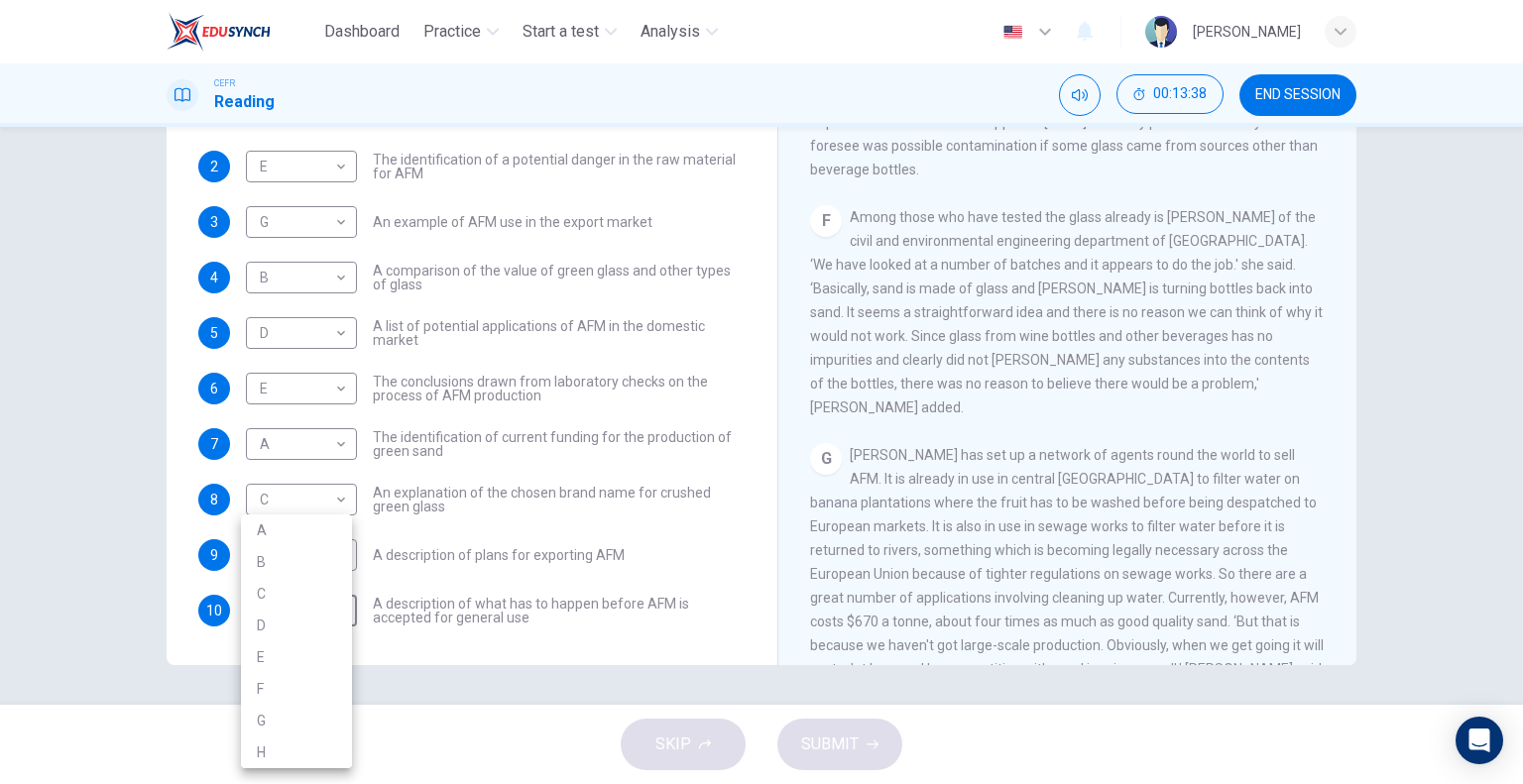click on "F" at bounding box center (296, 689) 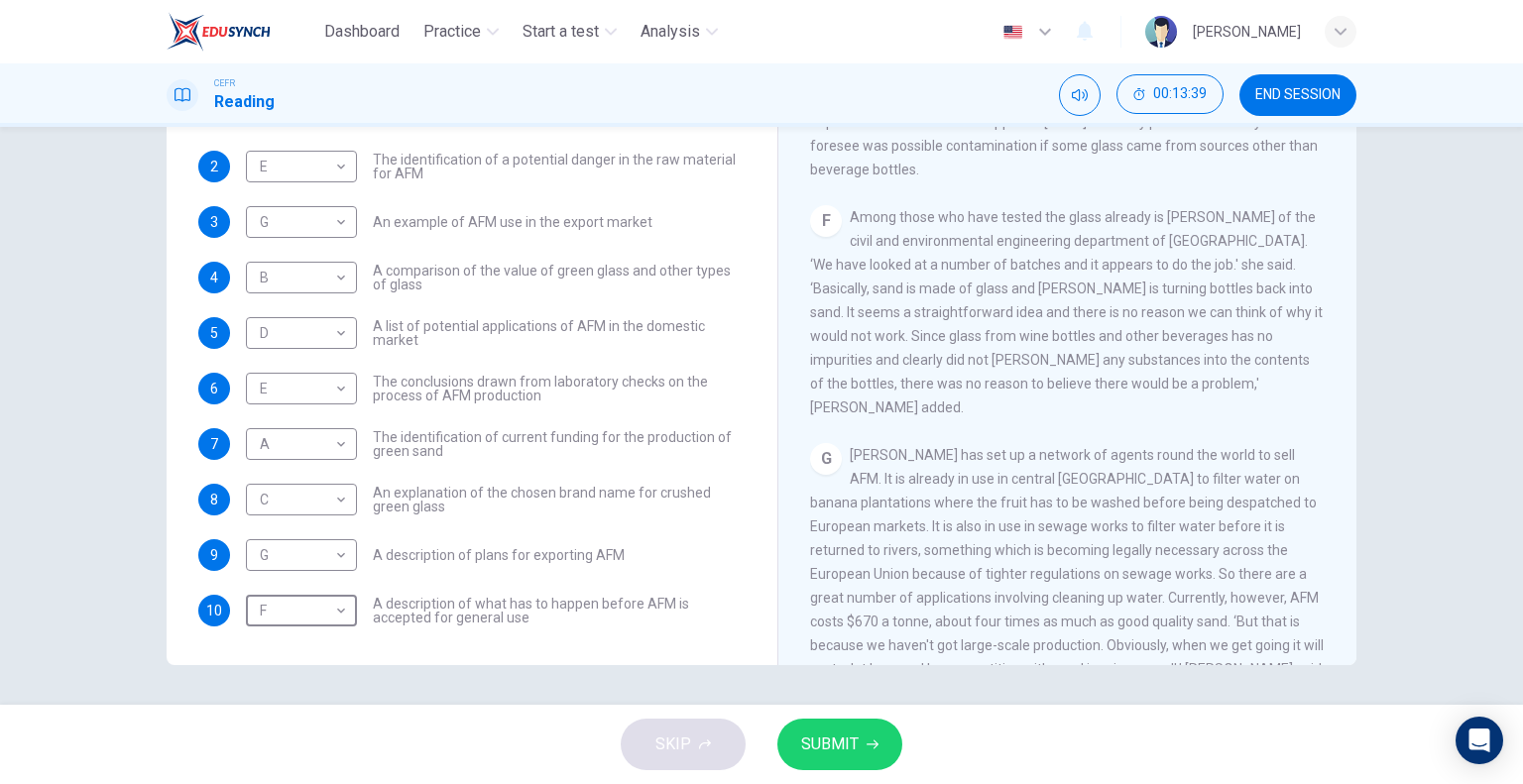 click on "SUBMIT" at bounding box center [830, 744] 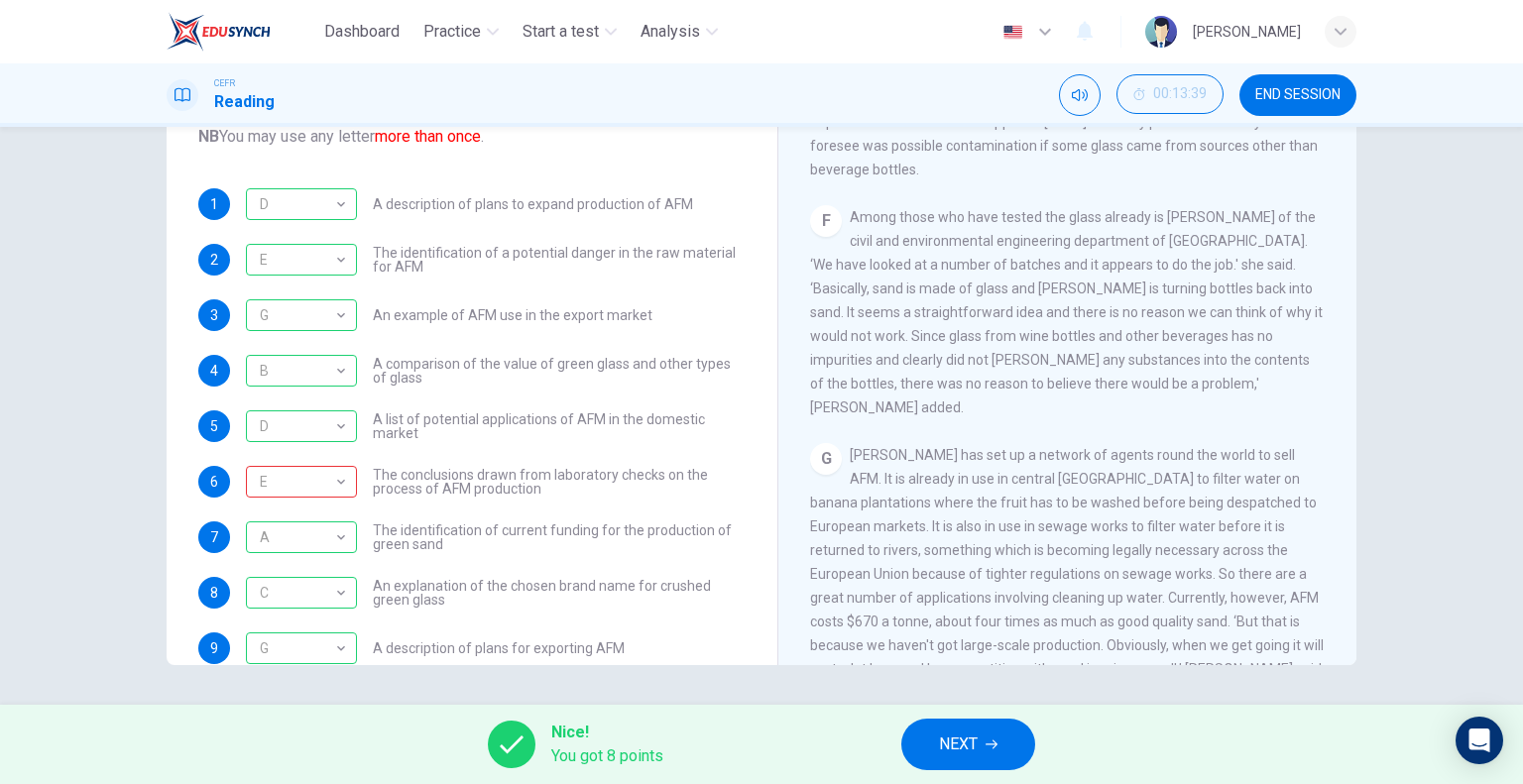 scroll, scrollTop: 159, scrollLeft: 0, axis: vertical 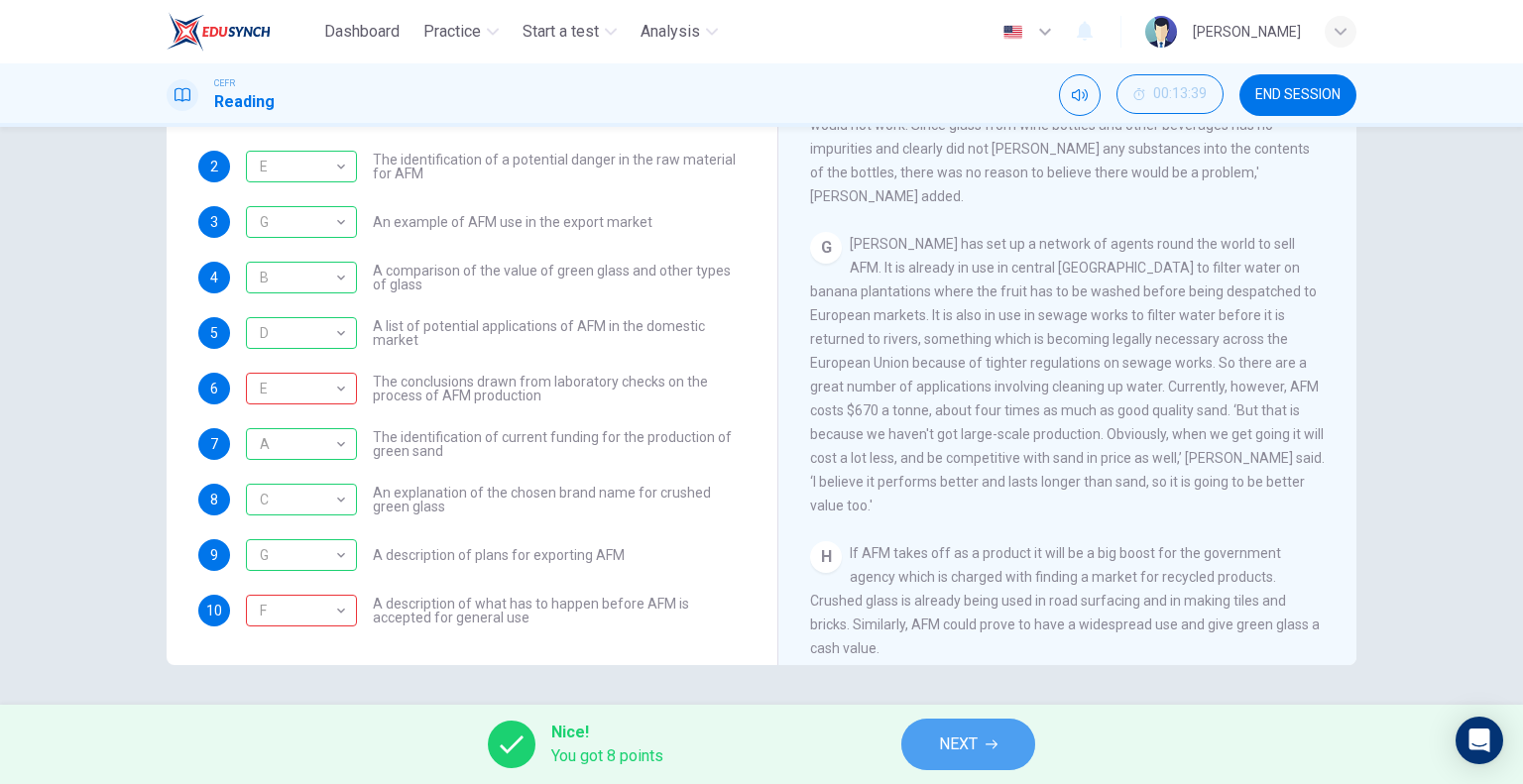 click on "NEXT" at bounding box center (958, 744) 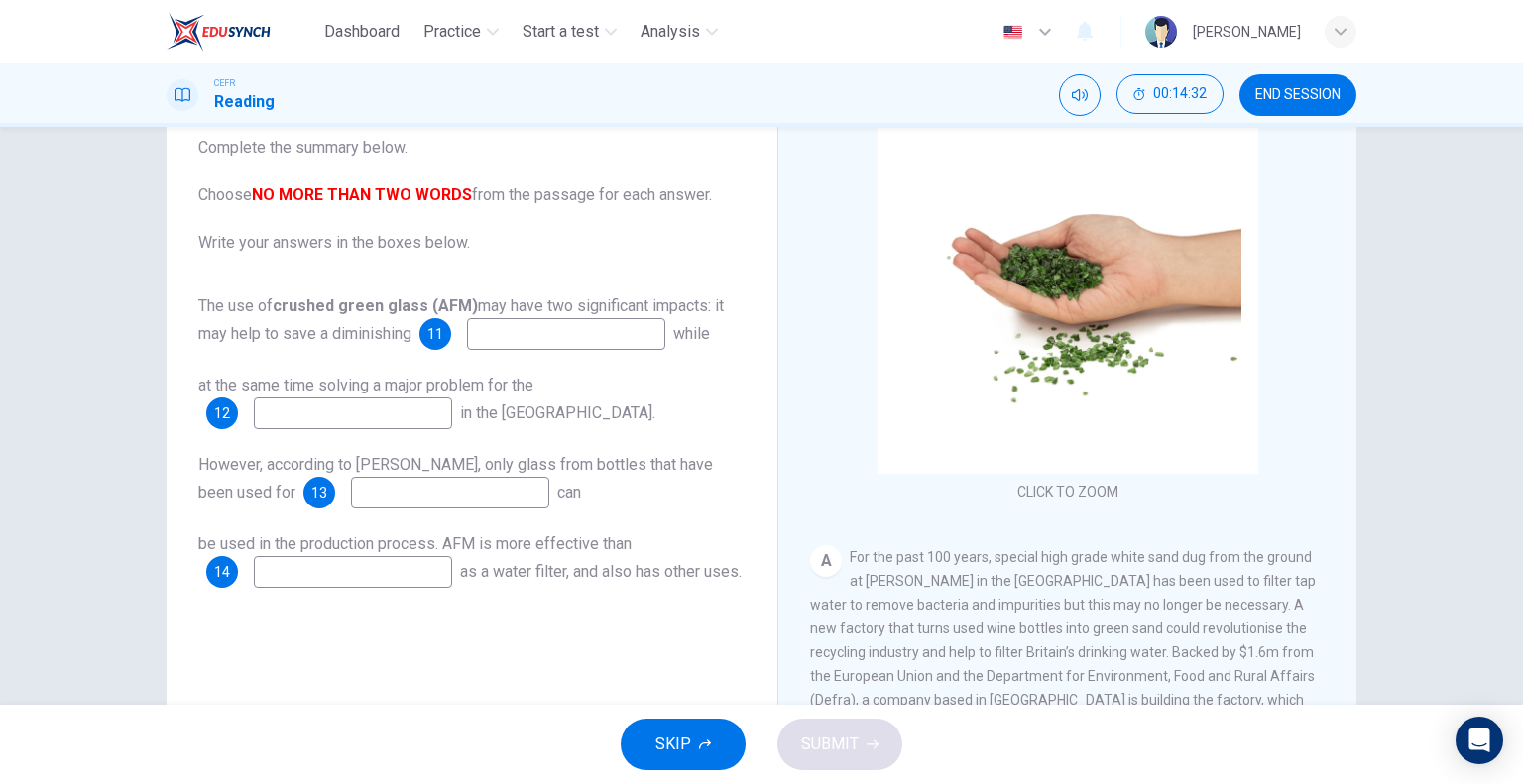 scroll, scrollTop: 119, scrollLeft: 0, axis: vertical 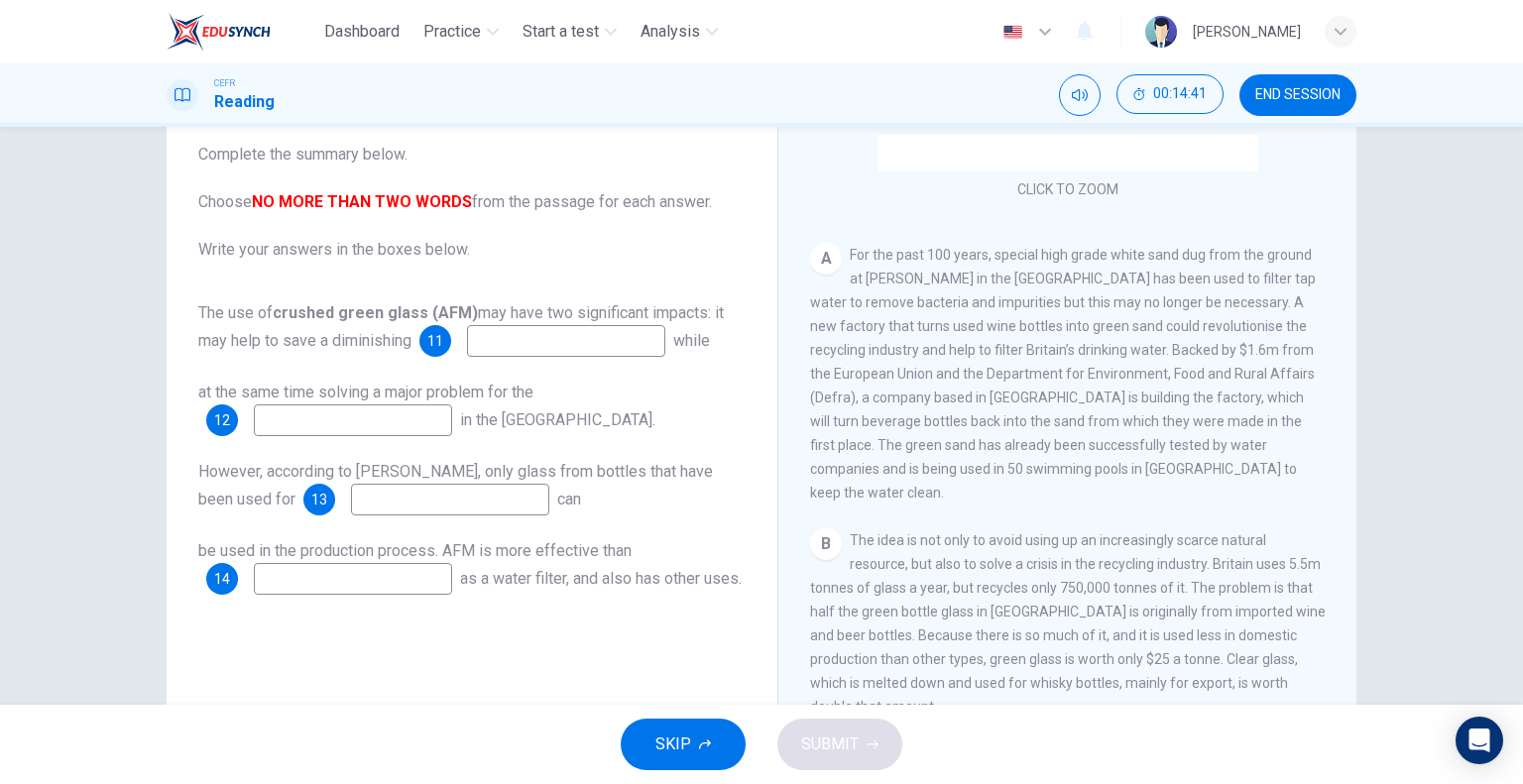 click at bounding box center (353, 420) 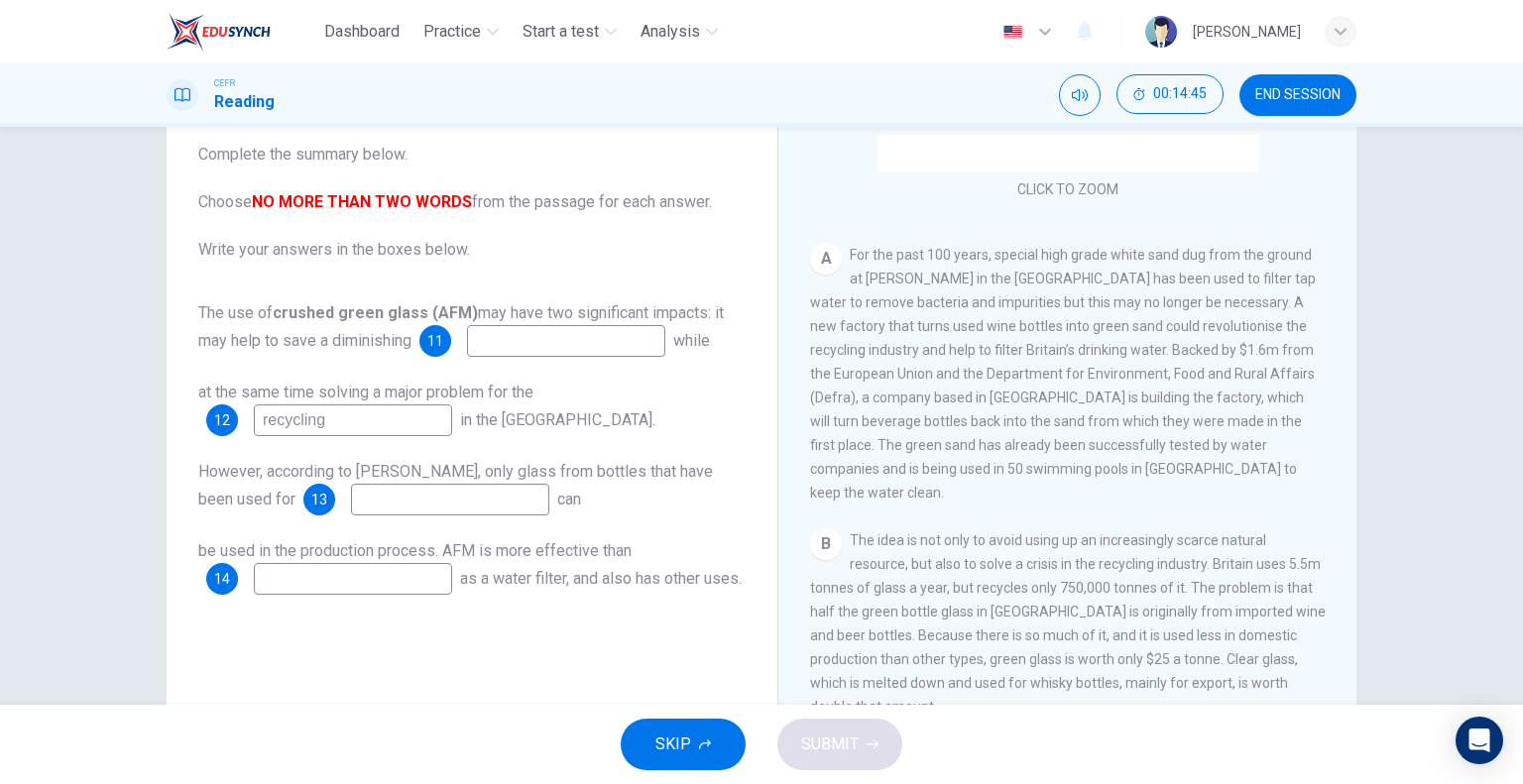 type on "recycling" 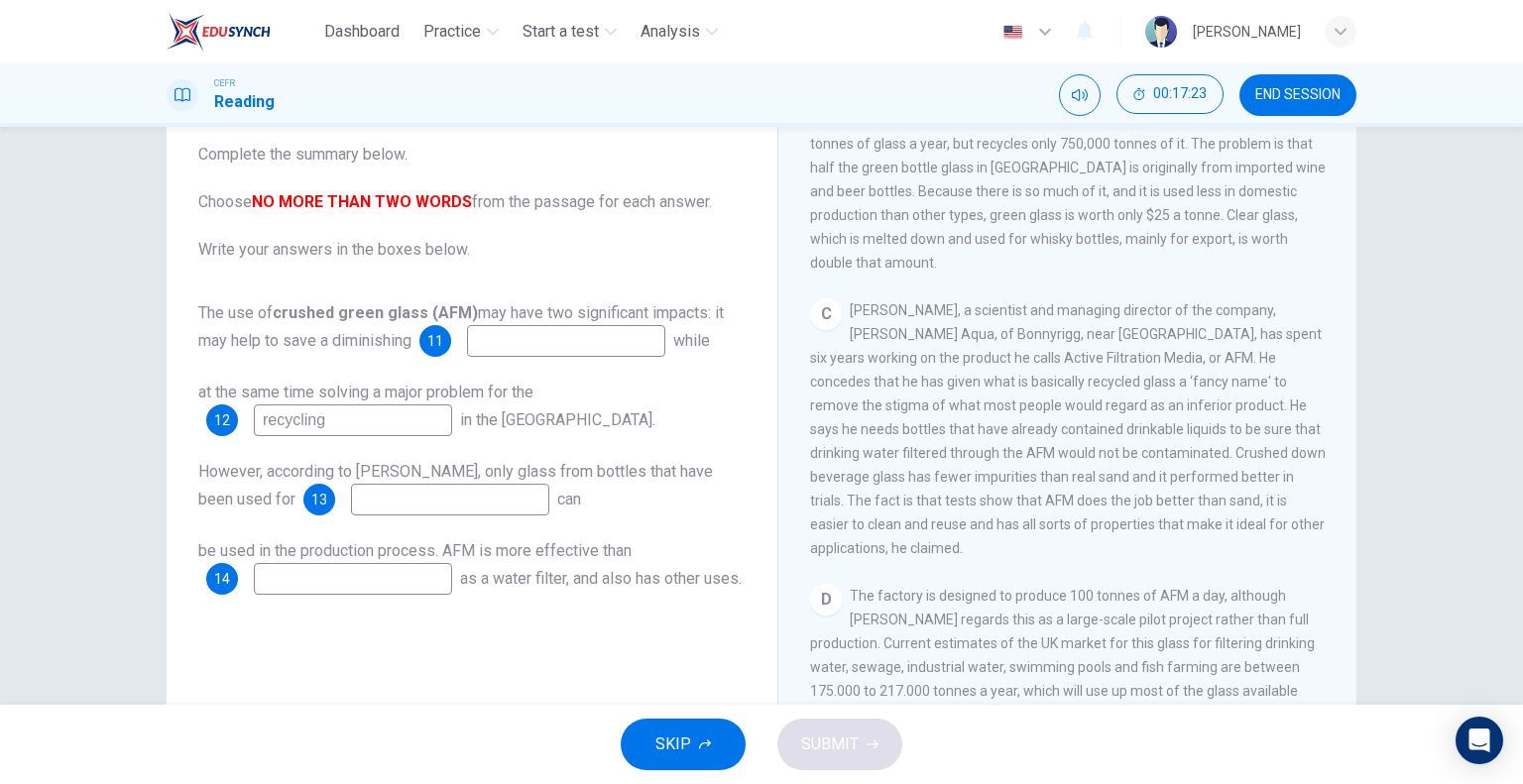 scroll, scrollTop: 769, scrollLeft: 0, axis: vertical 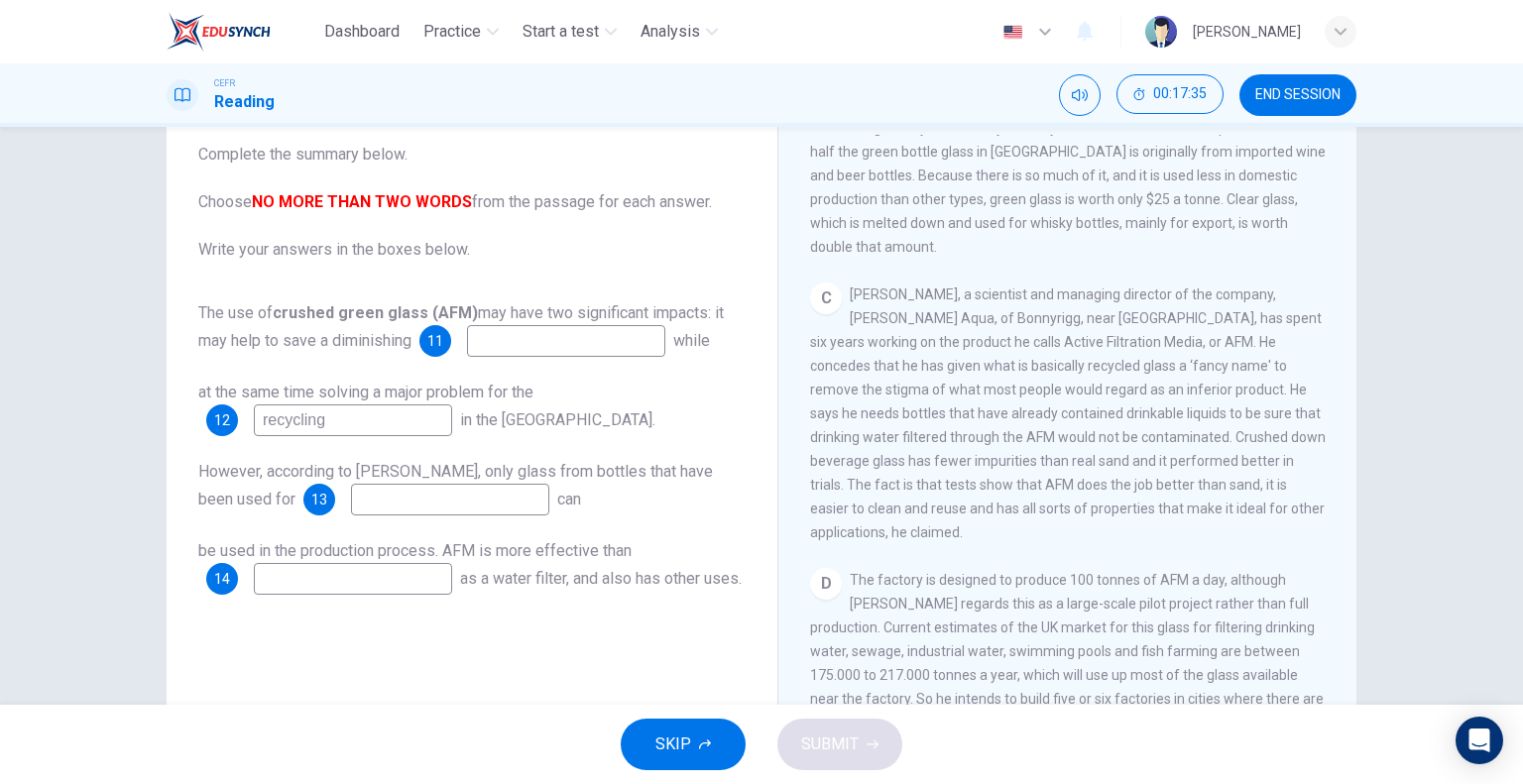 click at bounding box center (450, 500) 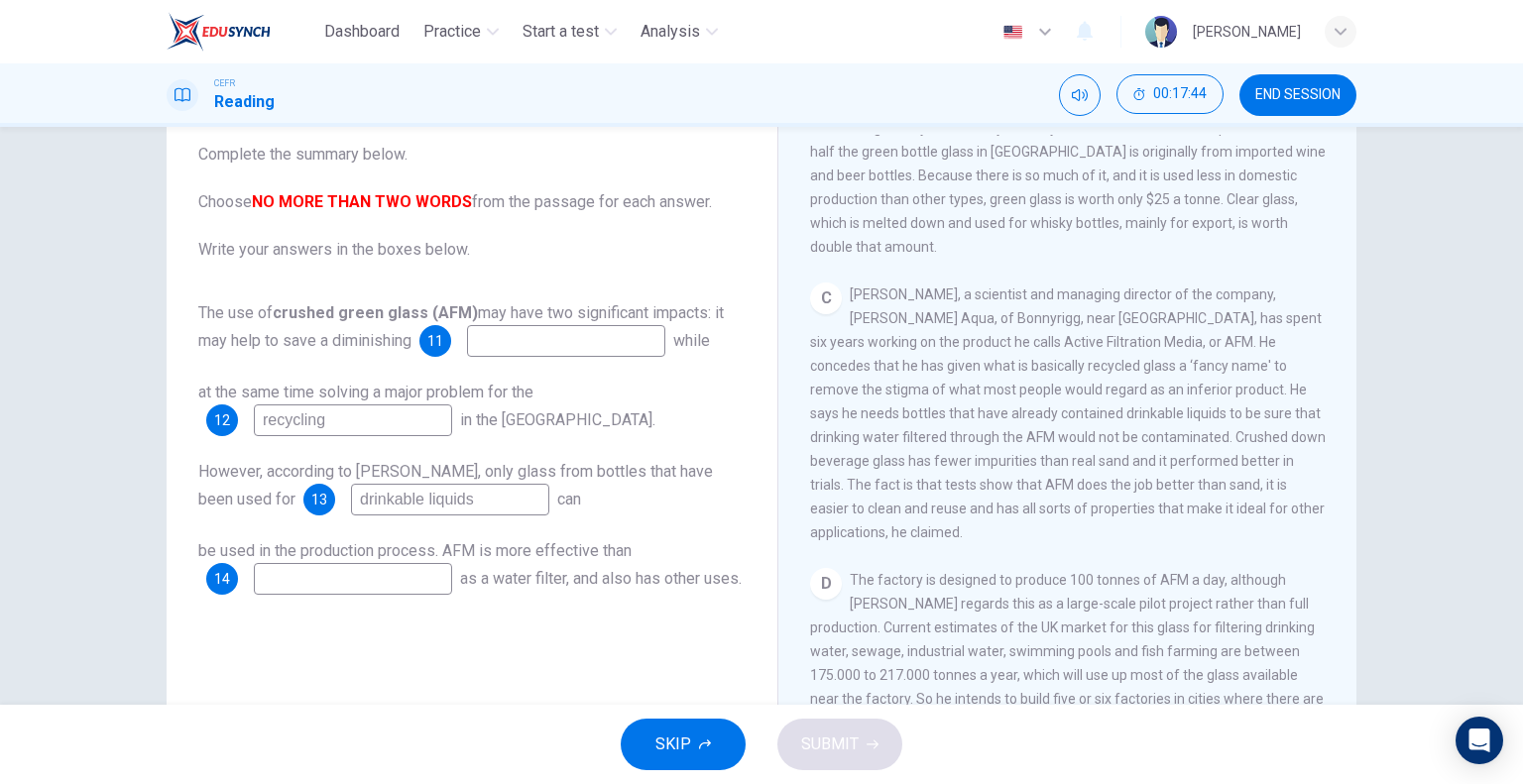 type on "drinkable liquids" 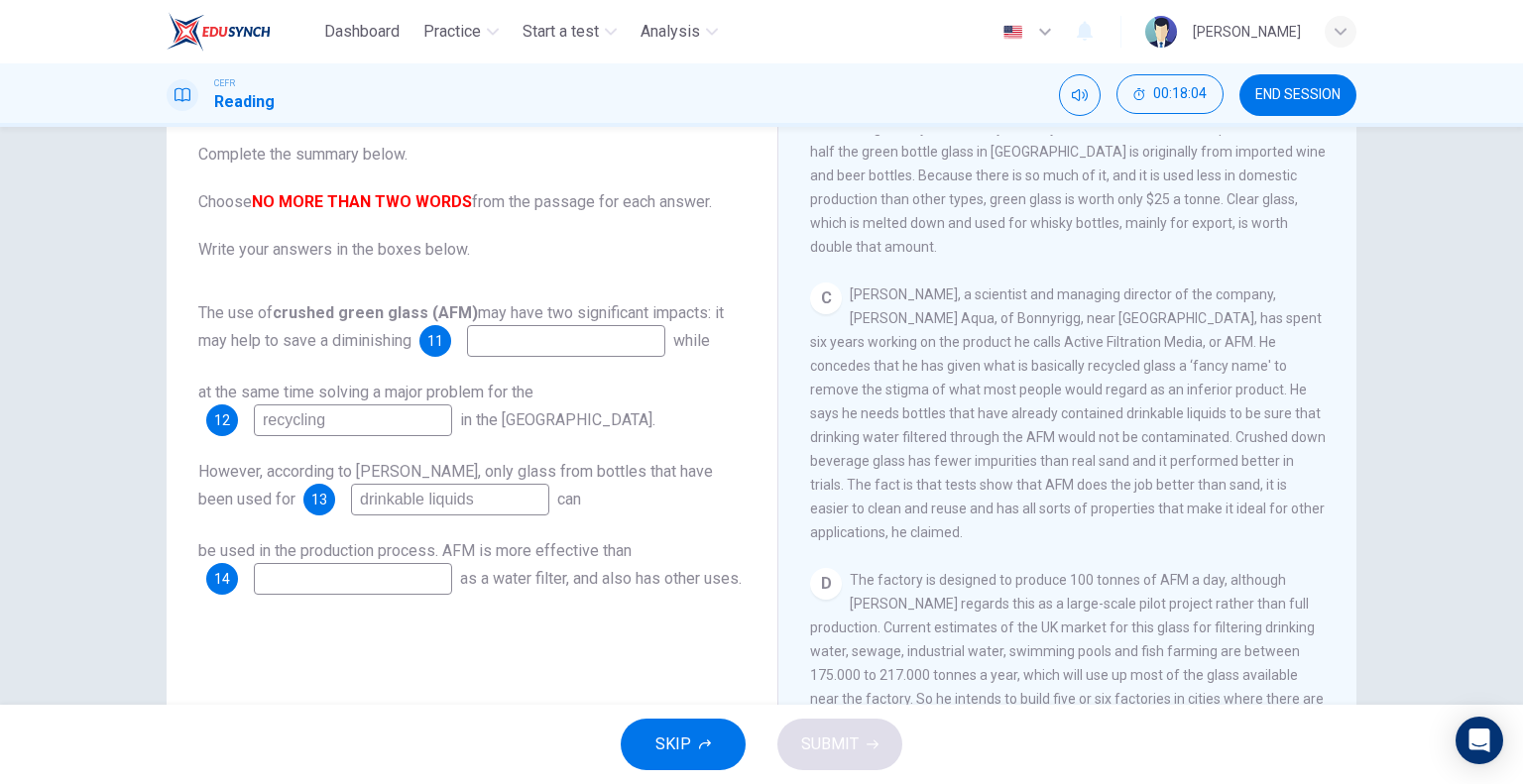 click at bounding box center [353, 579] 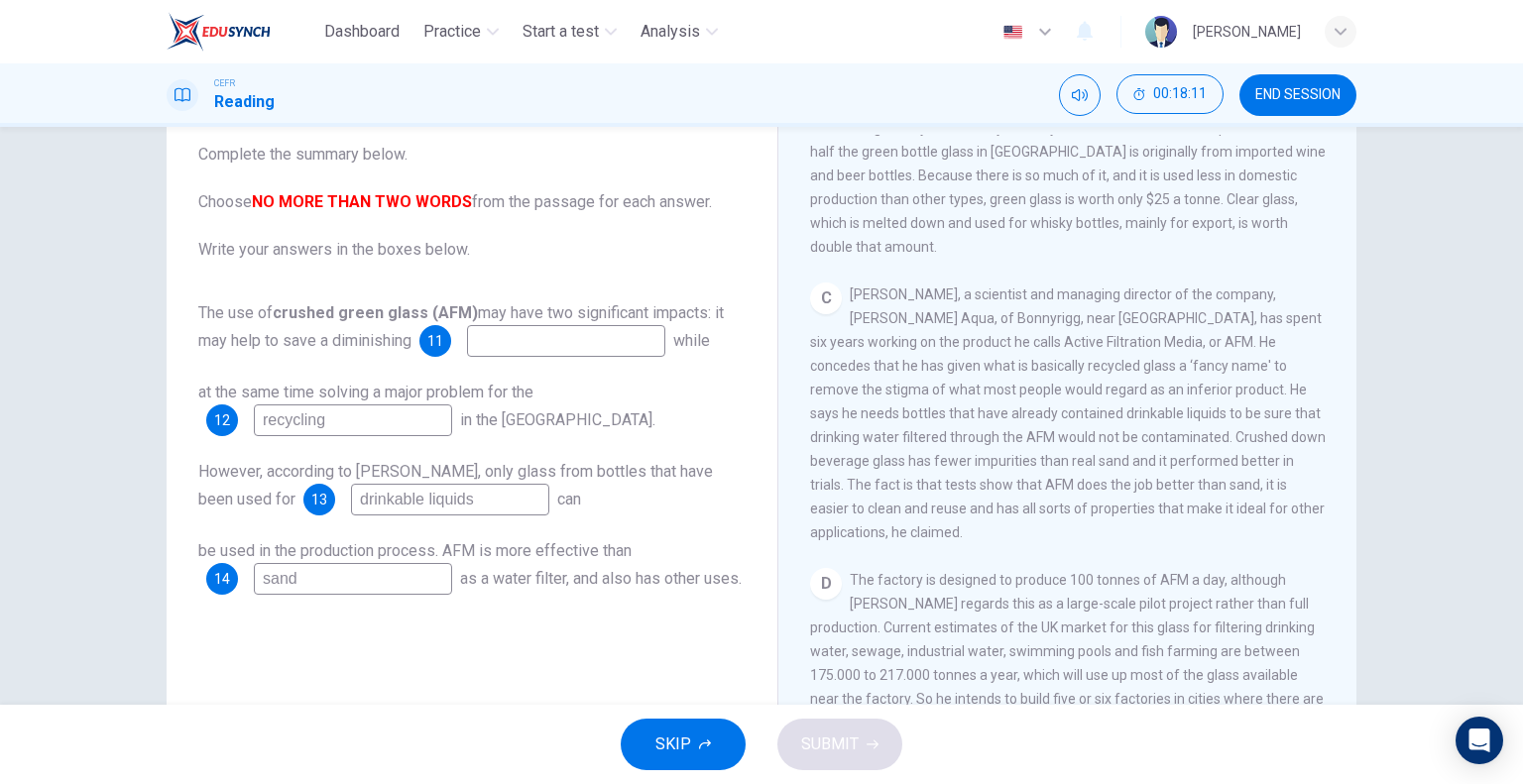 type on "sand" 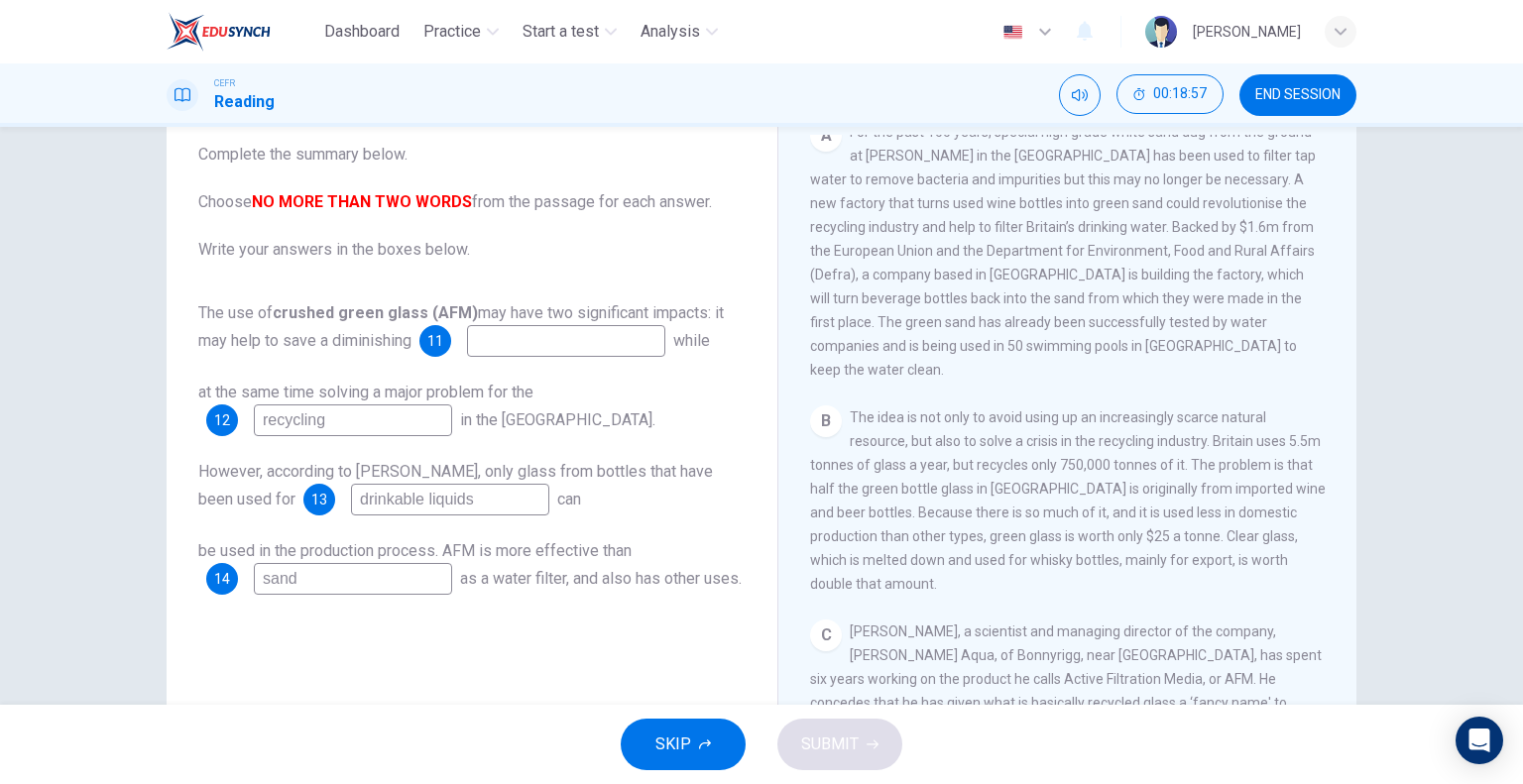 scroll, scrollTop: 434, scrollLeft: 0, axis: vertical 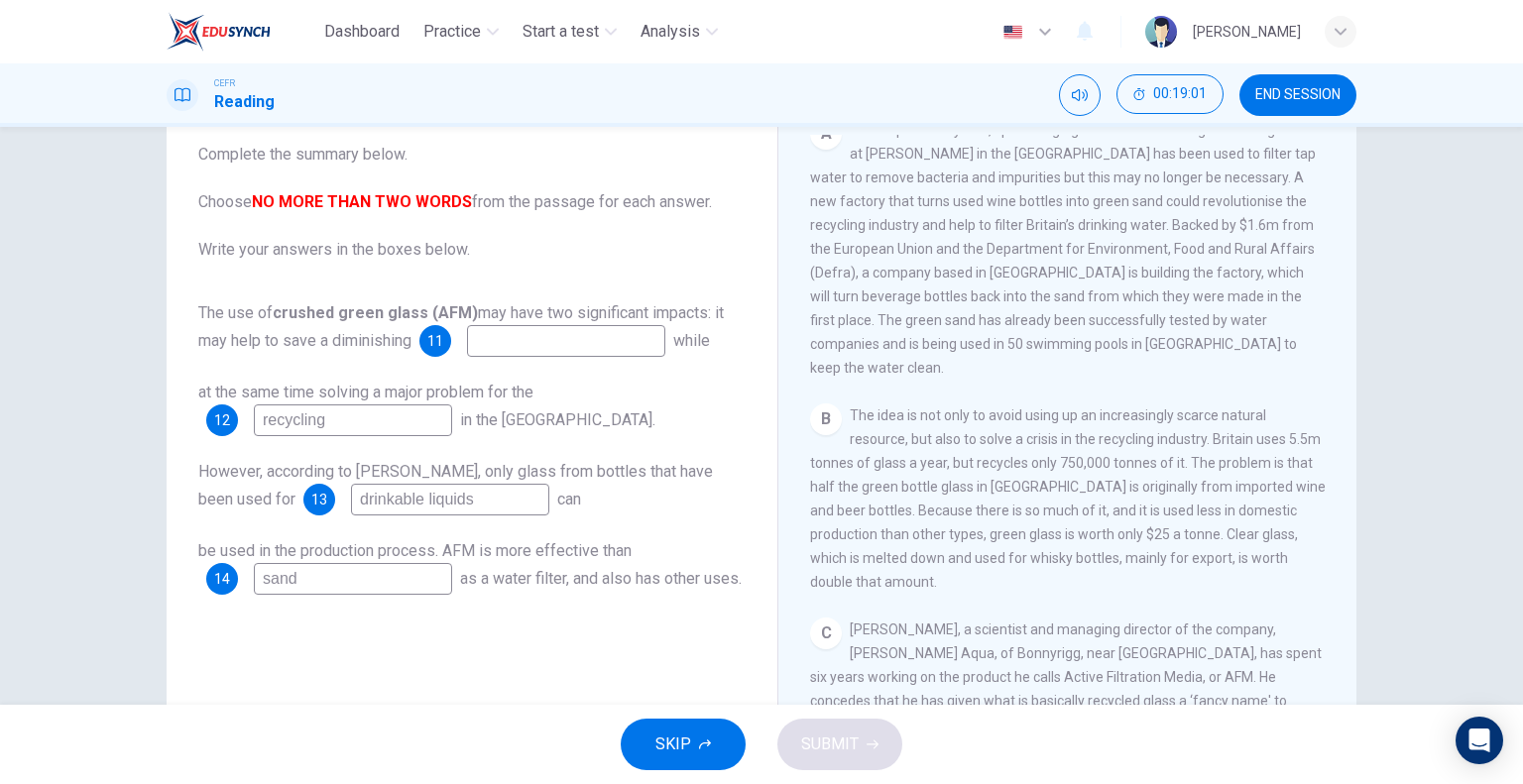 click at bounding box center (566, 341) 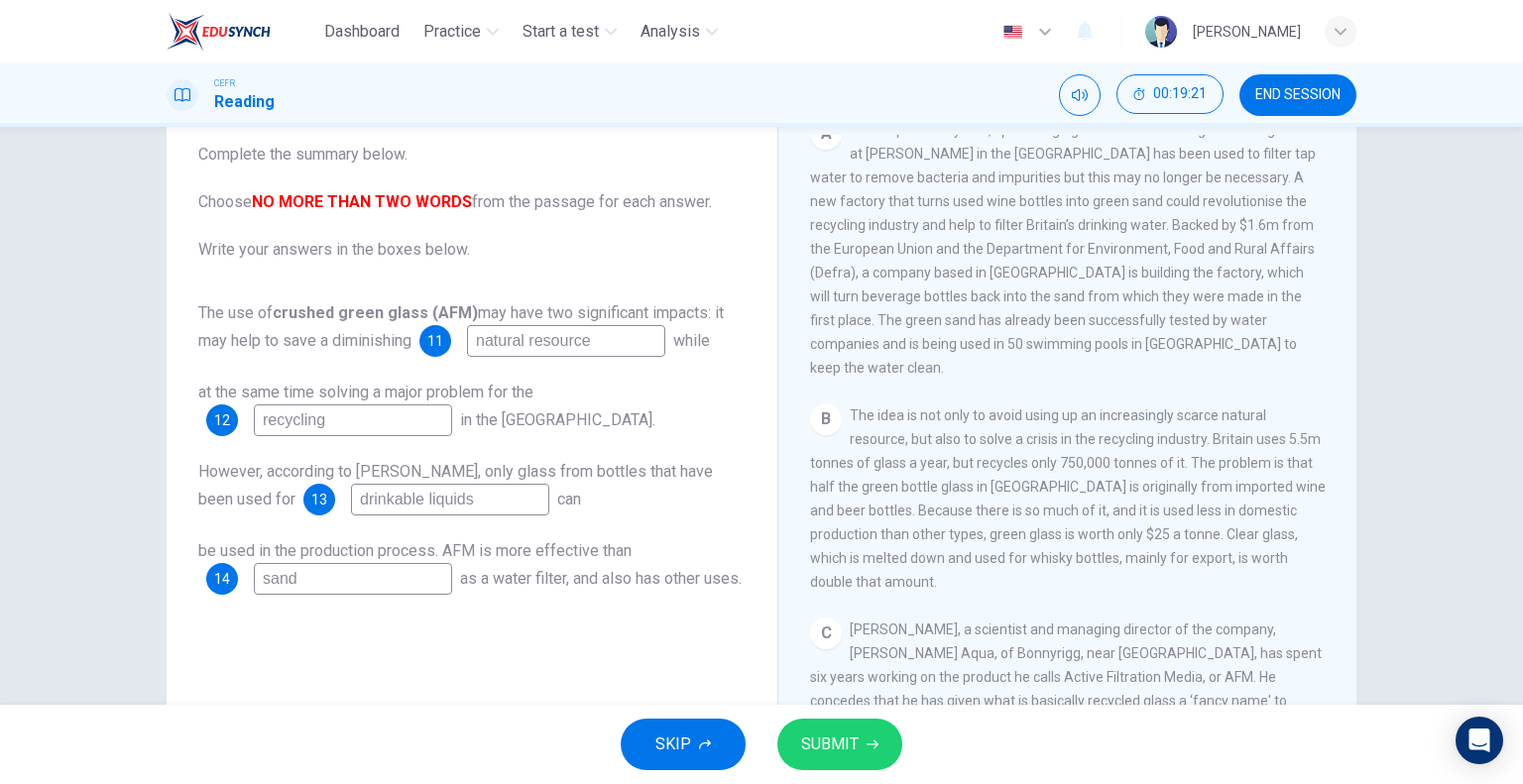 type on "natural resource" 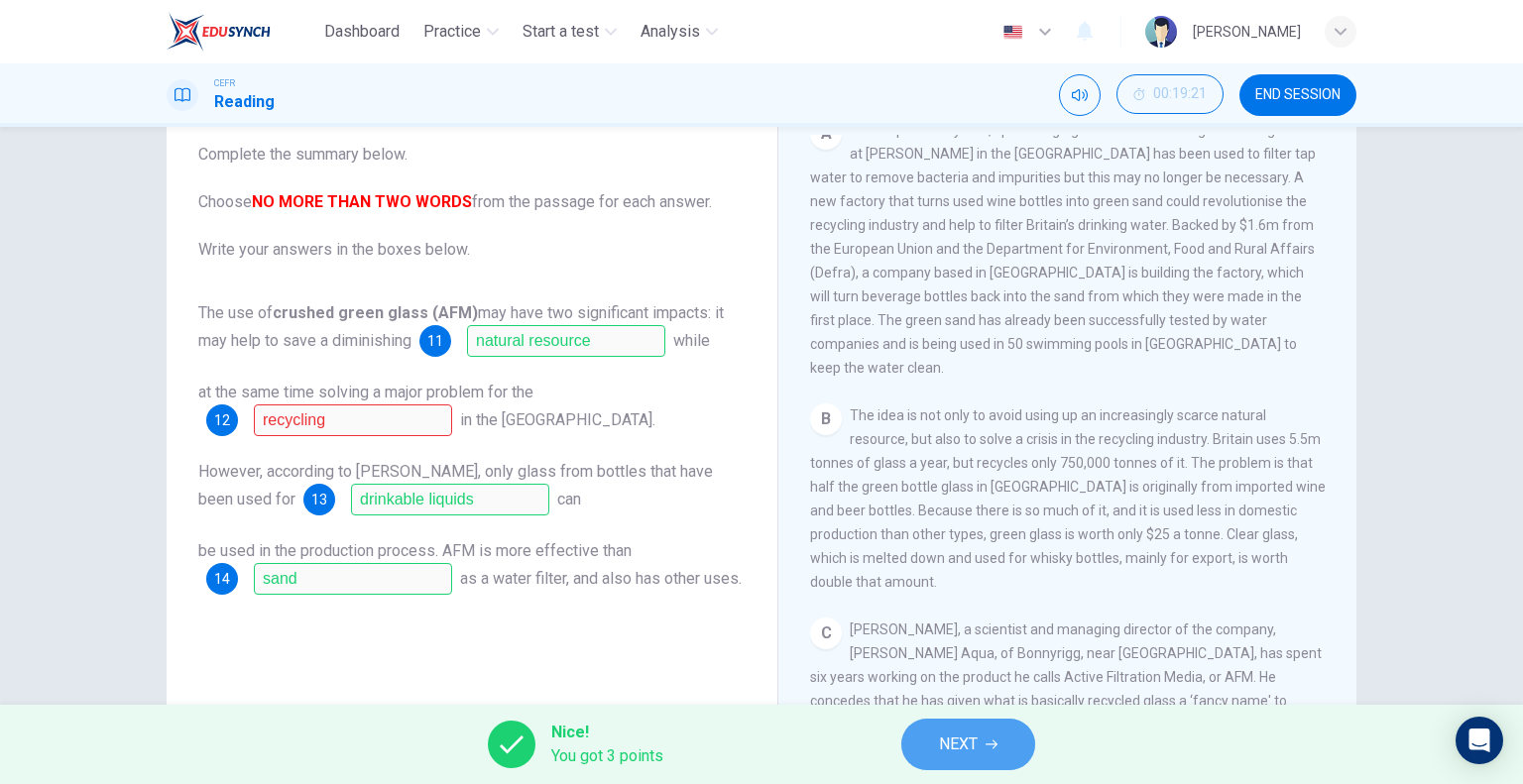 click on "NEXT" at bounding box center (958, 744) 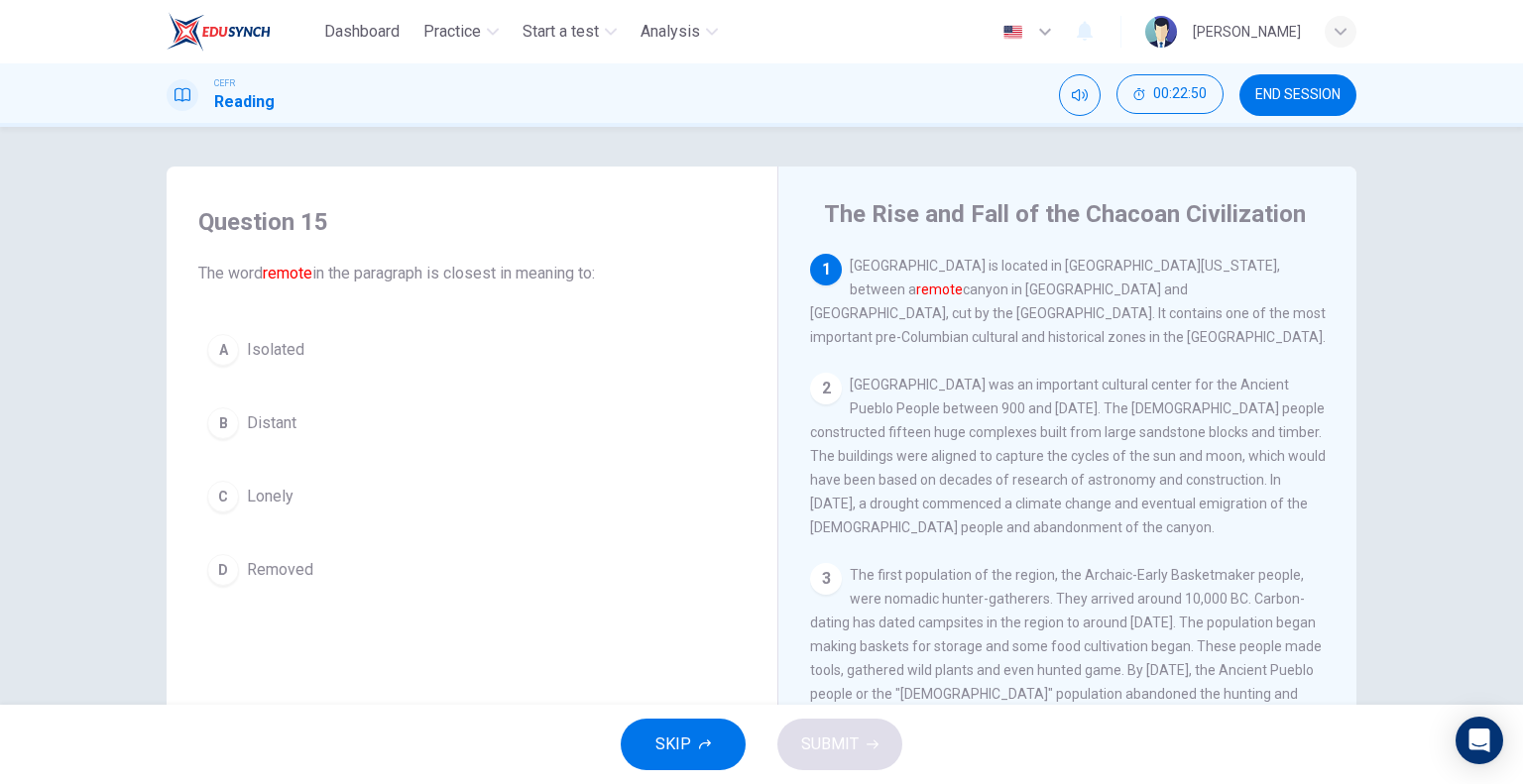 click on "Isolated" at bounding box center [276, 350] 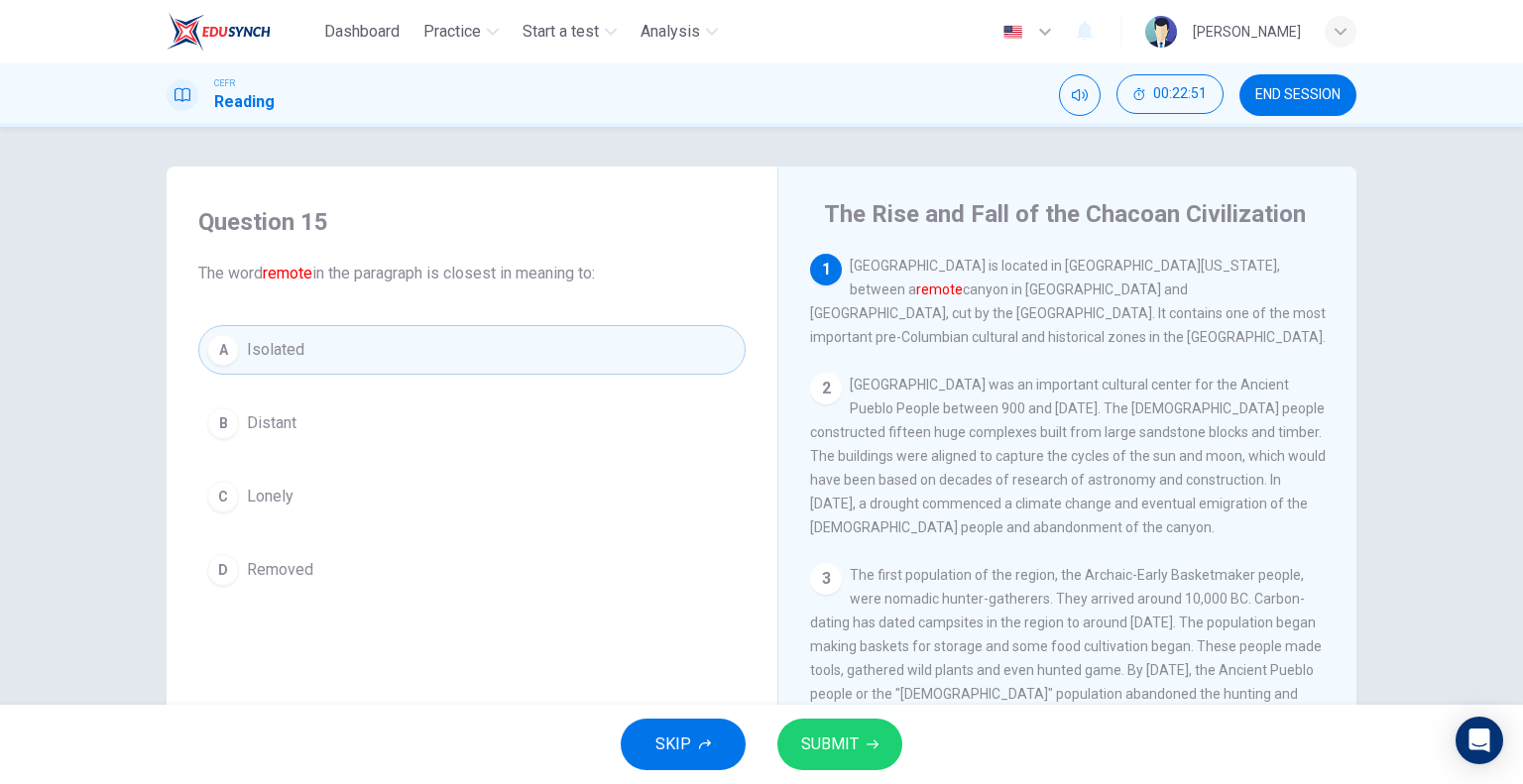 click on "SUBMIT" at bounding box center (840, 744) 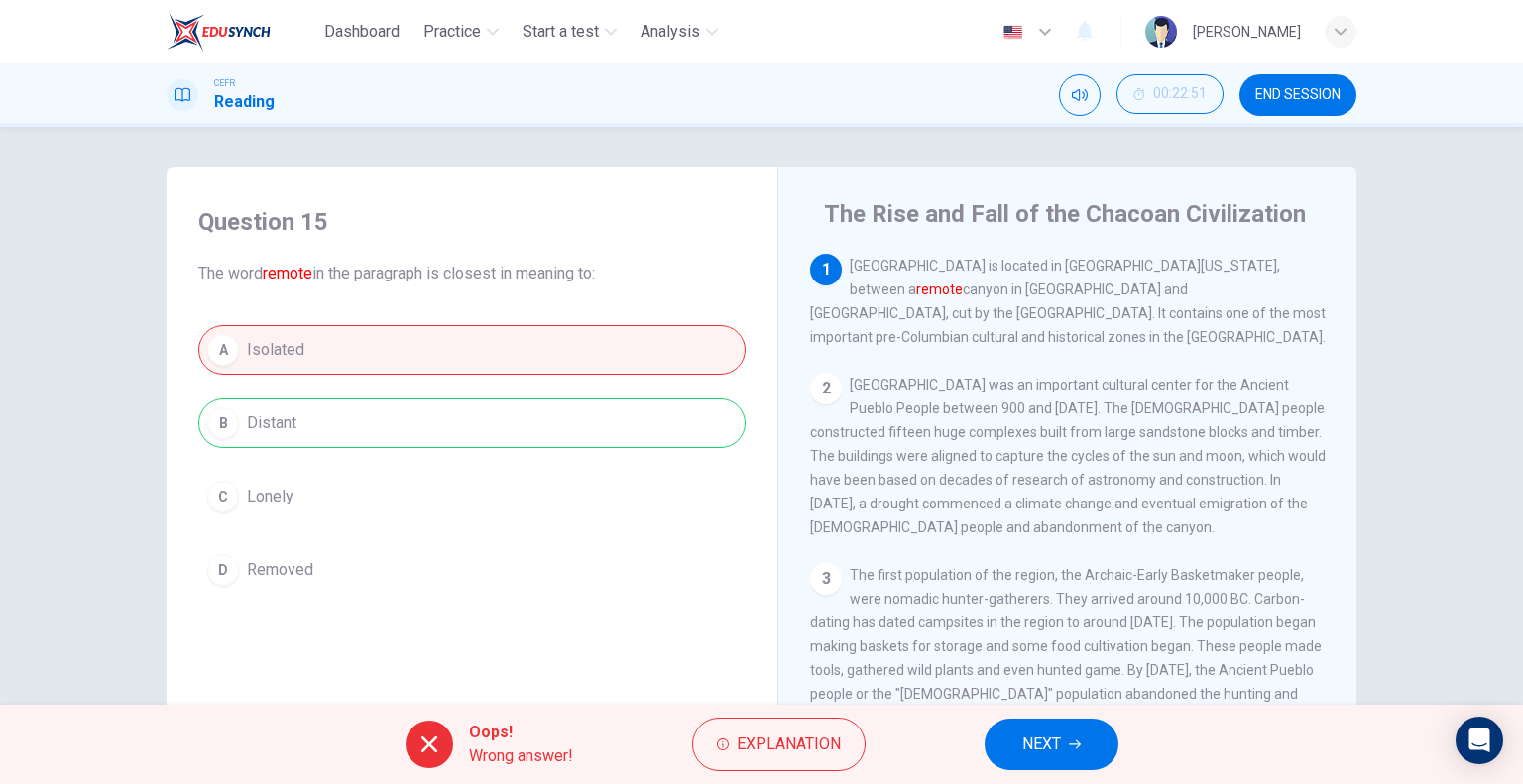 click on "Question 15 The word  remote  in the paragraph is closest in meaning to: A Isolated B Distant C Lonely D Removed" at bounding box center [472, 400] 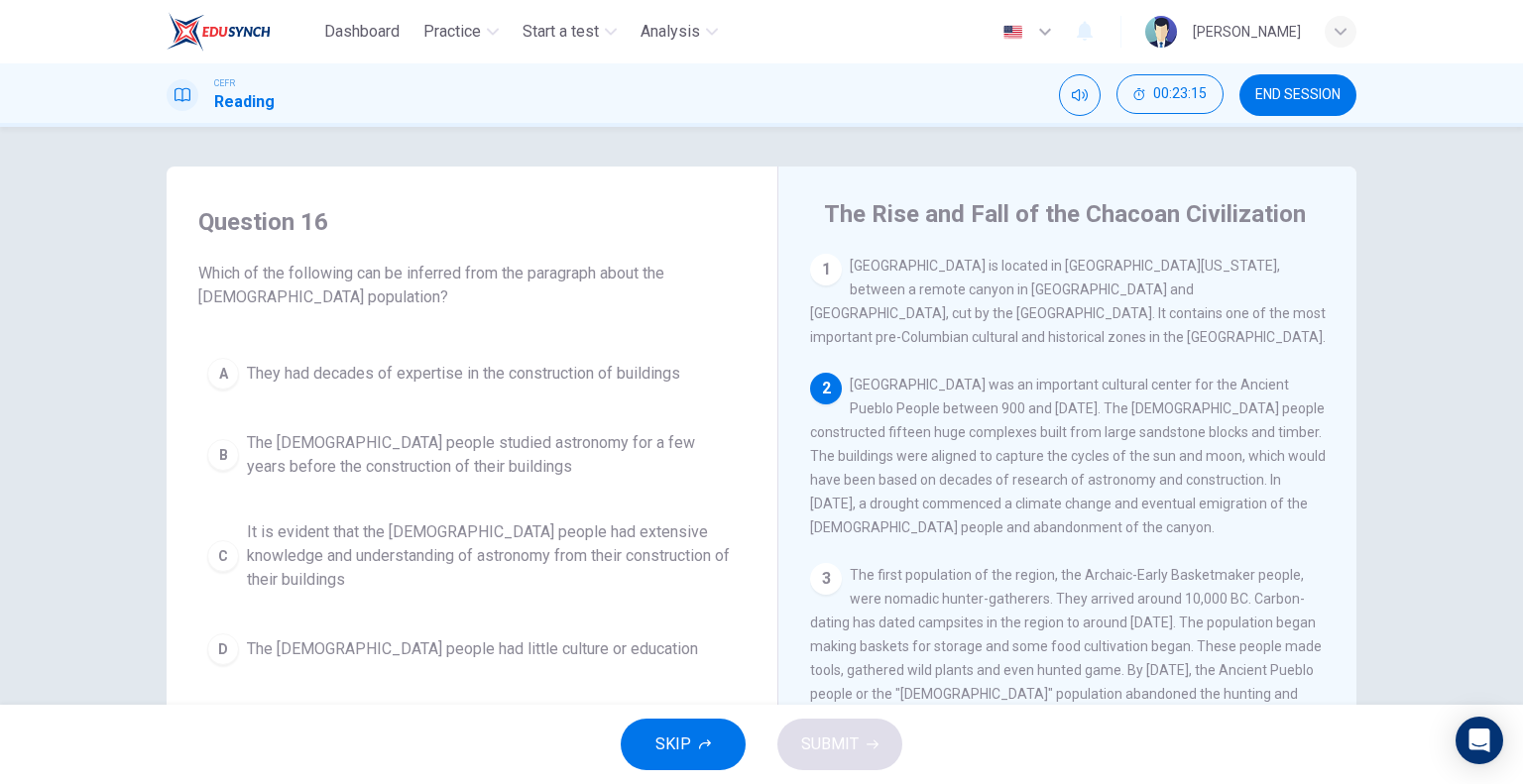 scroll, scrollTop: 99, scrollLeft: 0, axis: vertical 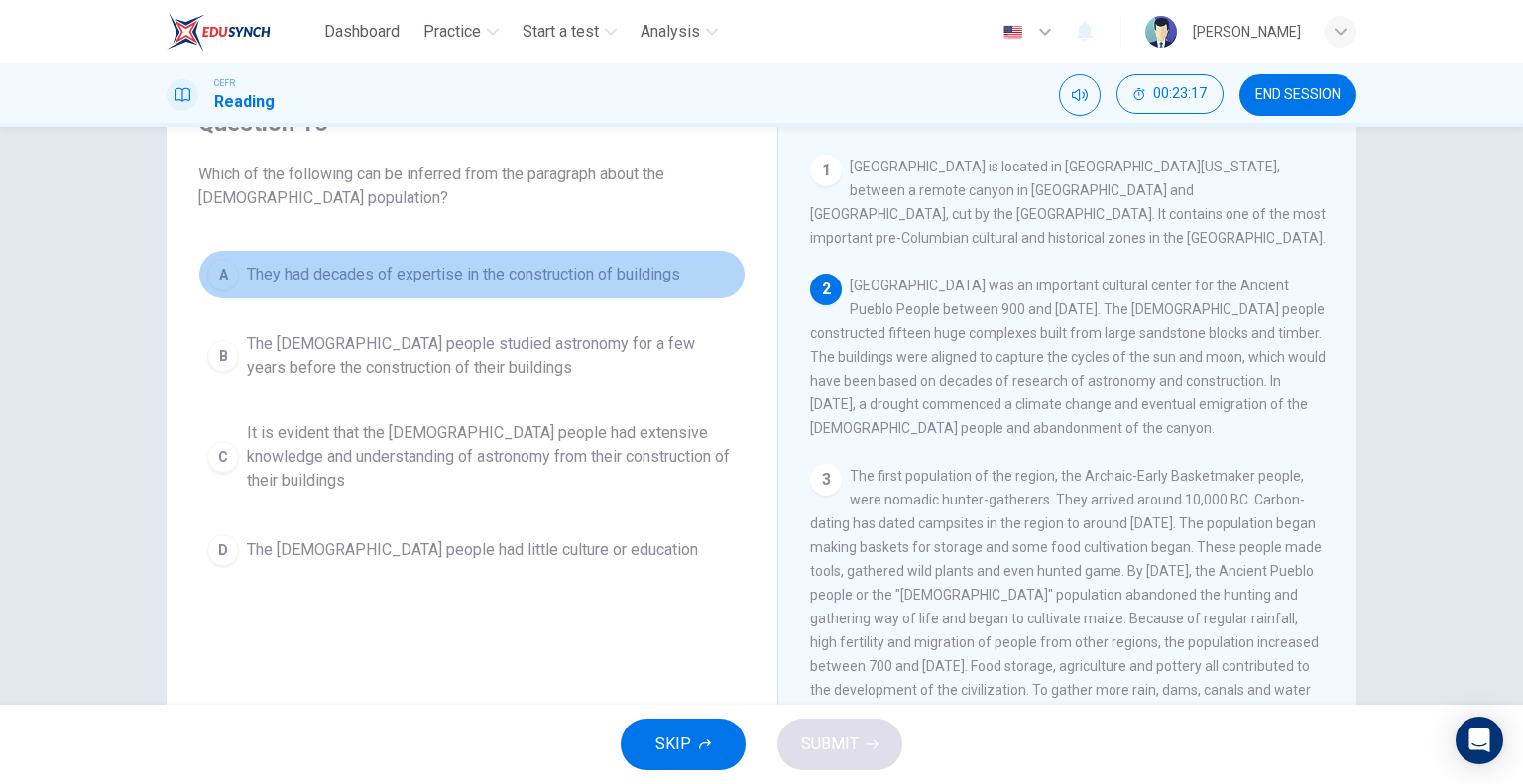 click on "A They had decades of expertise in the construction of buildings" at bounding box center (472, 275) 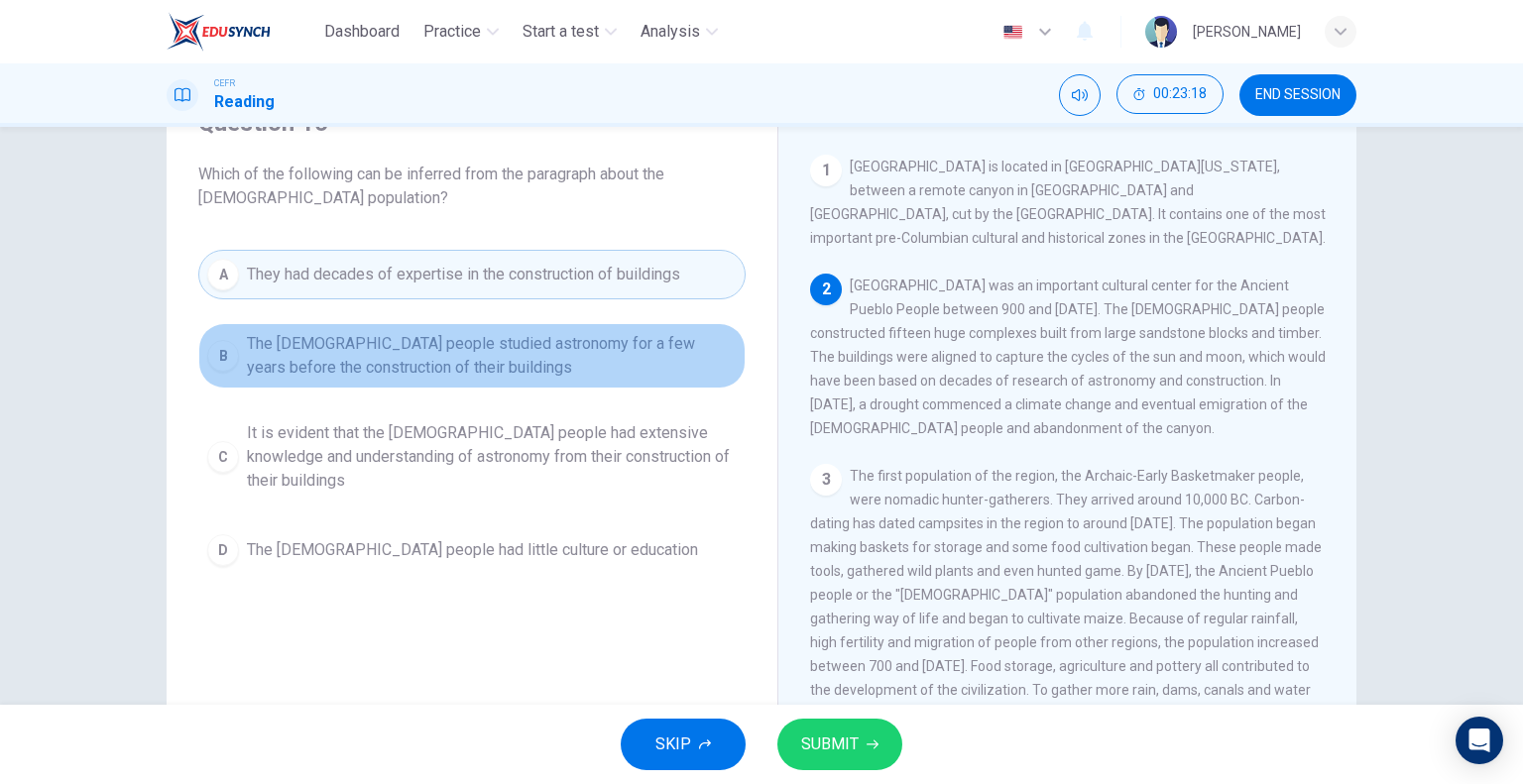 click on "The [DEMOGRAPHIC_DATA] people studied astronomy for a few years before the construction of their buildings" at bounding box center (492, 356) 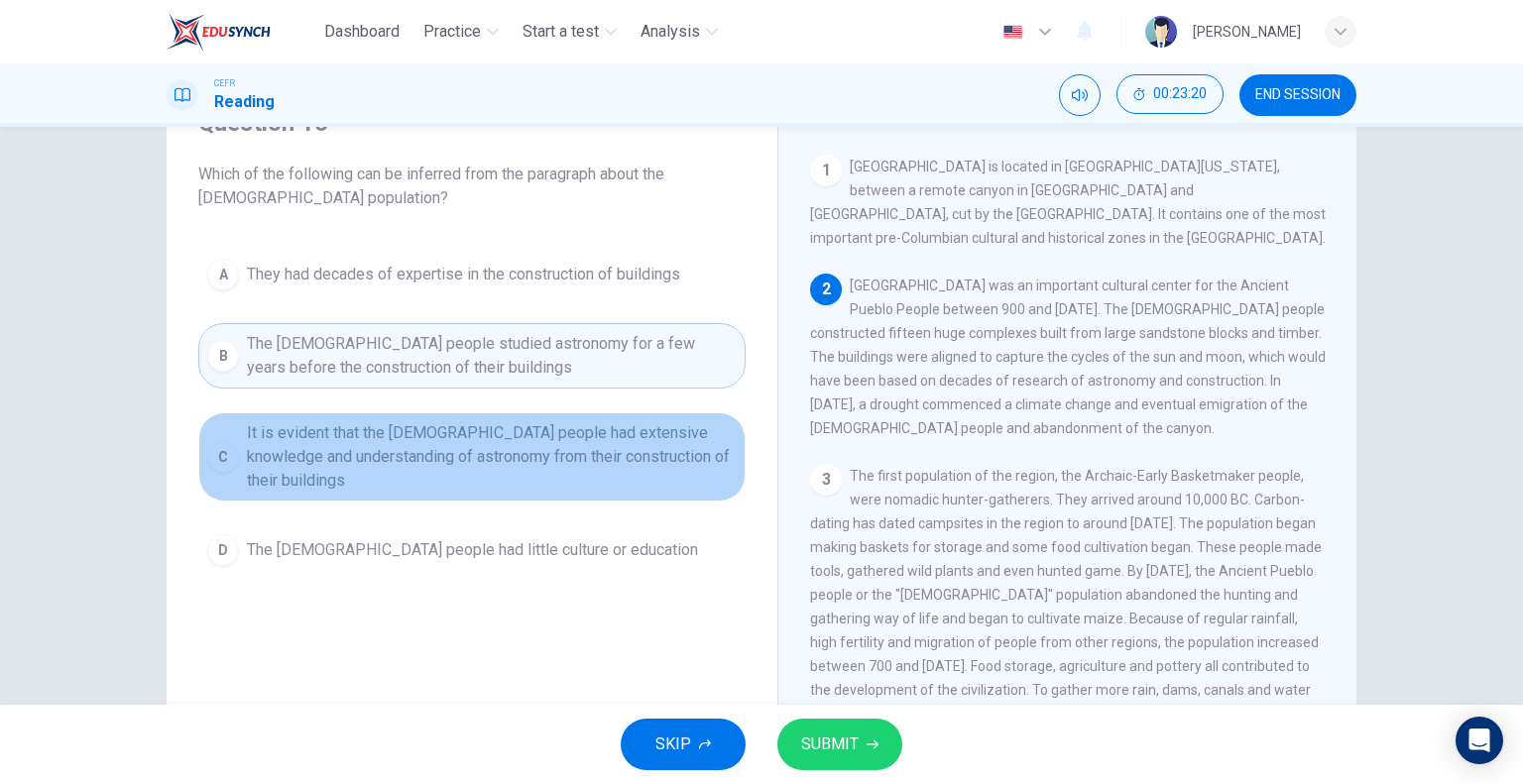 click on "It is evident that the [DEMOGRAPHIC_DATA] people had extensive knowledge and understanding of astronomy from their construction of their buildings" at bounding box center [492, 457] 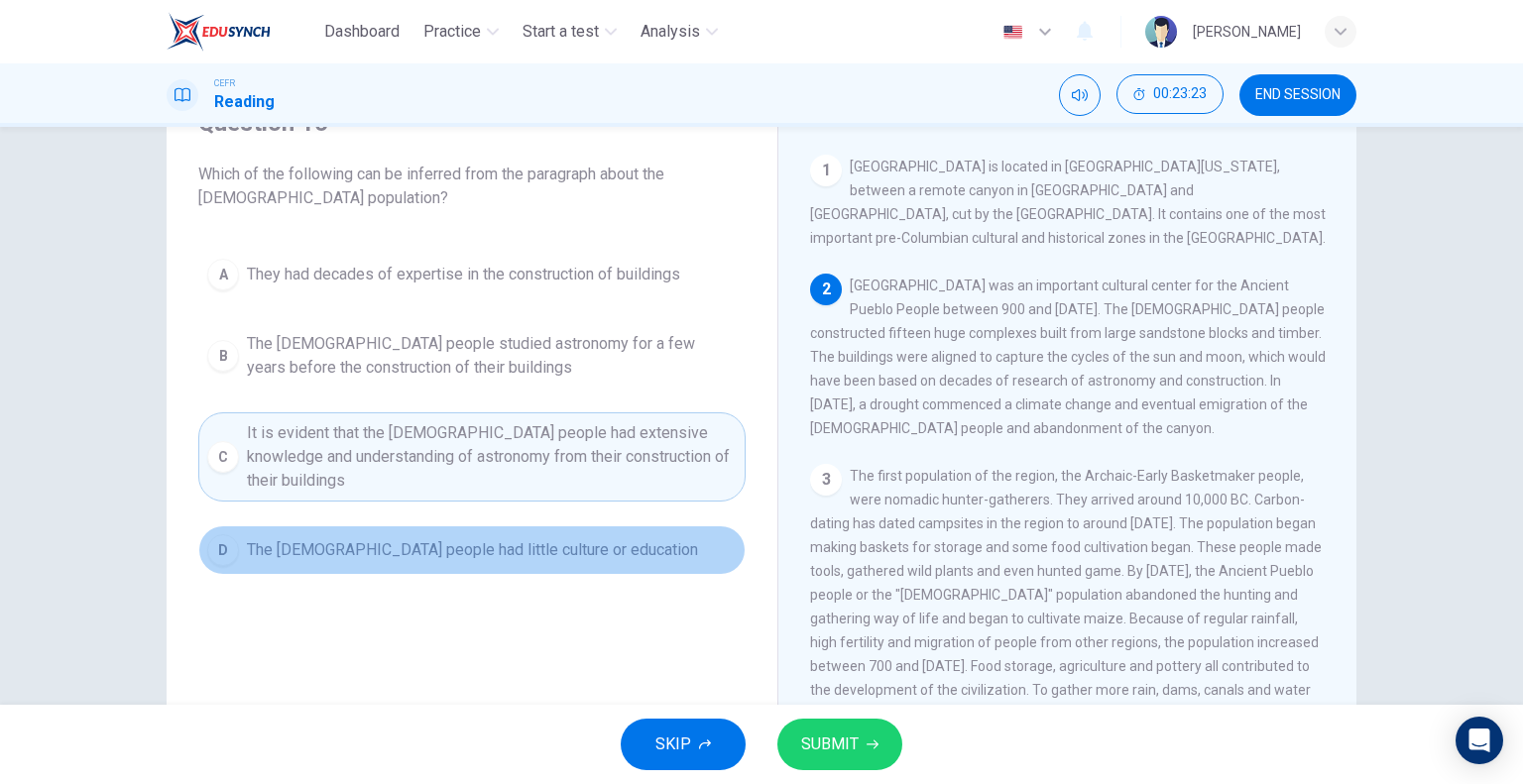 click on "D The [DEMOGRAPHIC_DATA] people had little culture or education" at bounding box center [472, 550] 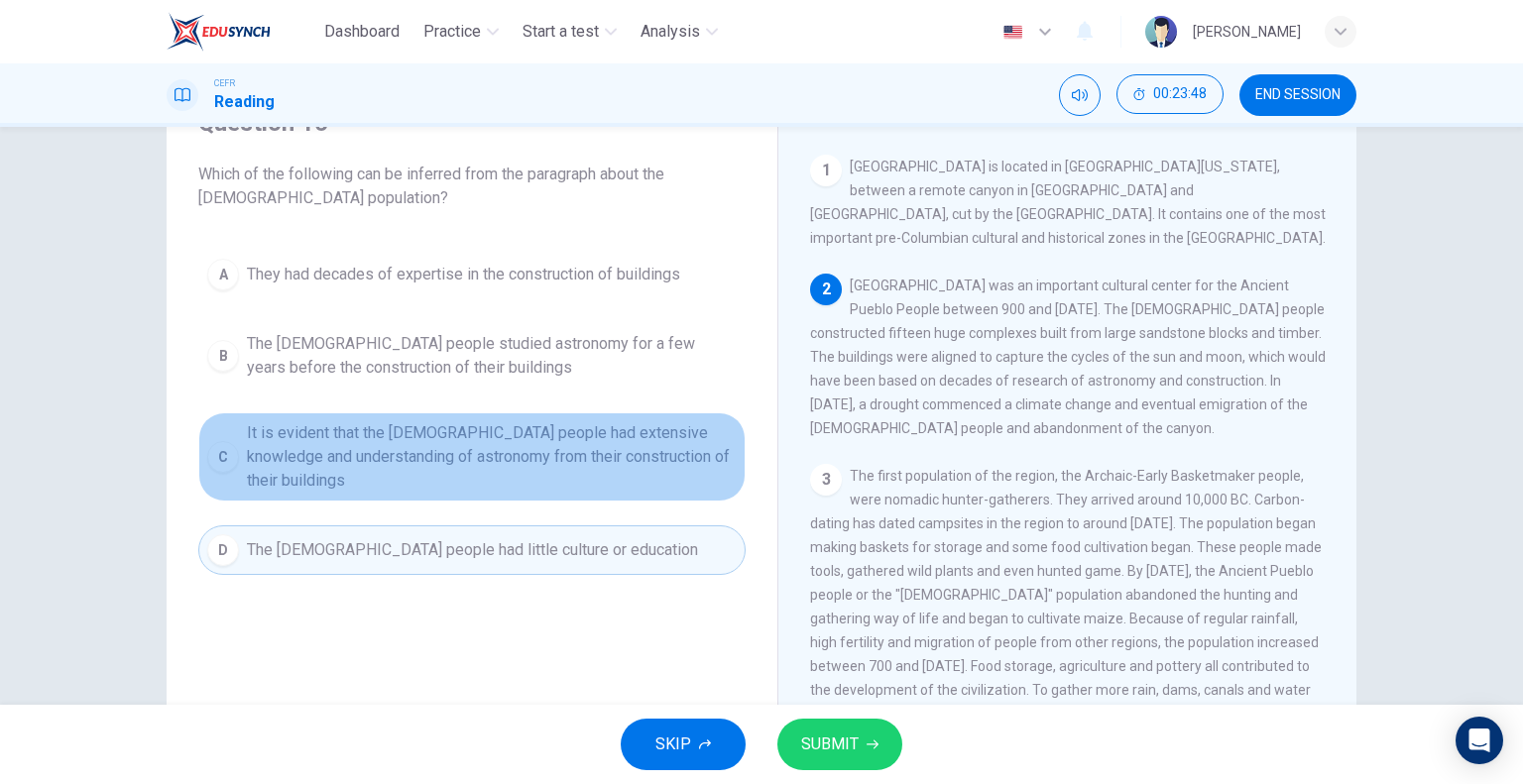 click on "It is evident that the [DEMOGRAPHIC_DATA] people had extensive knowledge and understanding of astronomy from their construction of their buildings" at bounding box center (492, 457) 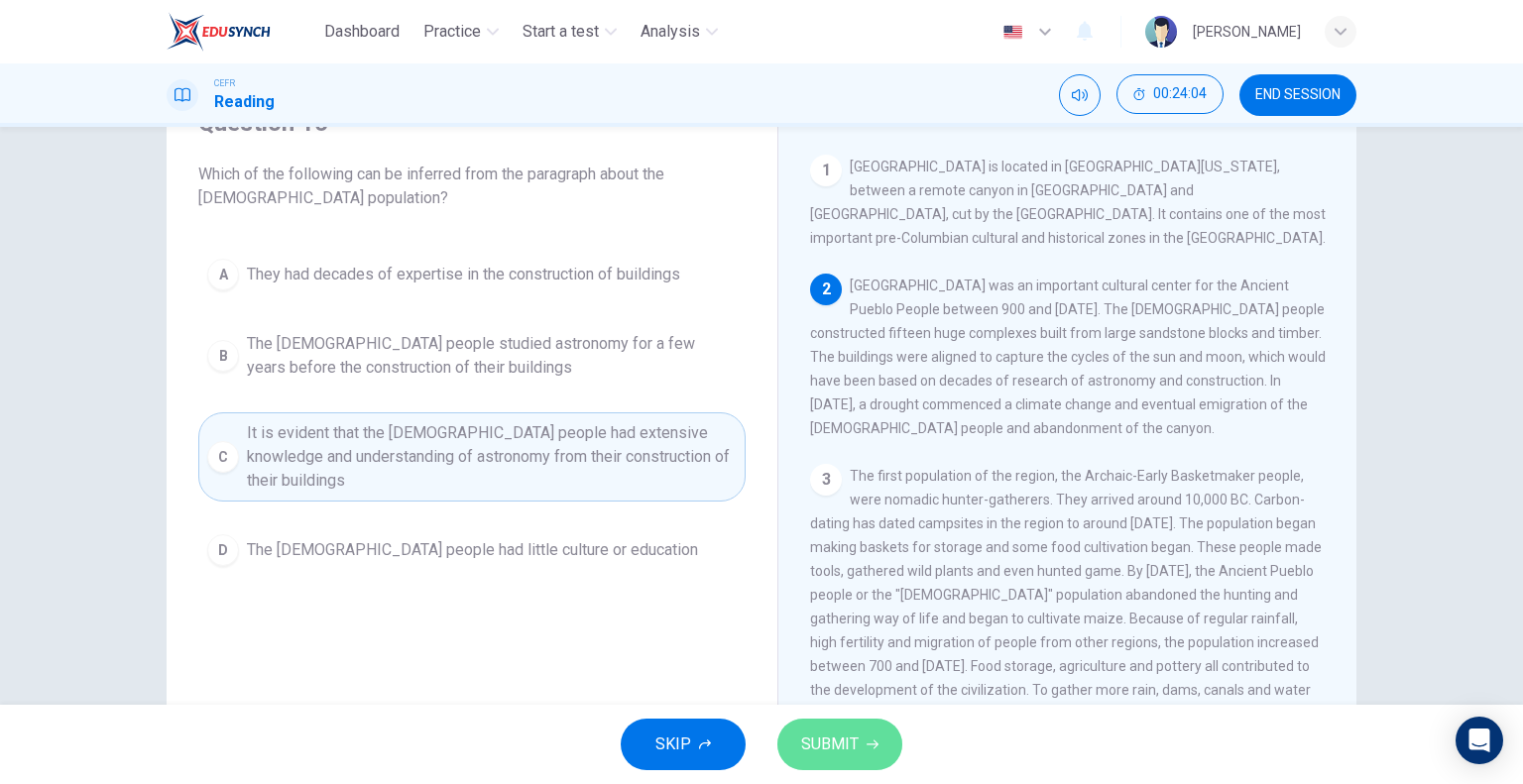 click on "SUBMIT" at bounding box center (830, 744) 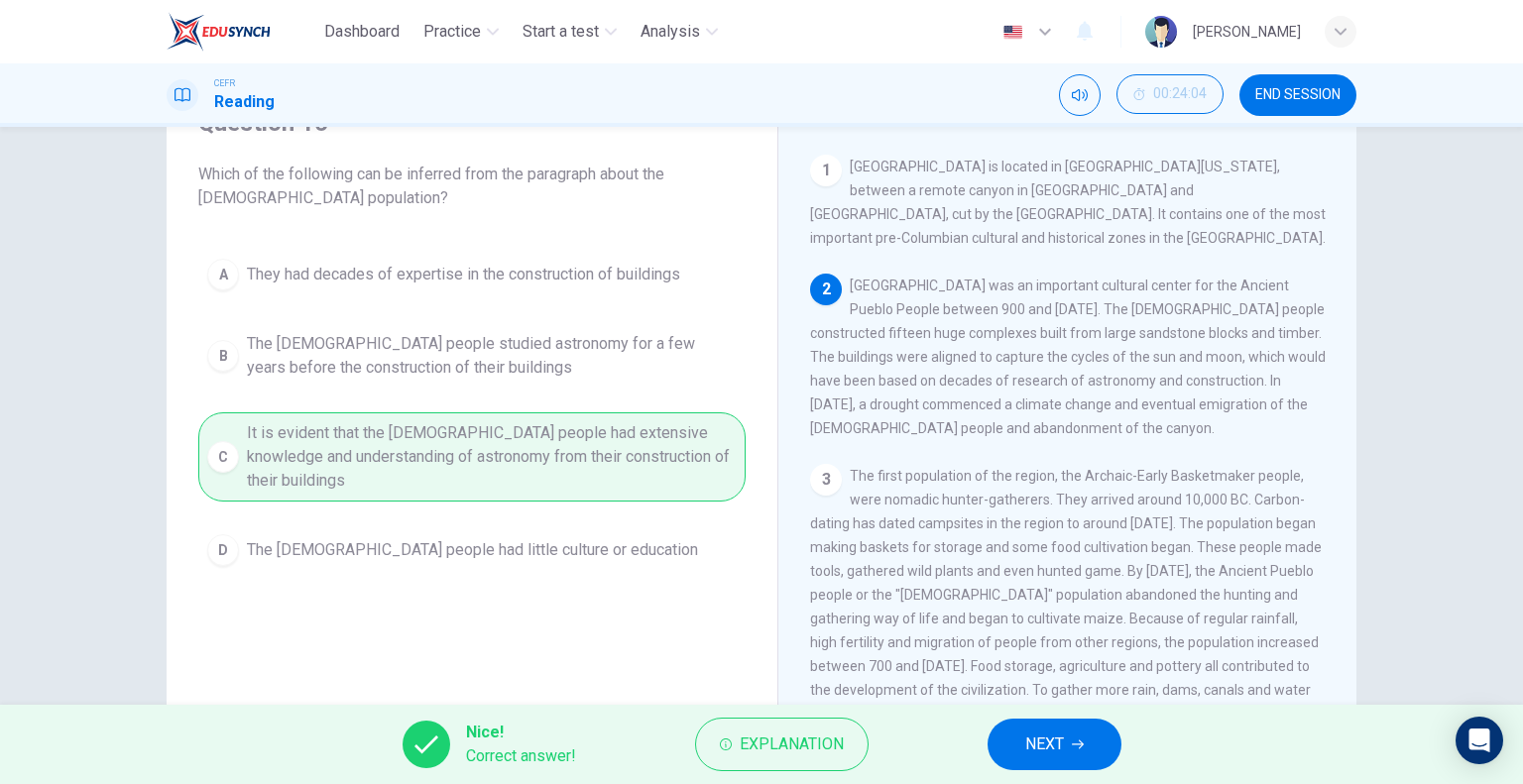 click on "NEXT" at bounding box center (1054, 744) 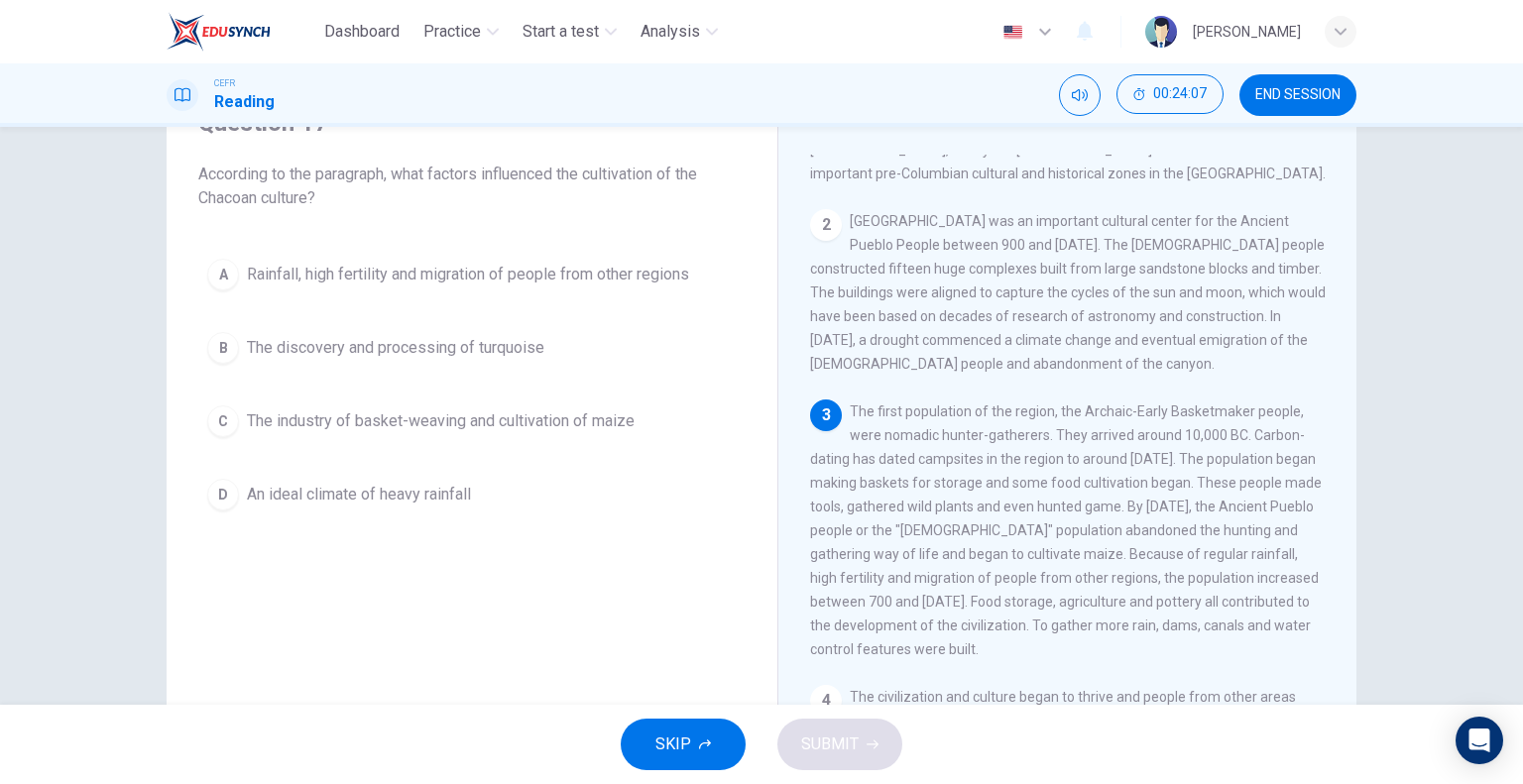 scroll, scrollTop: 99, scrollLeft: 0, axis: vertical 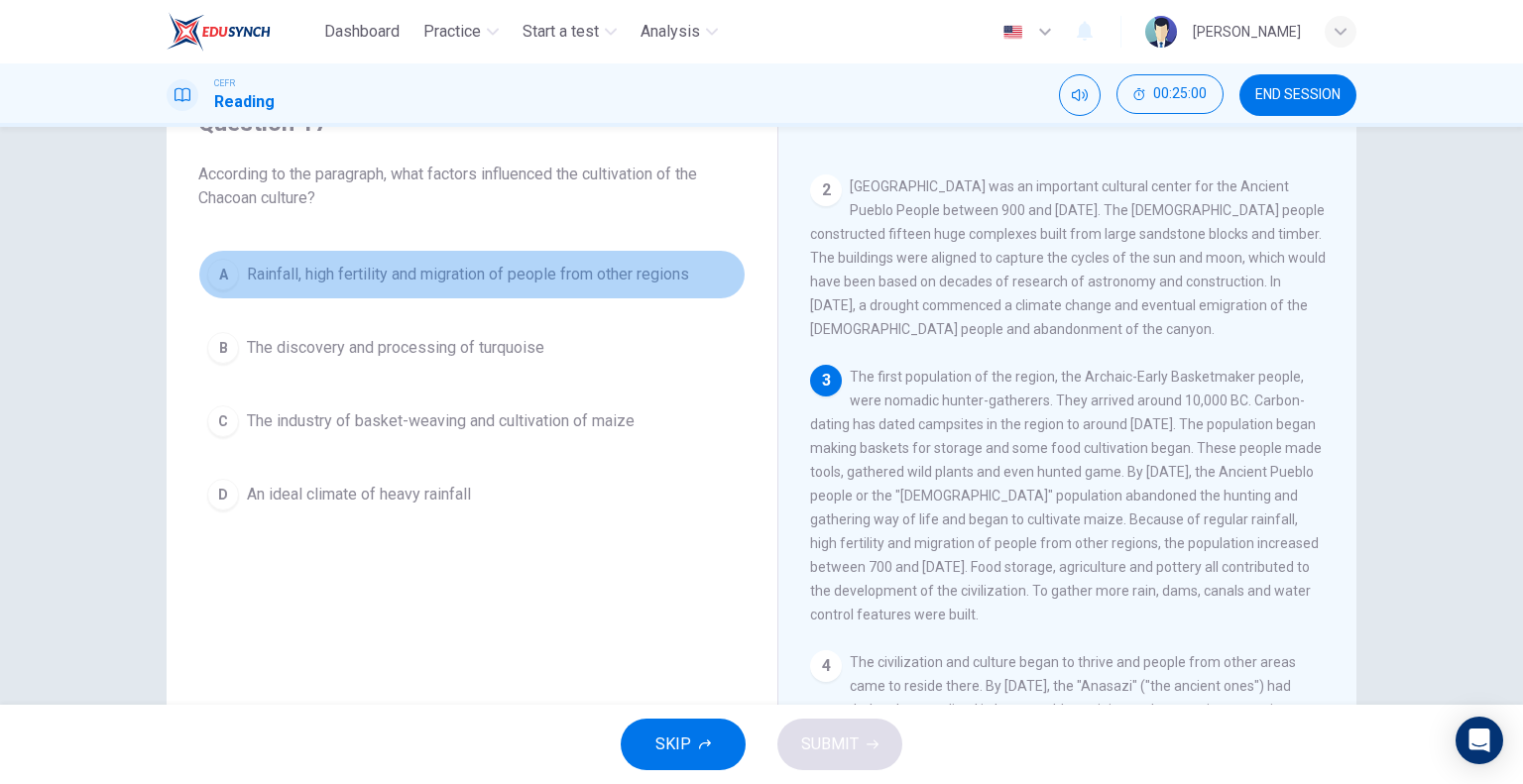 click on "Rainfall, high fertility and migration of people from other regions" at bounding box center [468, 275] 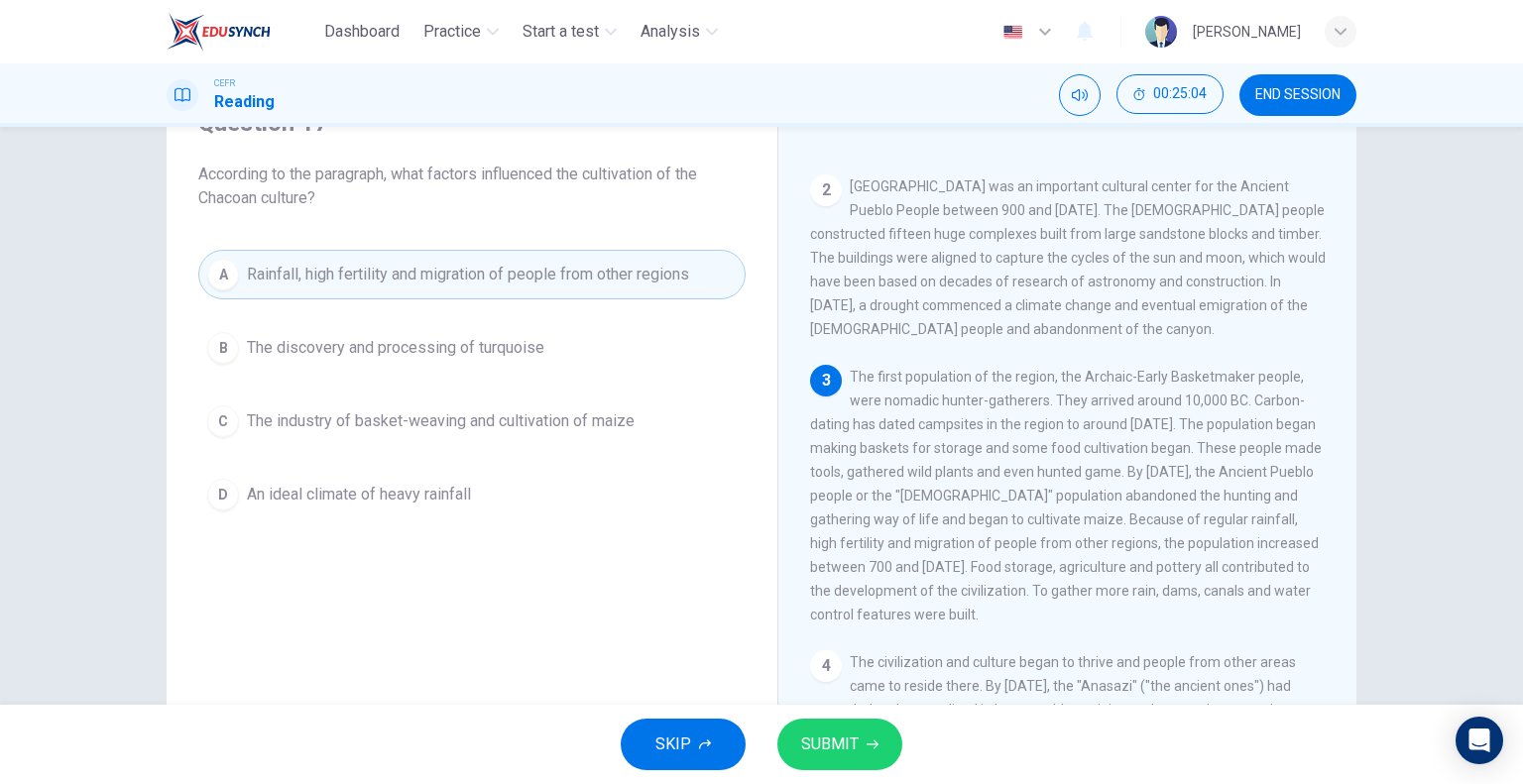 click on "The industry of basket-weaving and cultivation of maize" at bounding box center (440, 421) 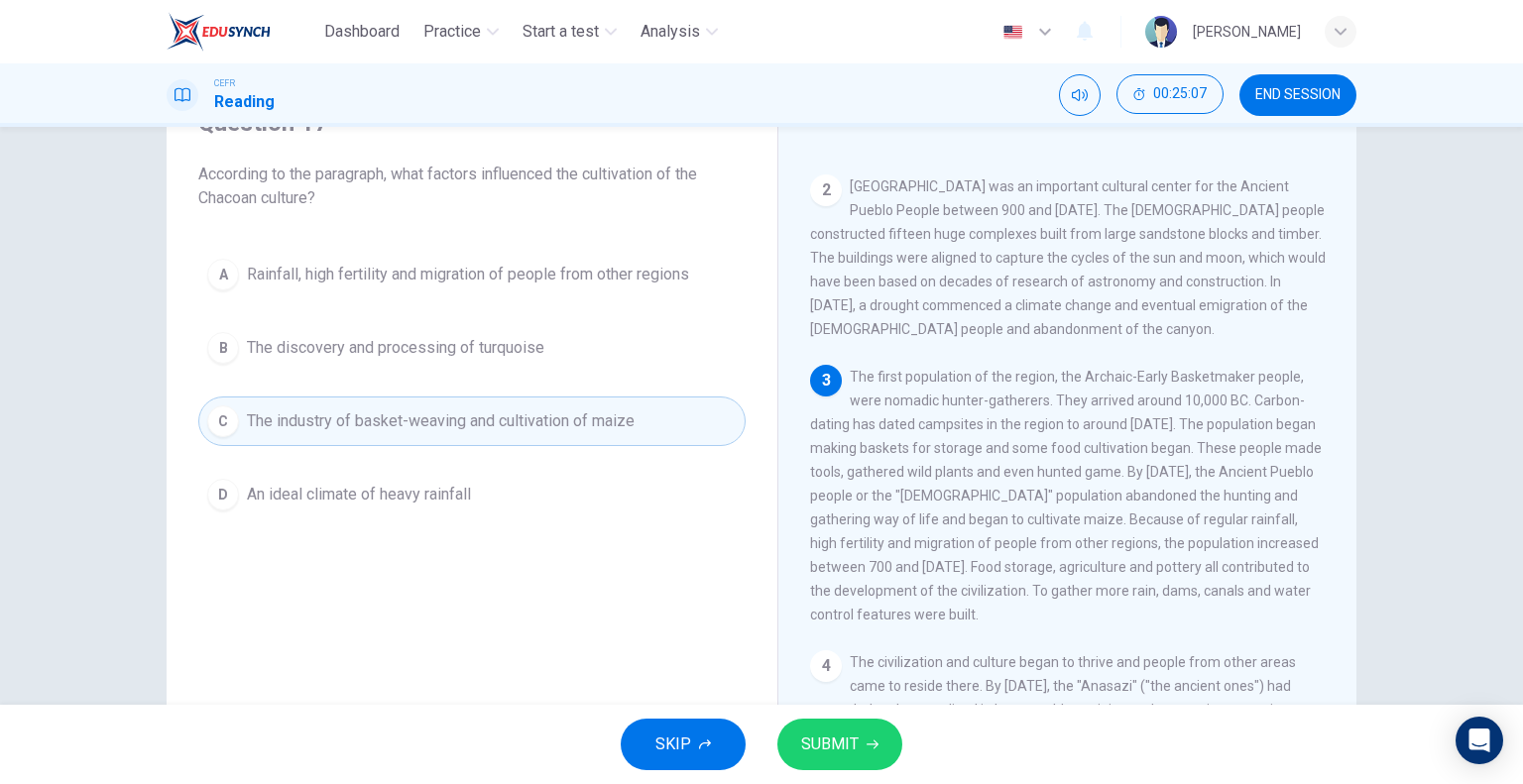 click on "An ideal climate of heavy rainfall" at bounding box center [359, 495] 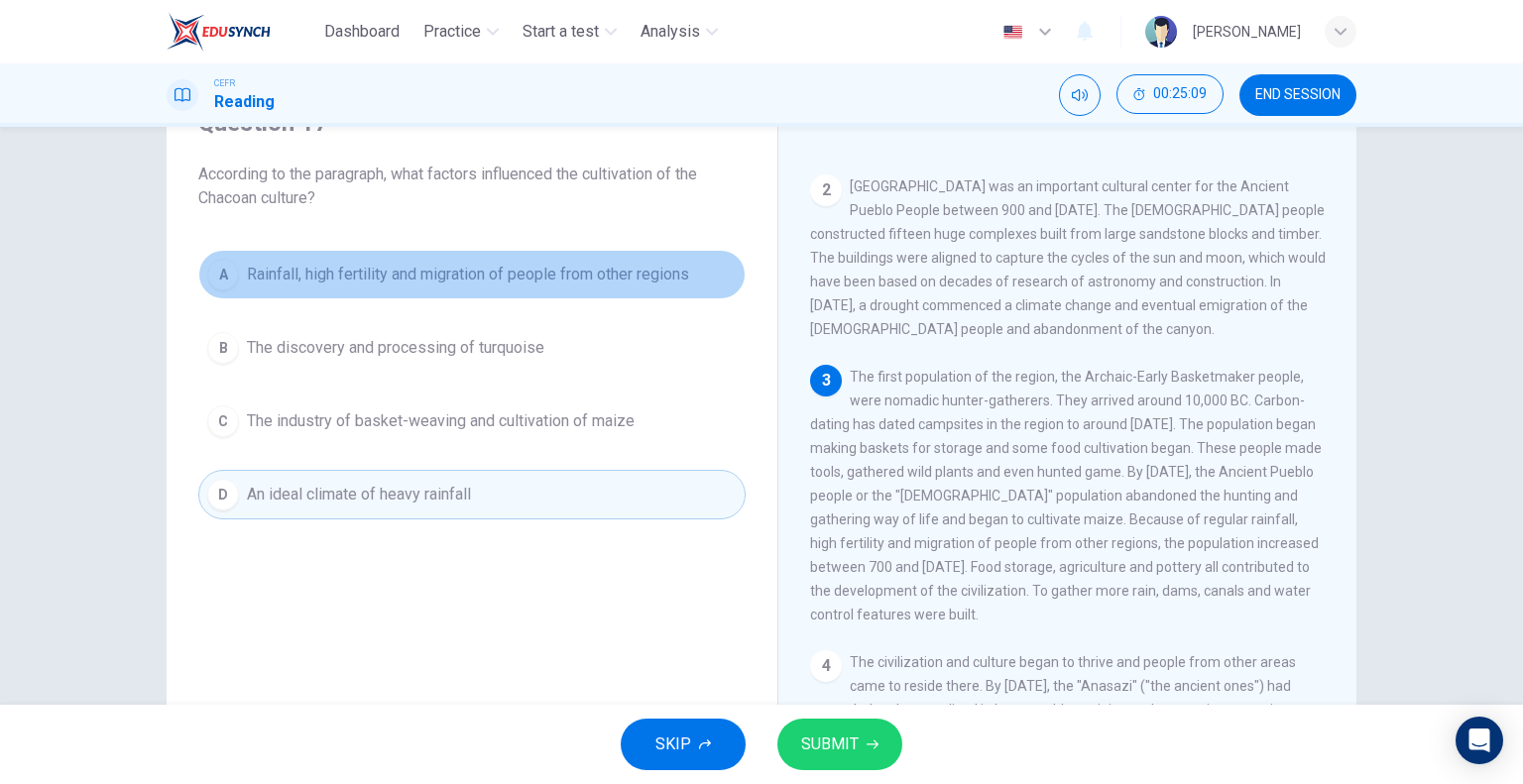 click on "A Rainfall, high fertility and migration of people from other regions" at bounding box center (472, 275) 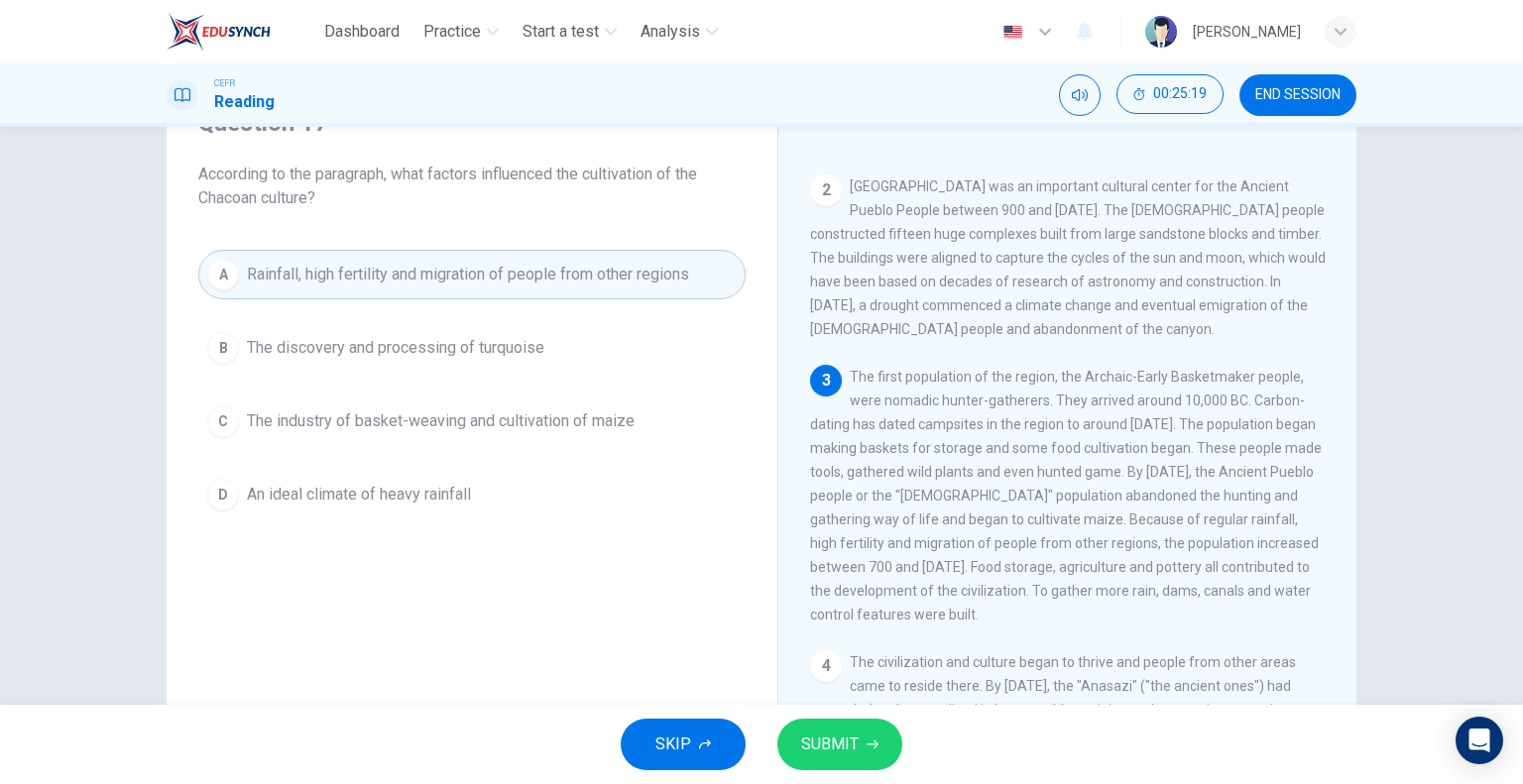 click on "SUBMIT" at bounding box center (830, 744) 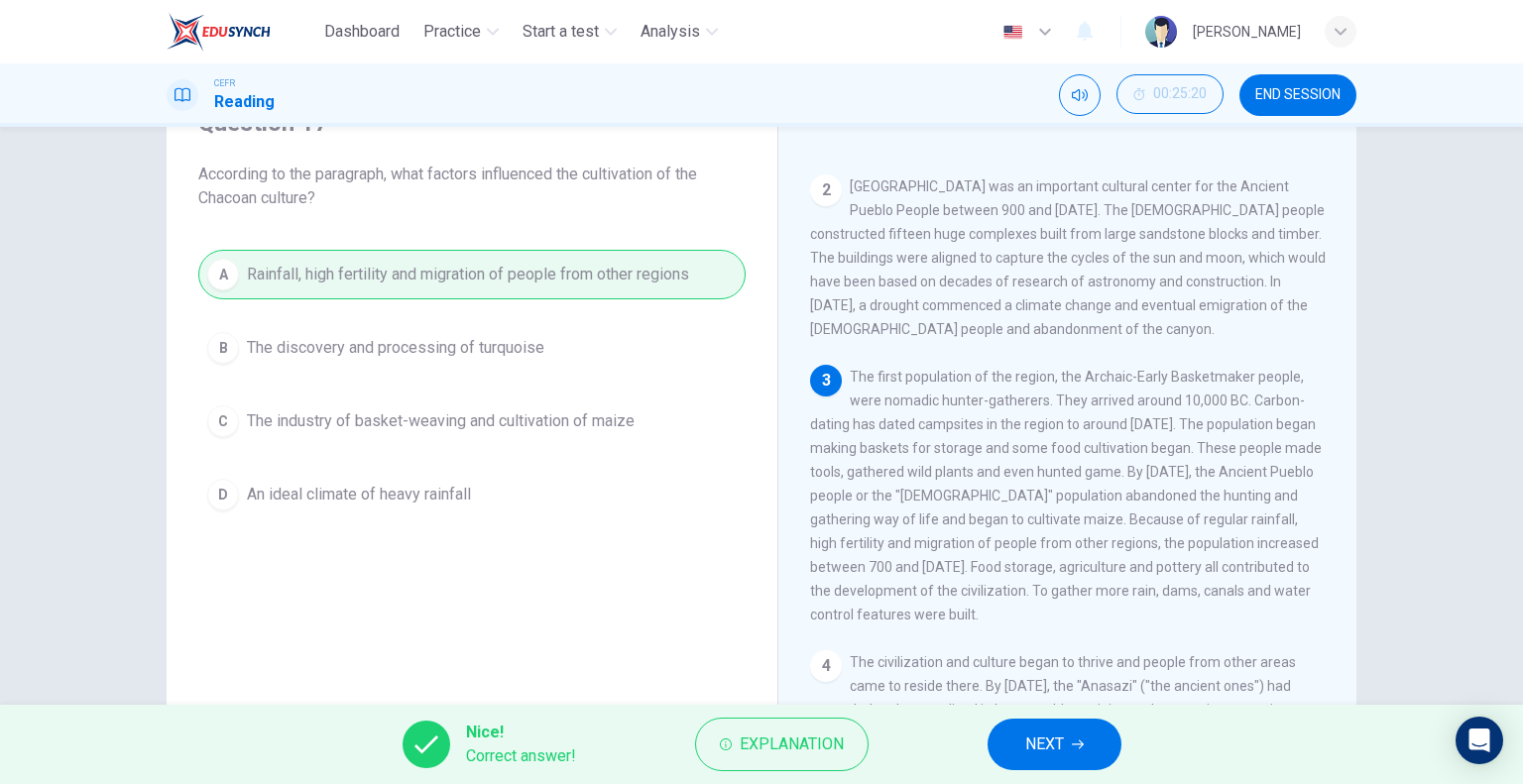 drag, startPoint x: 1032, startPoint y: 729, endPoint x: 1018, endPoint y: 674, distance: 56.75385 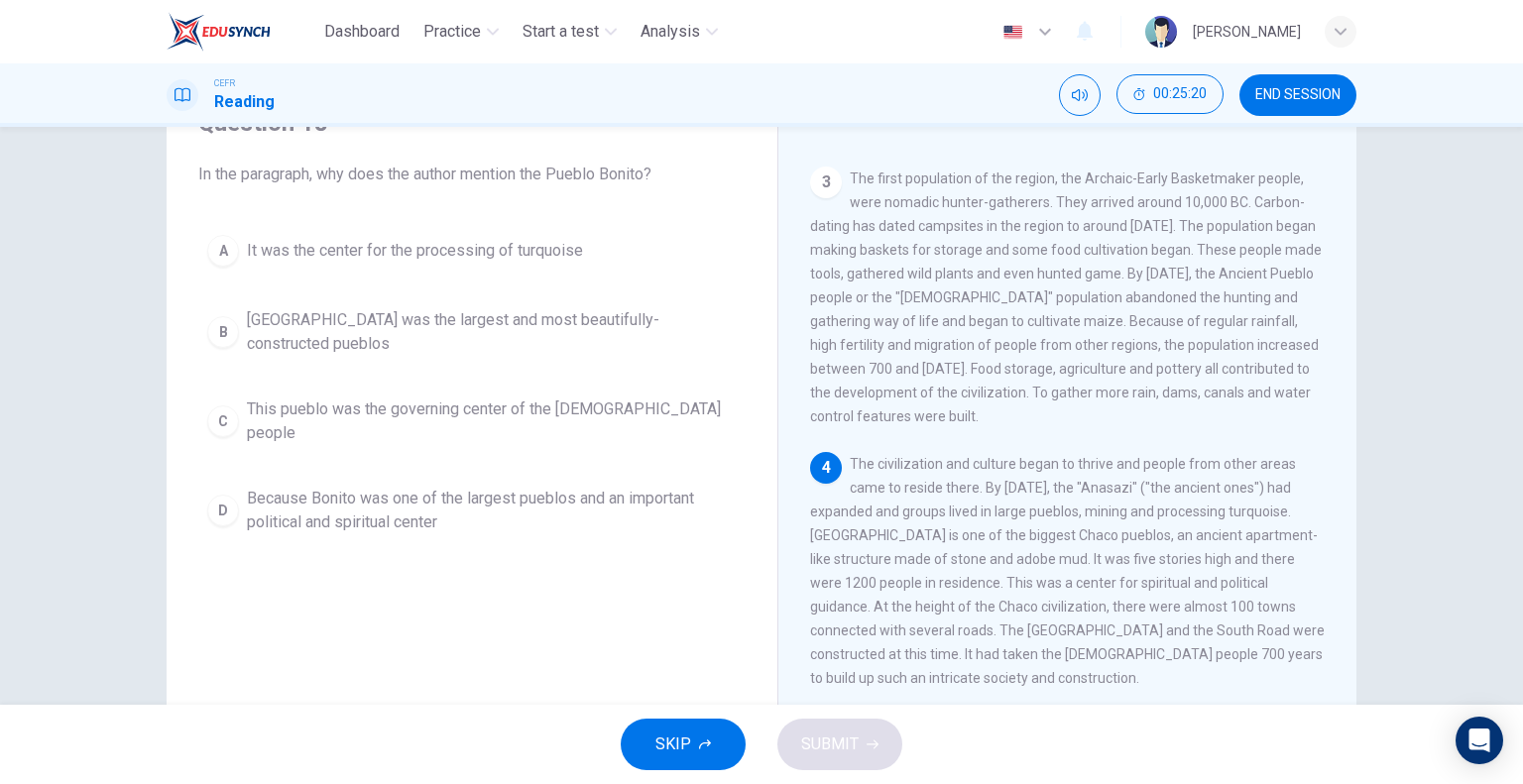 scroll, scrollTop: 396, scrollLeft: 0, axis: vertical 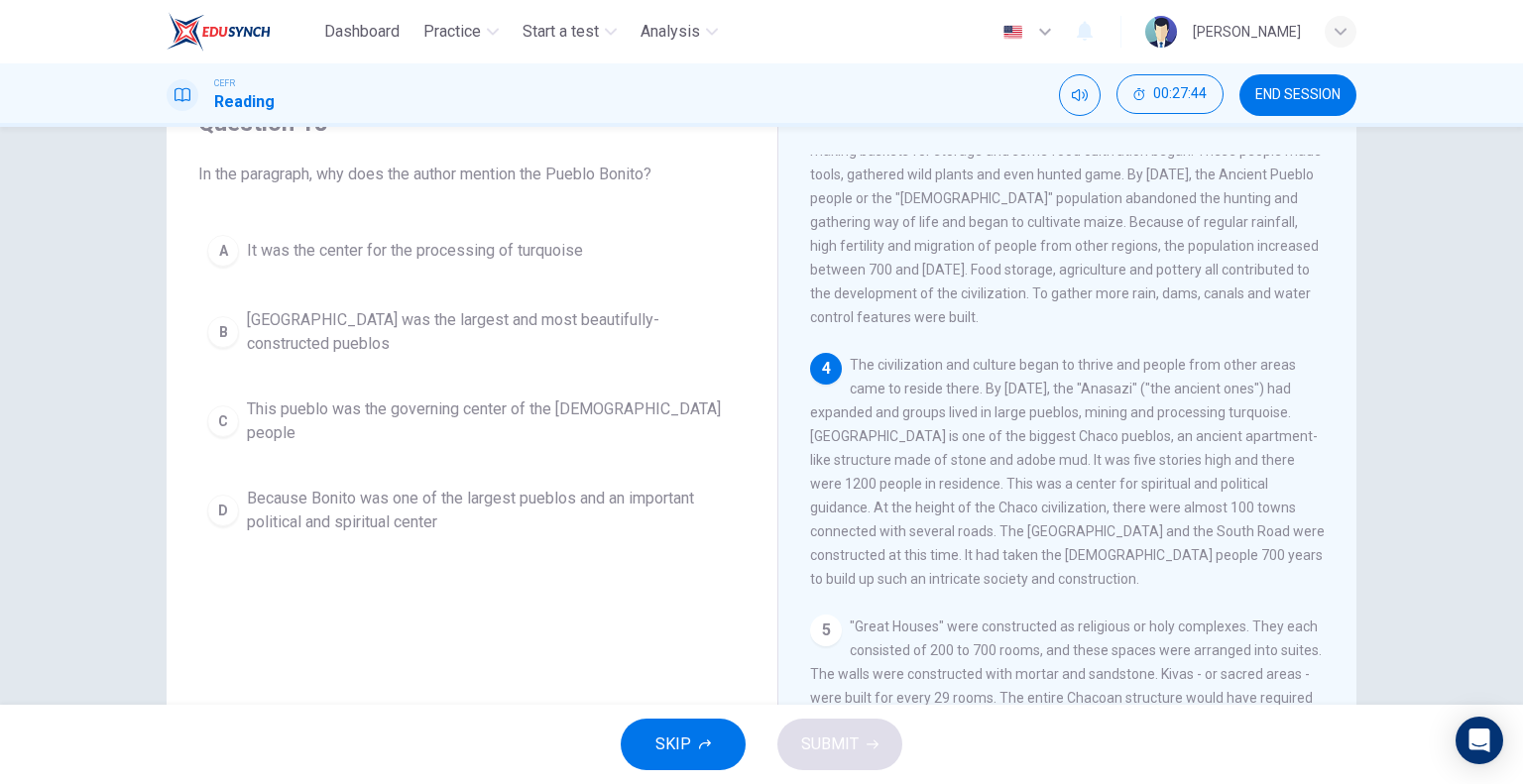 click on "4 The civilization and culture began to thrive and people from other areas came to reside there. By [DATE], the "Anasazi" ("the ancient ones") had expanded and groups lived in large pueblos, mining and processing turquoise. [GEOGRAPHIC_DATA] is one of the biggest Chaco pueblos, an ancient apartment-like structure made of stone and adobe mud. It was five stories high and there were 1200 people in residence. This was a center for spiritual and political guidance. At the height of the Chaco civilization, there were almost 100 towns connected with several roads. The [GEOGRAPHIC_DATA] and the South Road were constructed at this time. It had taken the [DEMOGRAPHIC_DATA] people 700 years to build up such an intricate society and construction." at bounding box center [1068, 472] 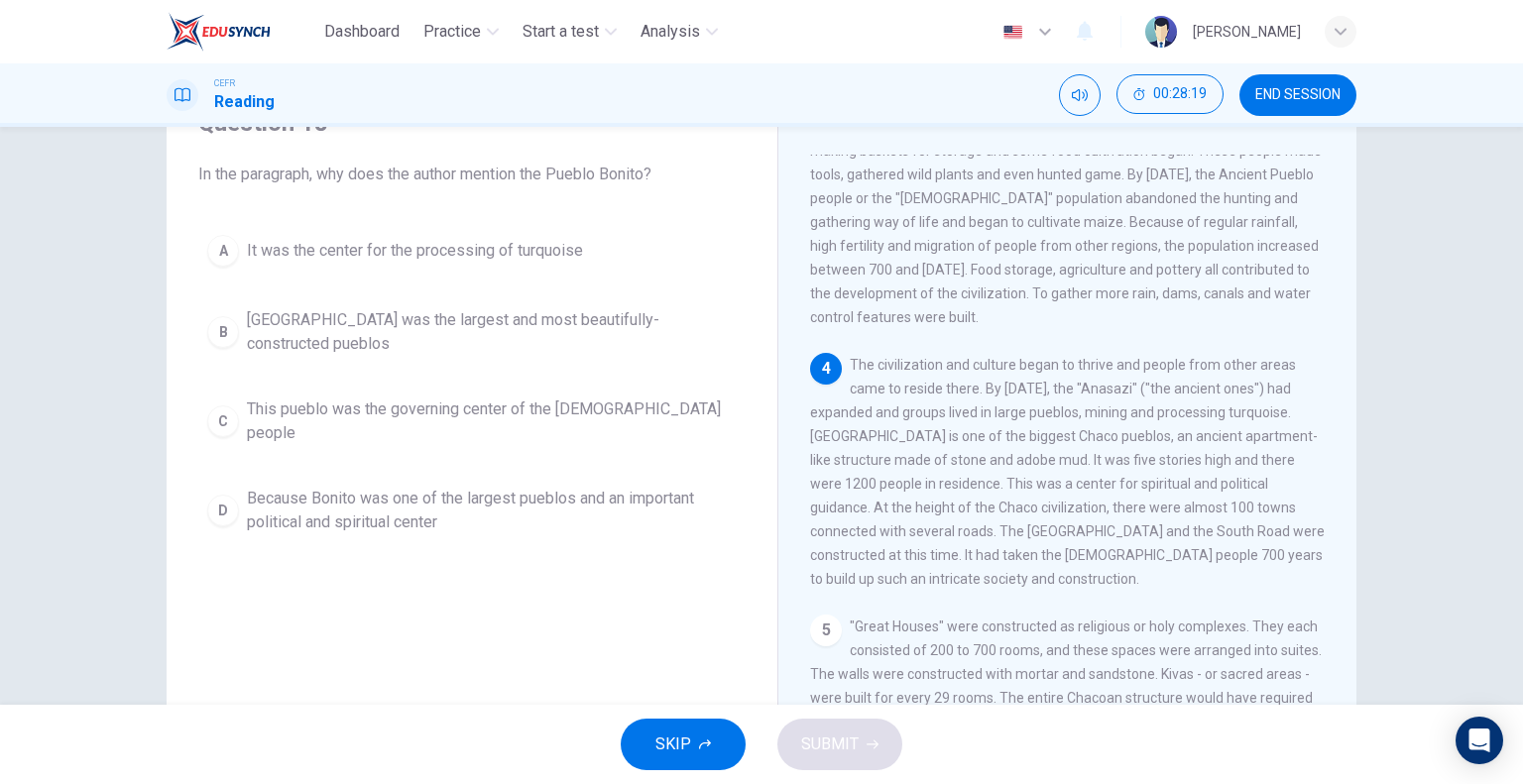 click on "1 [GEOGRAPHIC_DATA] is located in [GEOGRAPHIC_DATA][US_STATE], between a remote canyon in [GEOGRAPHIC_DATA] and [GEOGRAPHIC_DATA], cut by the [GEOGRAPHIC_DATA]. It contains one of the most important pre-Columbian cultural and historical zones in the [GEOGRAPHIC_DATA]. 2 [GEOGRAPHIC_DATA] was an important cultural center for the Ancient Pueblo People between 900 and [DATE]. The [DEMOGRAPHIC_DATA] people constructed fifteen huge complexes built from large sandstone blocks and timber. The buildings were aligned to capture the cycles of the sun and moon, which would have been based on decades of research of astronomy and construction. In [DATE], a drought commenced a climate change and eventual emigration of the [DEMOGRAPHIC_DATA] people and abandonment of the canyon. 3 4 5 6" at bounding box center (1081, 455) 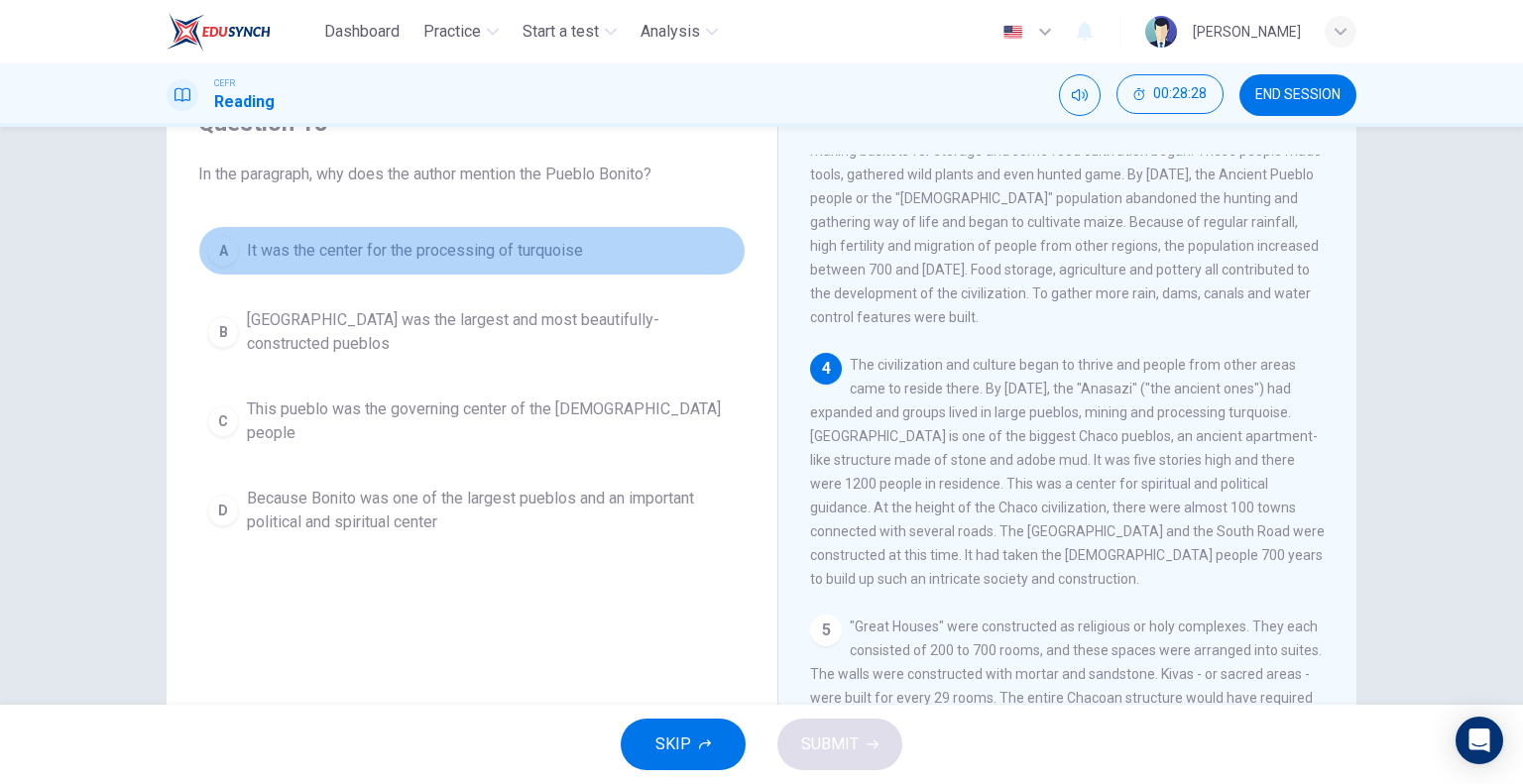 click on "A It was the center for the processing of turquoise" at bounding box center (472, 251) 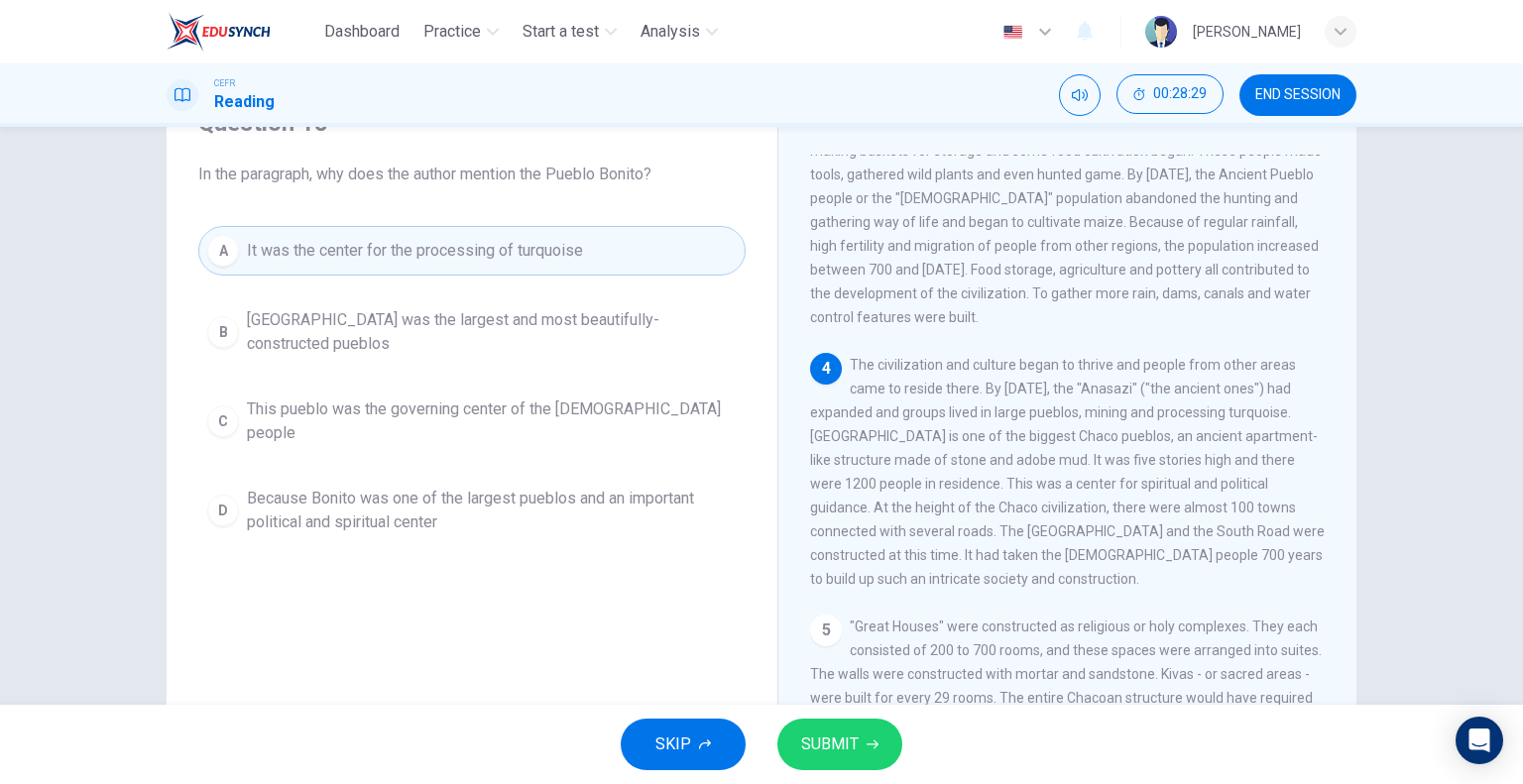 click on "[GEOGRAPHIC_DATA] was the largest and most beautifully-constructed pueblos" at bounding box center (492, 332) 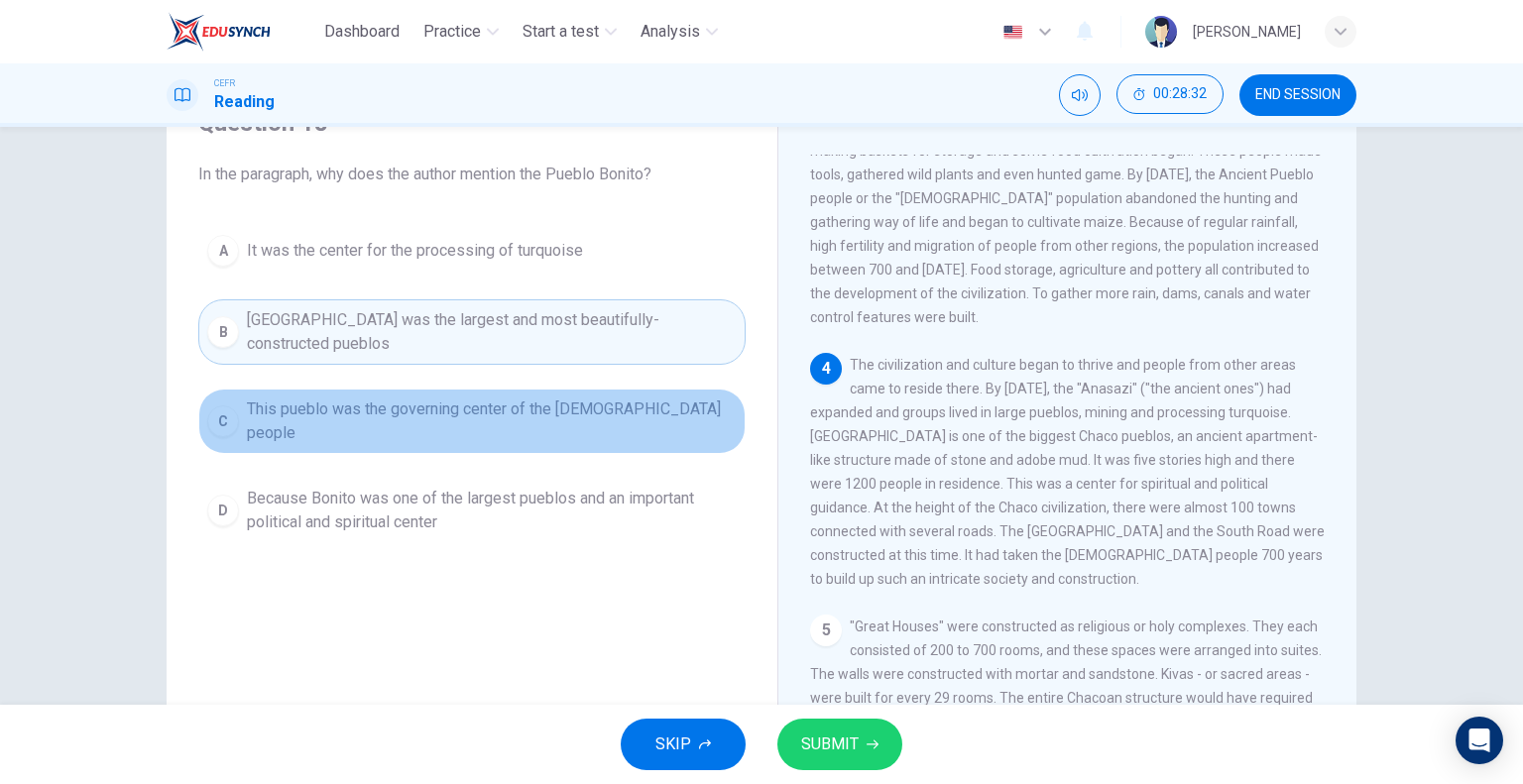 click on "This pueblo was the governing center of the [DEMOGRAPHIC_DATA] people" at bounding box center [492, 421] 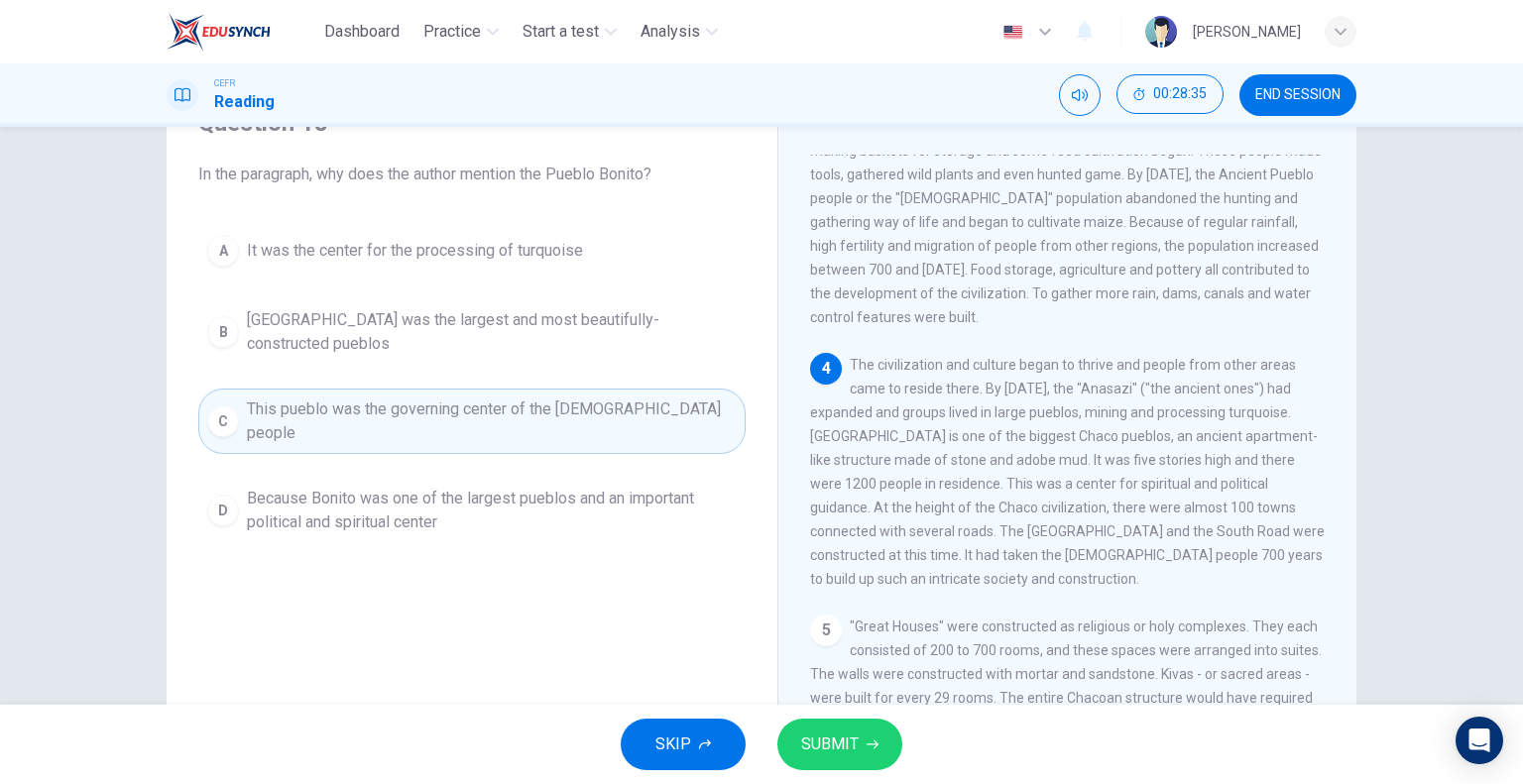 click on "[GEOGRAPHIC_DATA] was the largest and most beautifully-constructed pueblos" at bounding box center [492, 332] 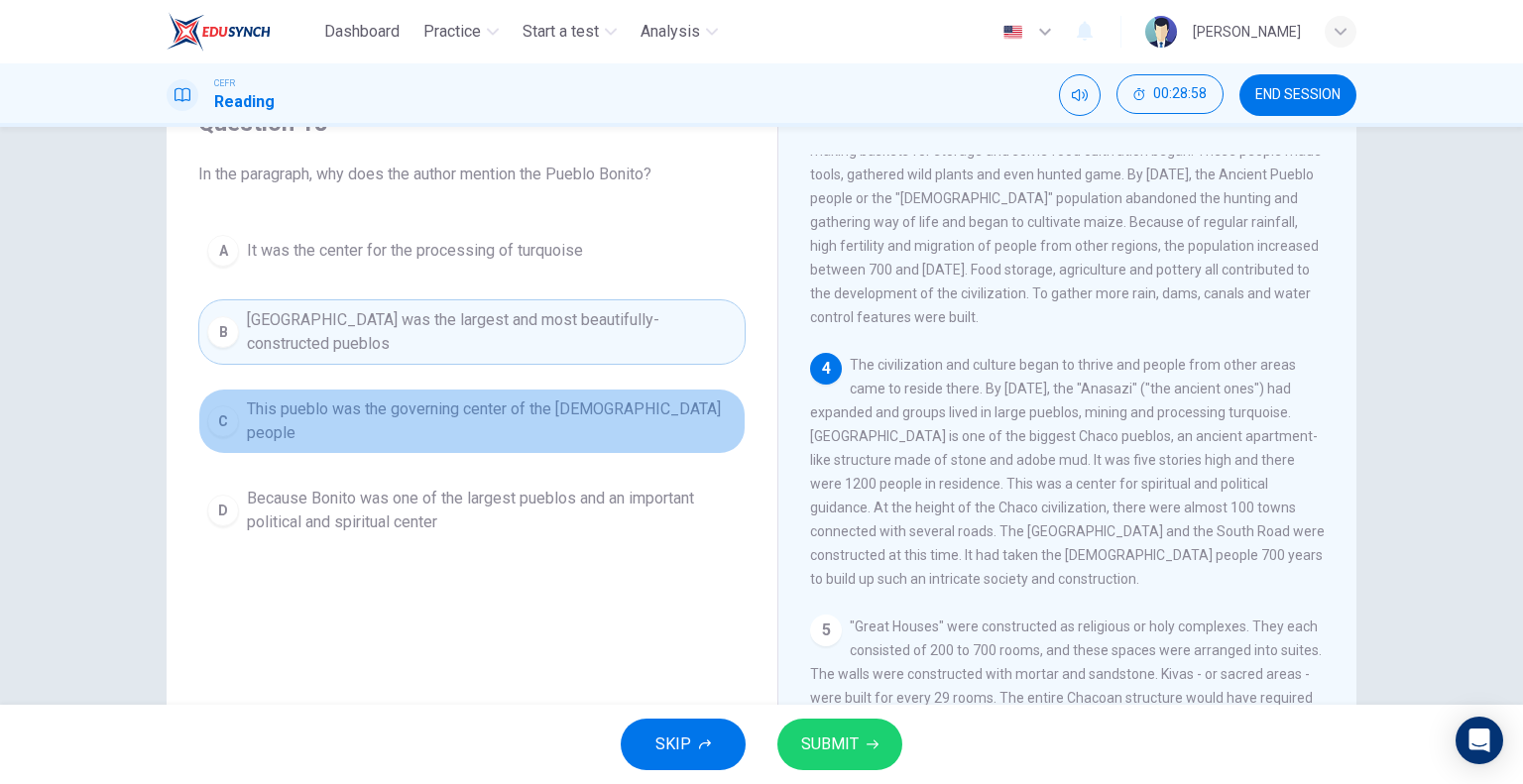 click on "C This pueblo was the governing center of the [DEMOGRAPHIC_DATA] people" at bounding box center [472, 421] 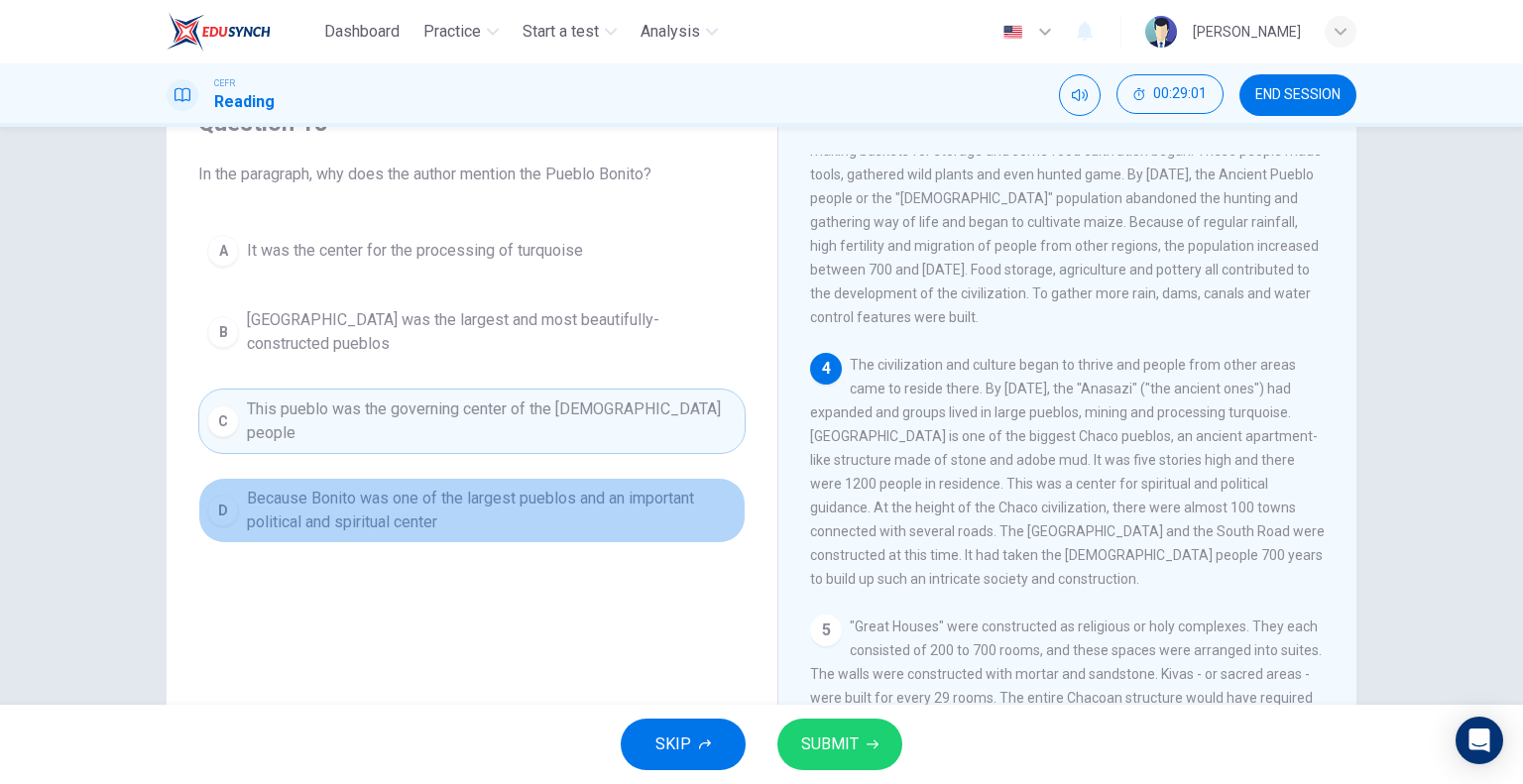 click on "Because Bonito was one of the largest pueblos and an important political and spiritual center" at bounding box center [492, 510] 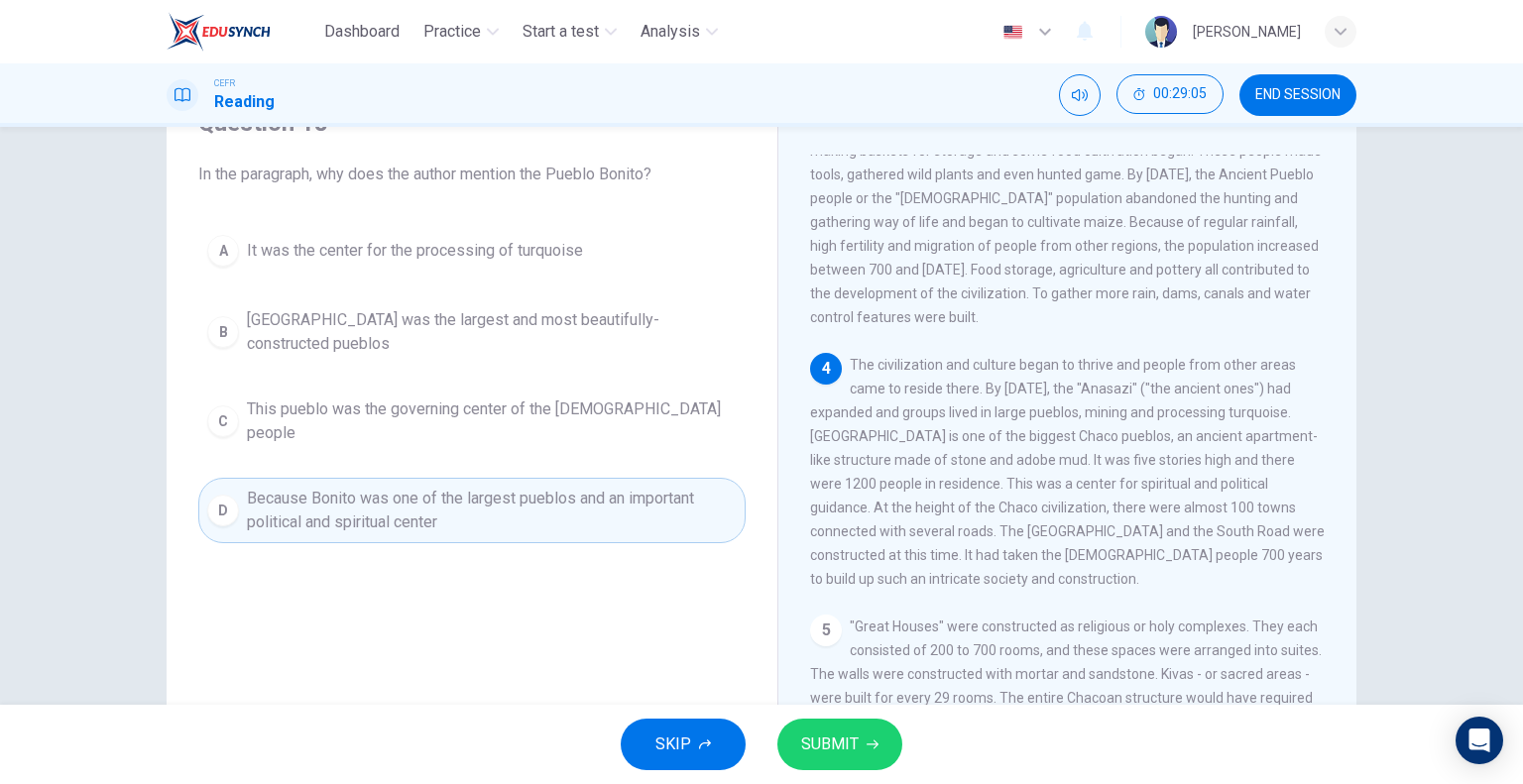 click on "SUBMIT" at bounding box center [830, 744] 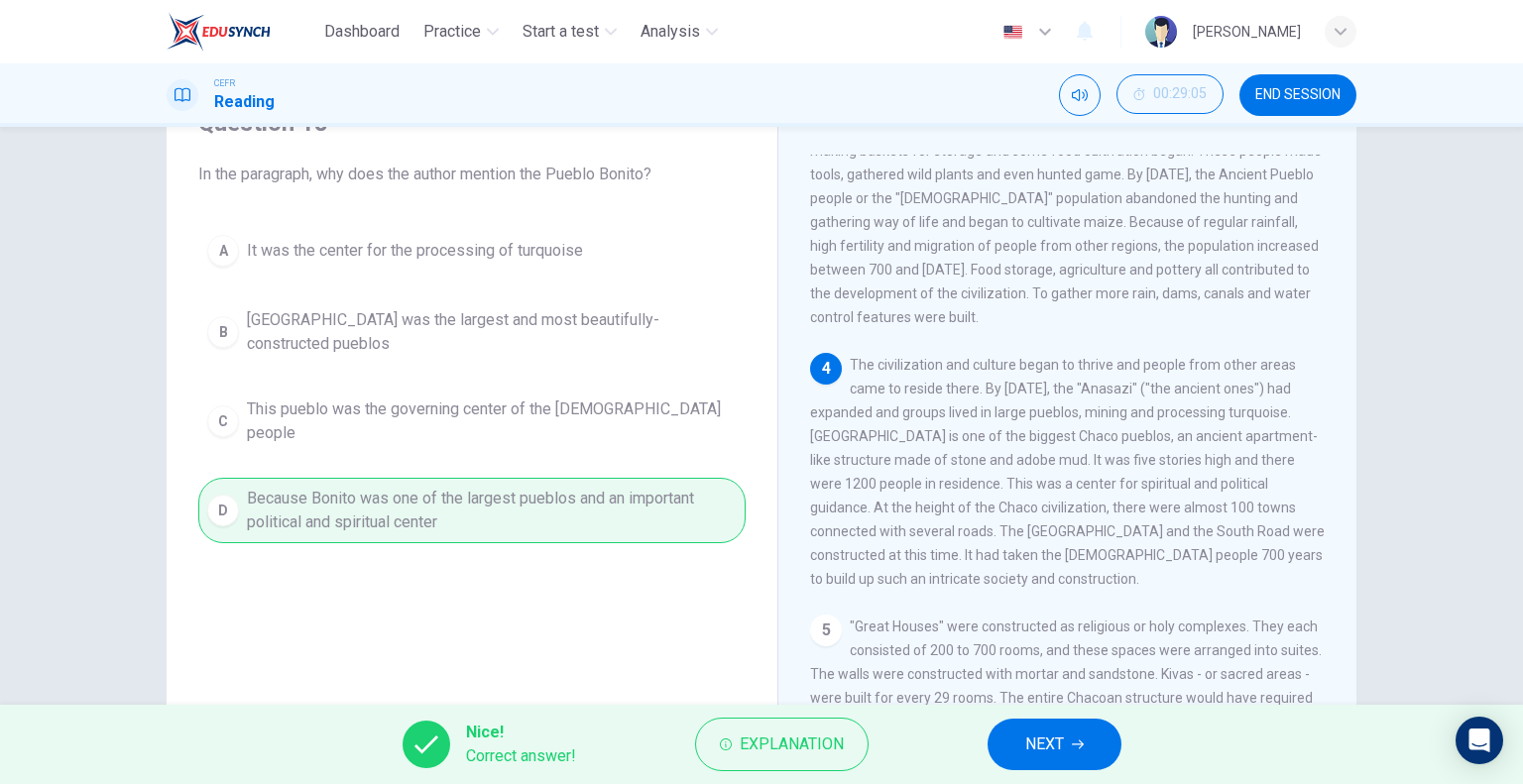 click on "NEXT" at bounding box center (1044, 744) 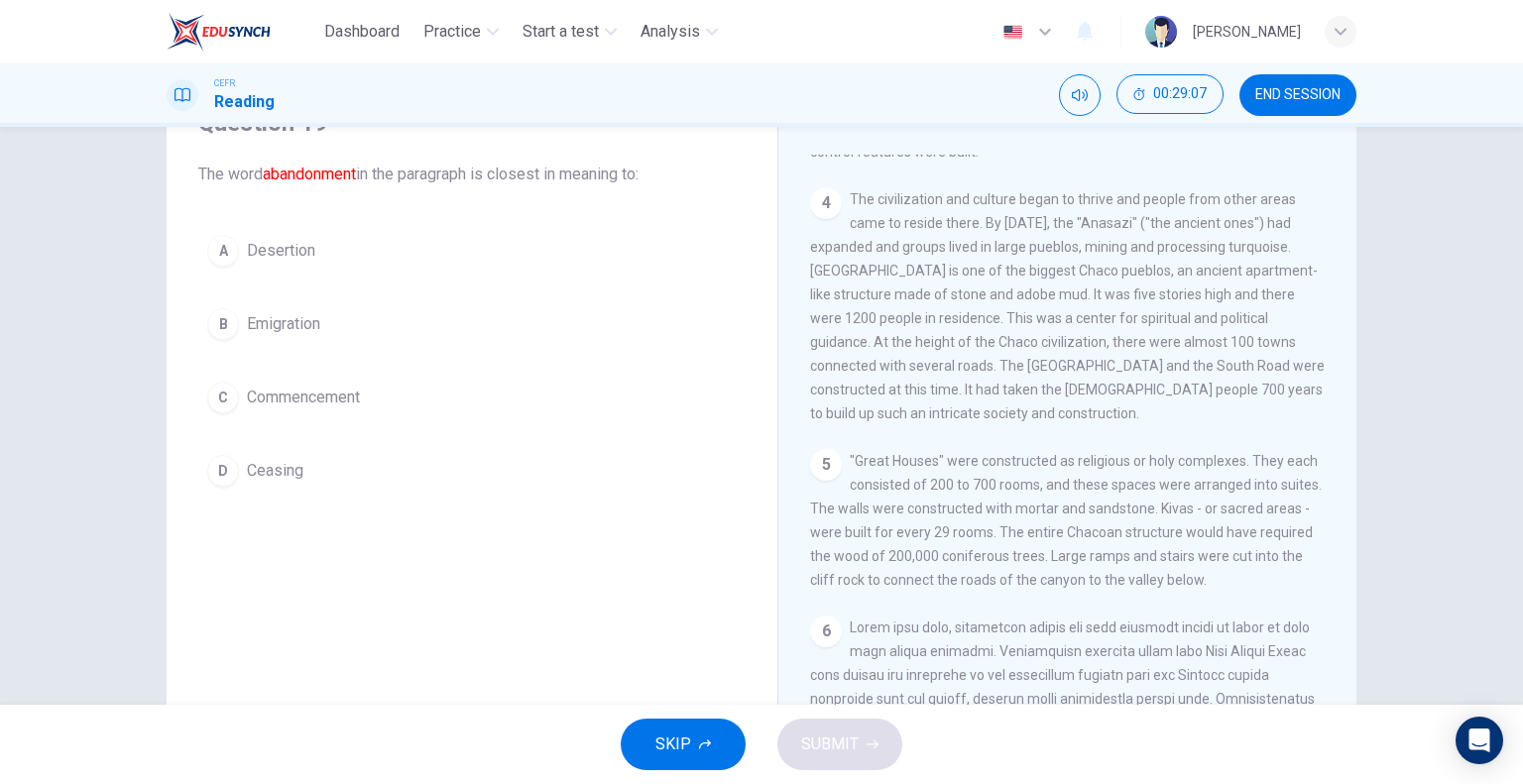 scroll, scrollTop: 819, scrollLeft: 0, axis: vertical 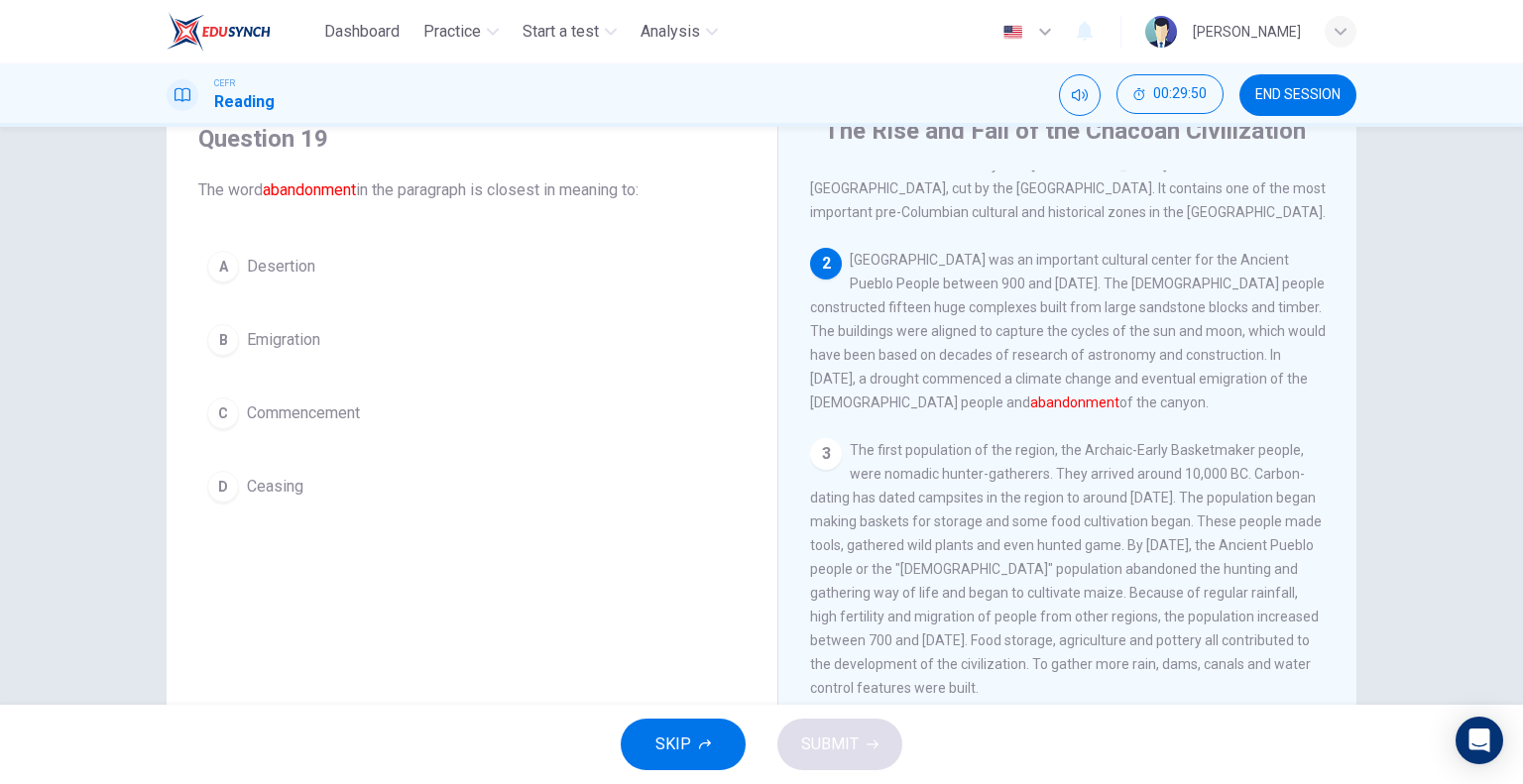 click on "Ceasing" at bounding box center (275, 487) 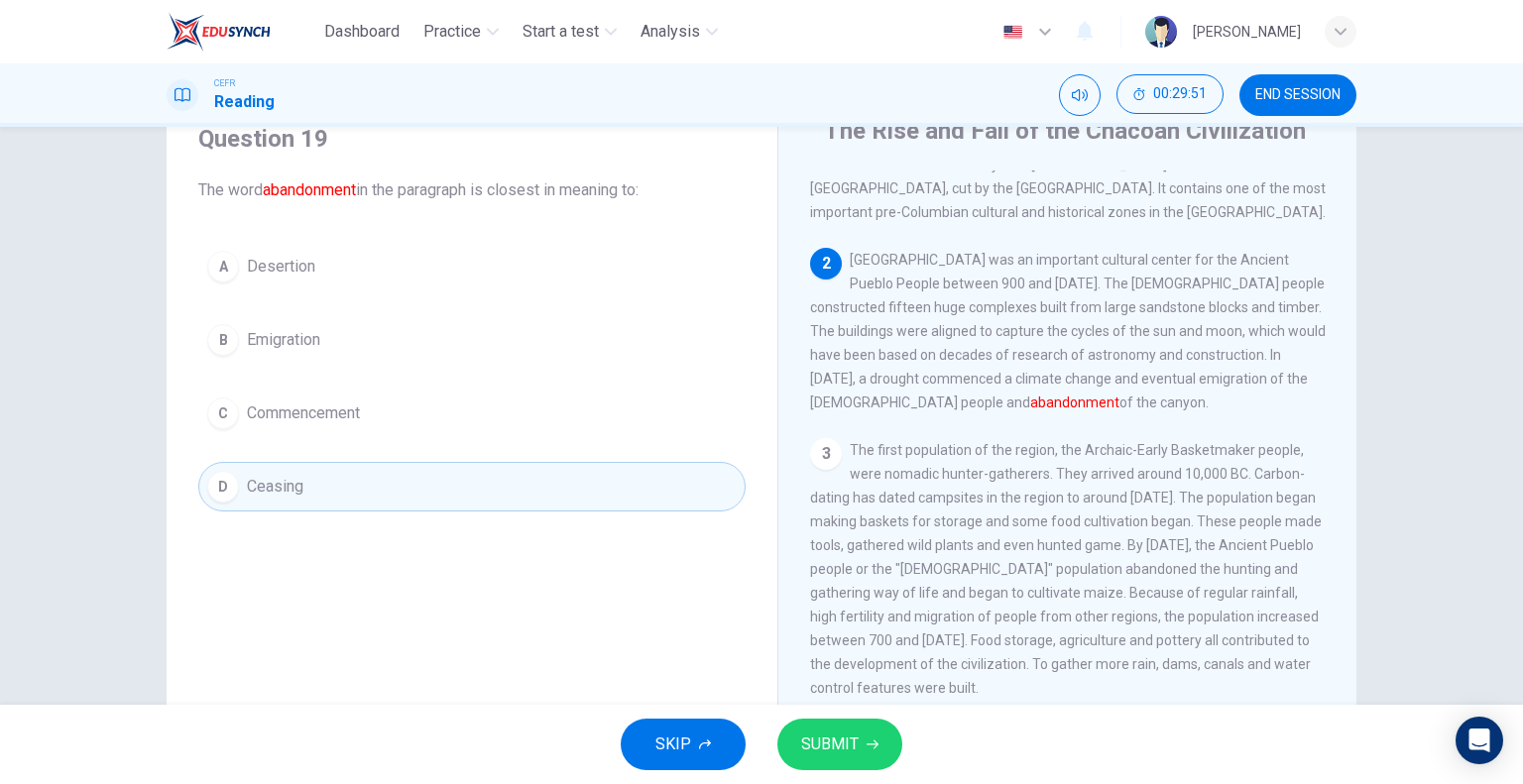 click on "SUBMIT" at bounding box center [840, 744] 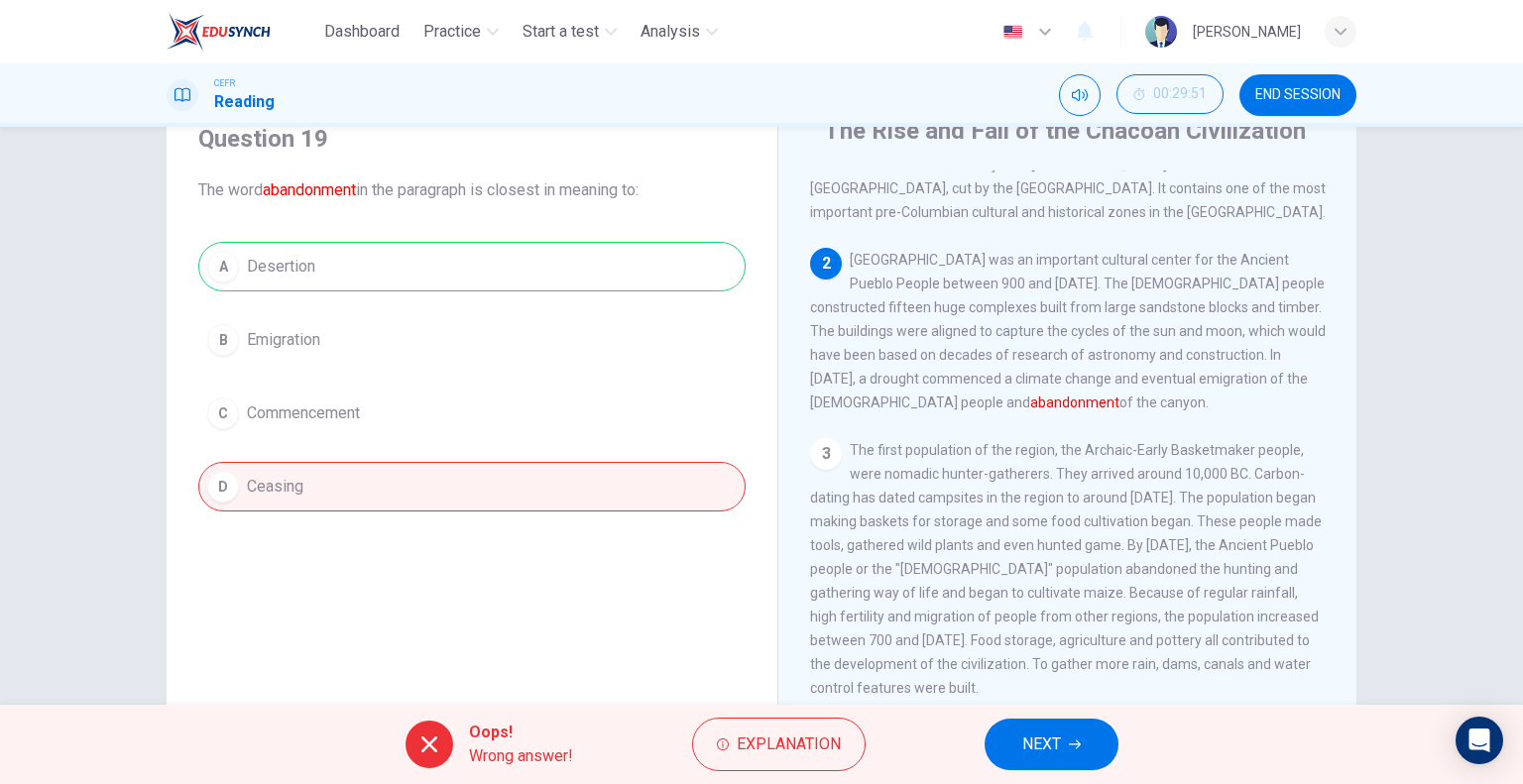 click on "A Desertion B Emigration C Commencement D Ceasing" at bounding box center (472, 377) 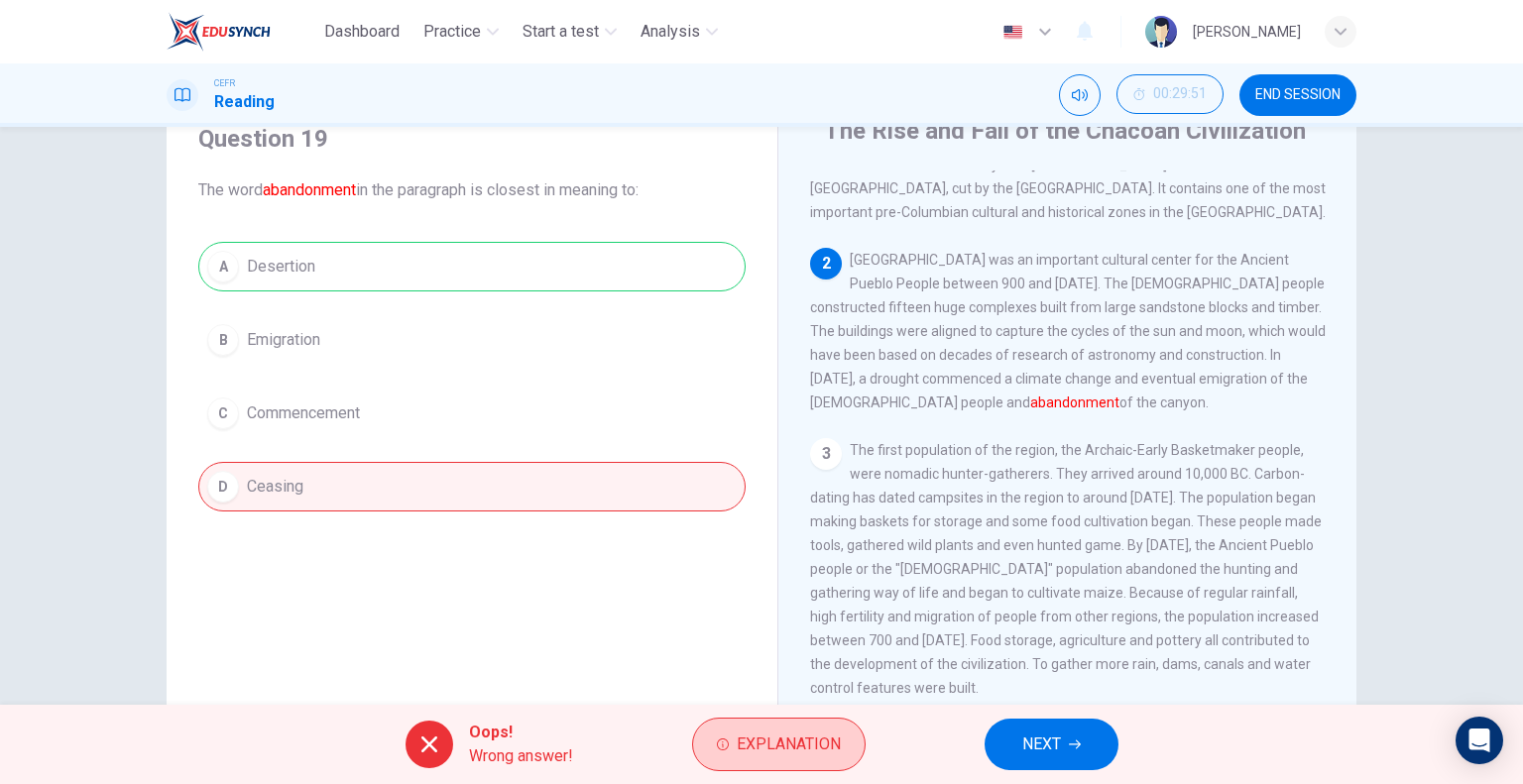 click on "Explanation" at bounding box center (778, 744) 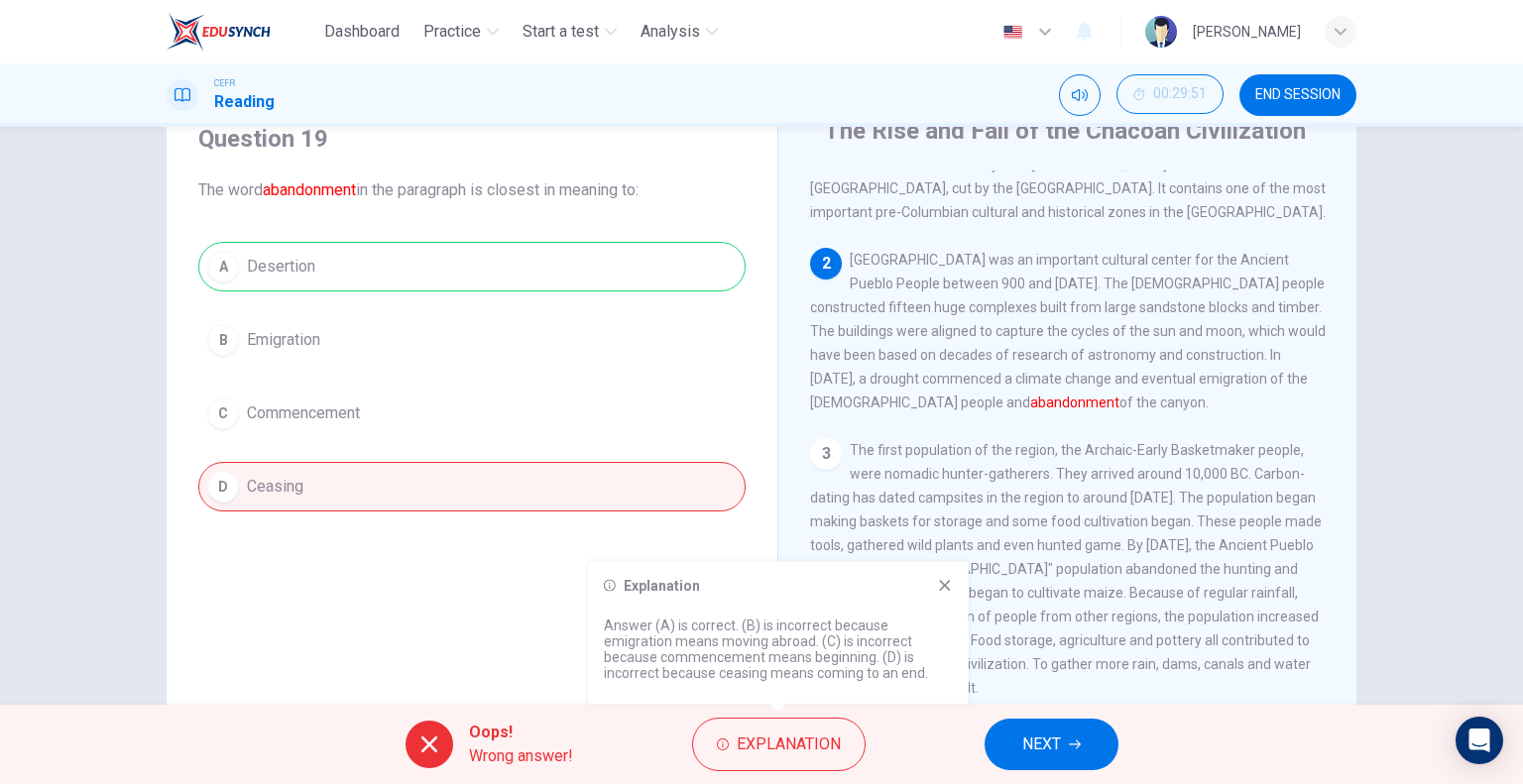 click on "2 [GEOGRAPHIC_DATA] was an important cultural center for the Ancient Pueblo People between 900 and [DATE]. The [DEMOGRAPHIC_DATA] people constructed fifteen huge complexes built from large sandstone blocks and timber. The buildings were aligned to capture the cycles of the sun and moon, which would have been based on decades of research of astronomy and construction. In [DATE], a drought commenced a climate change and eventual emigration of the [DEMOGRAPHIC_DATA] people and  abandonment  of the canyon." at bounding box center [1068, 331] 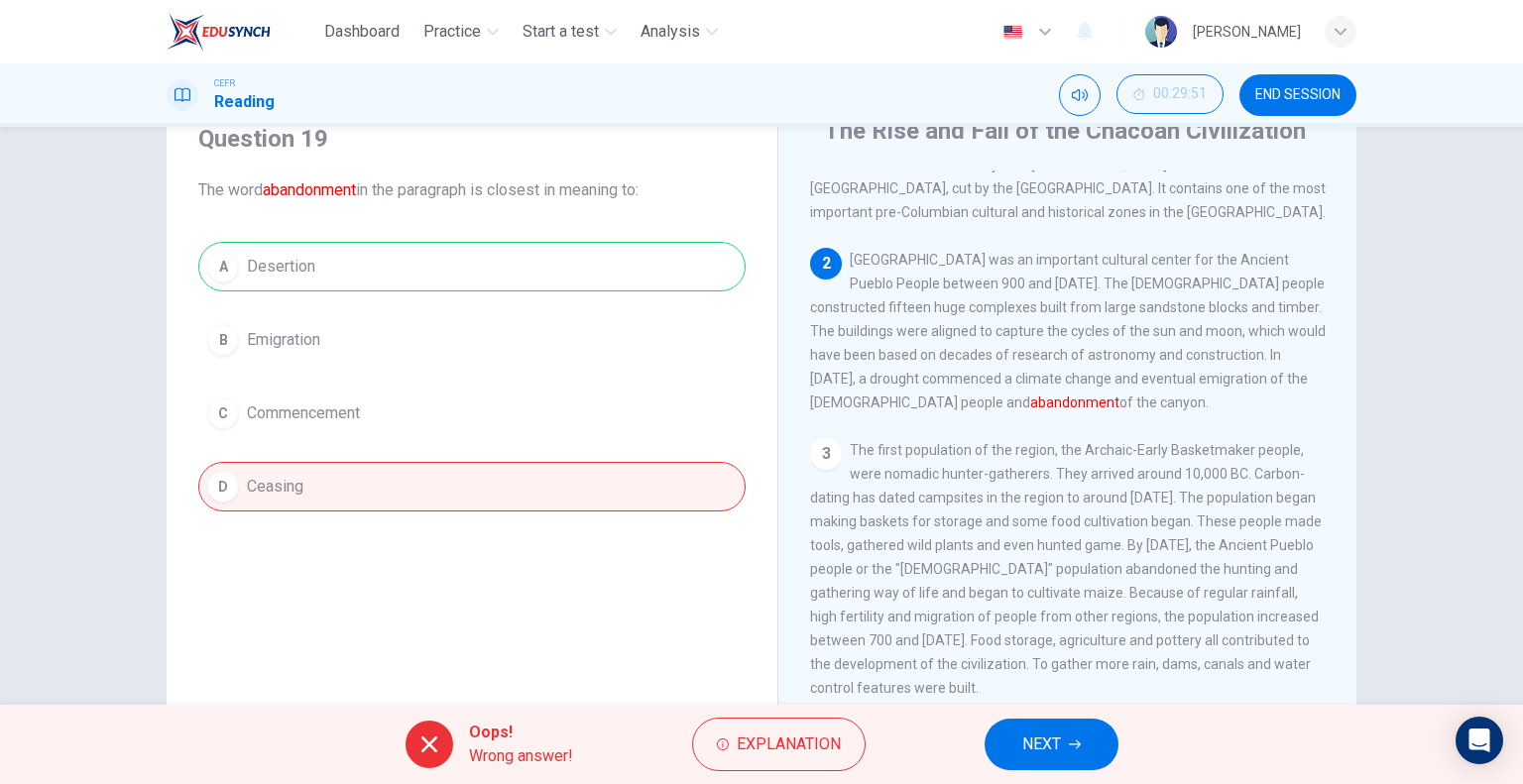 click on "NEXT" at bounding box center [1051, 744] 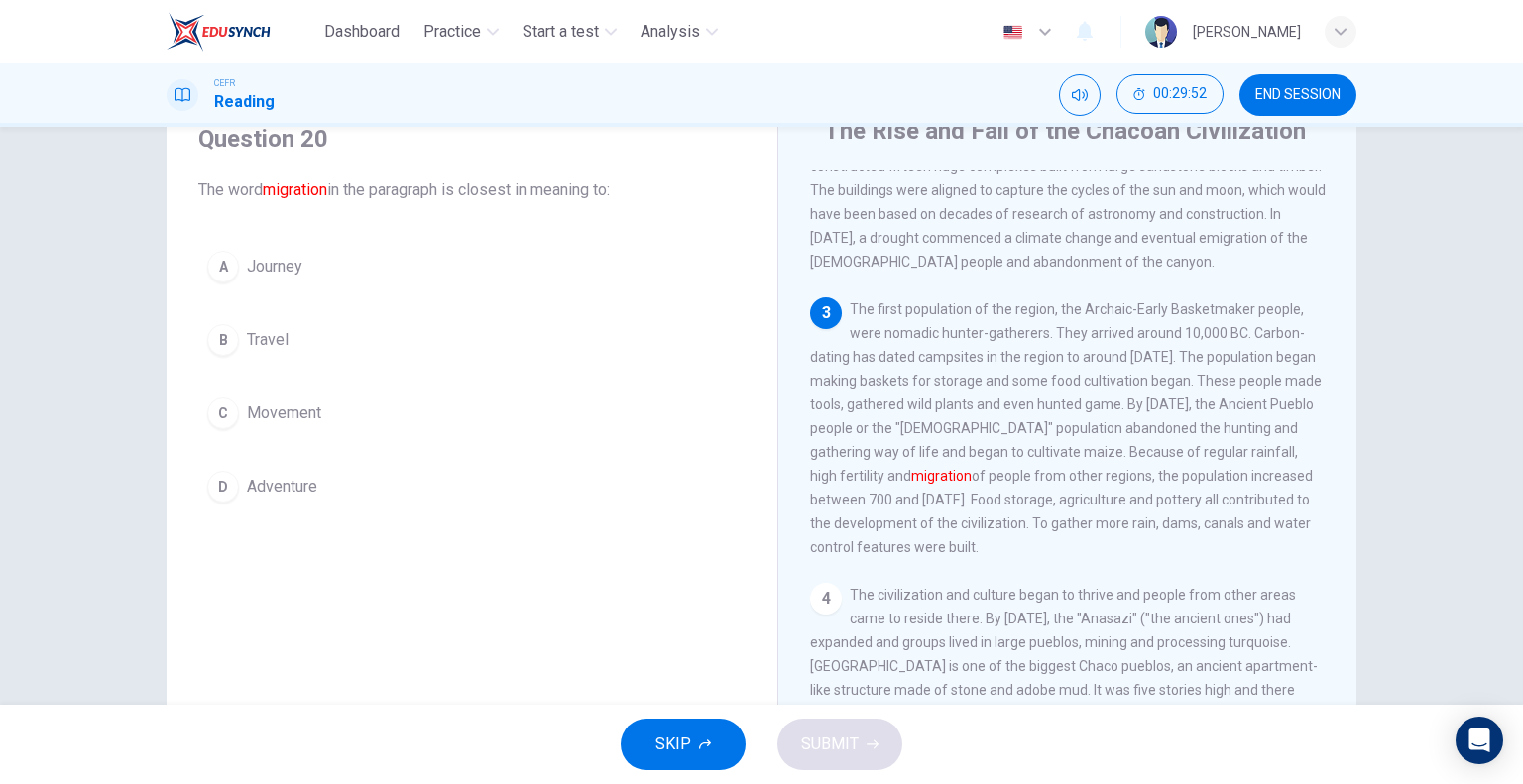 scroll, scrollTop: 185, scrollLeft: 0, axis: vertical 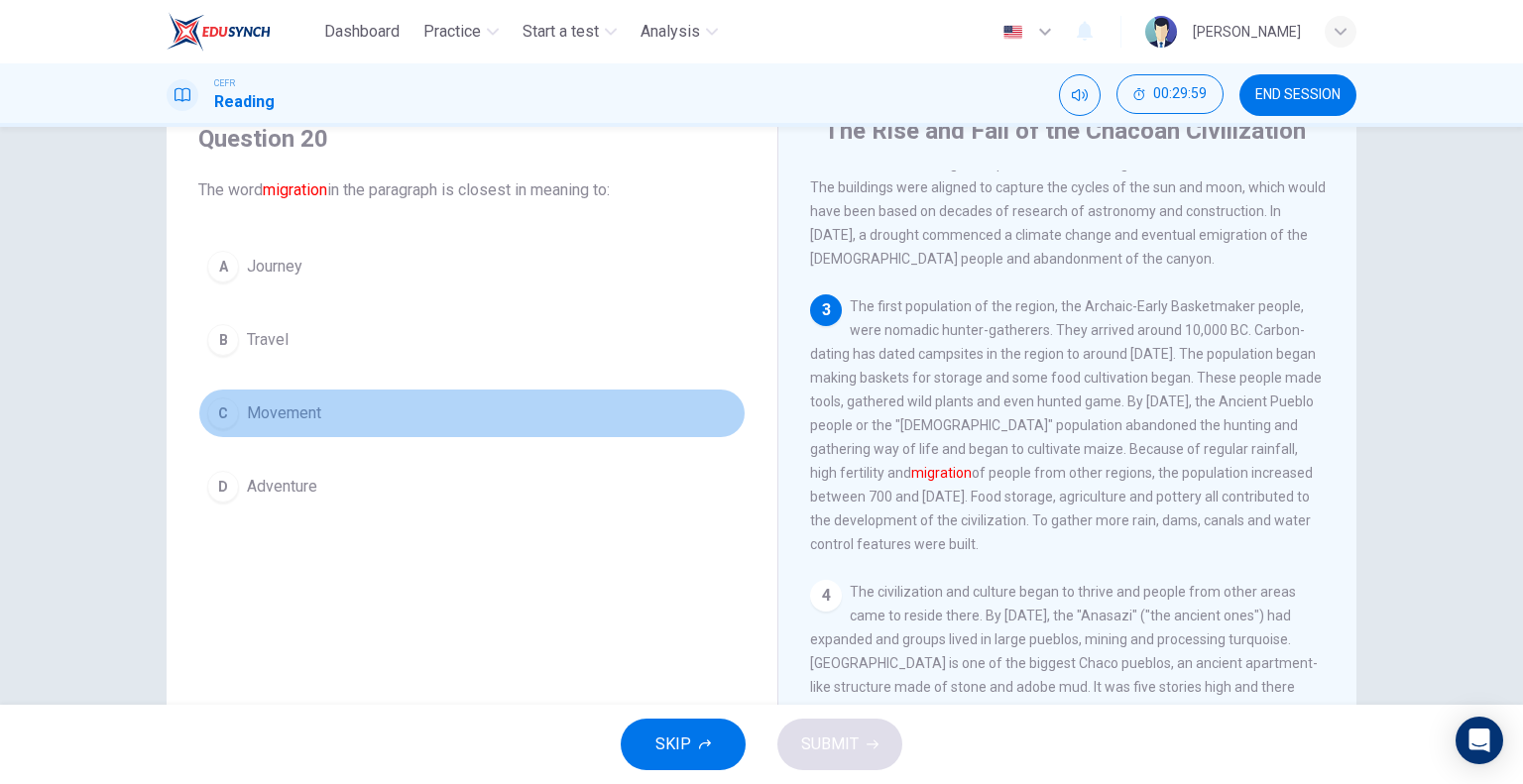 click on "C Movement" at bounding box center [472, 413] 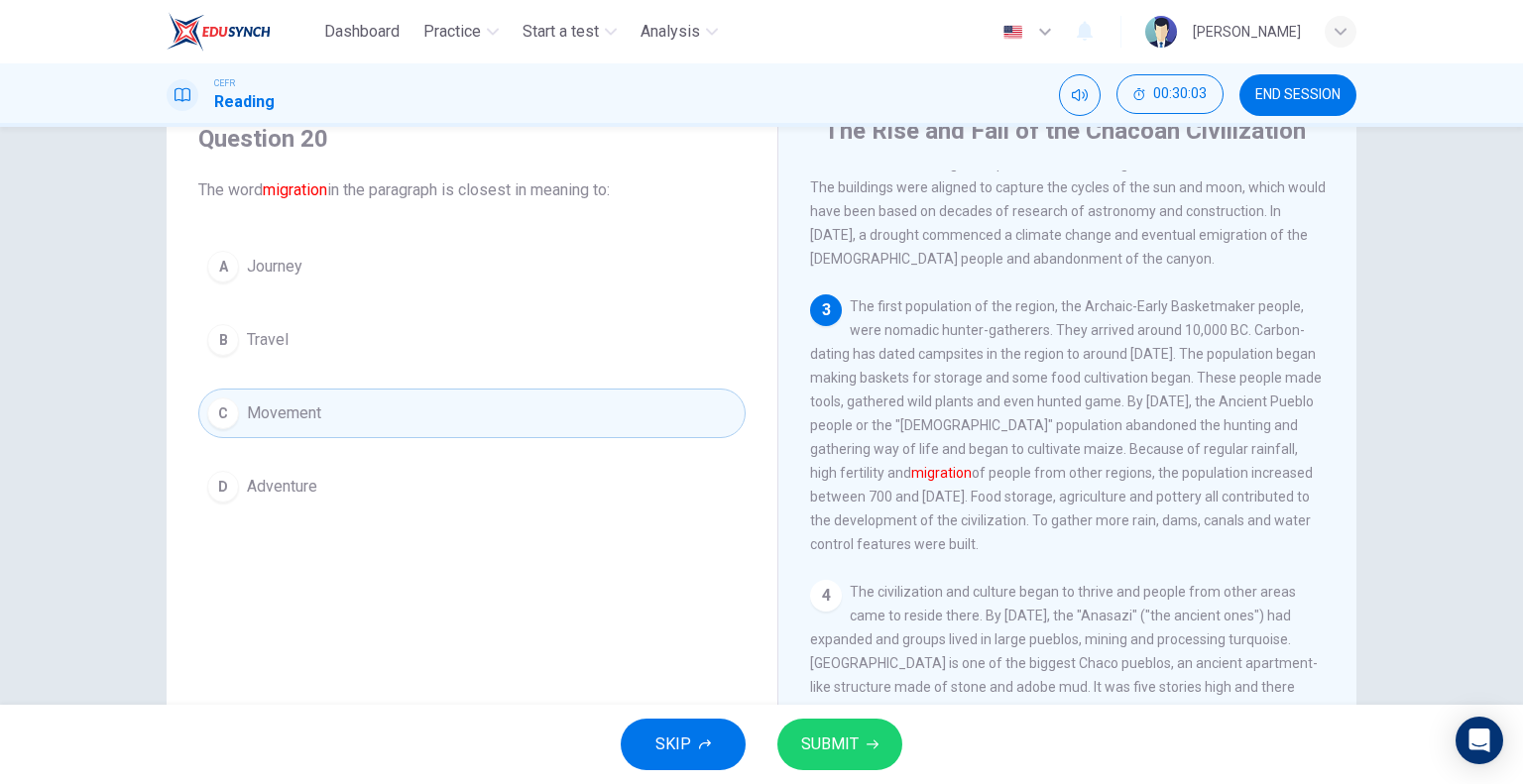click on "SUBMIT" at bounding box center (830, 744) 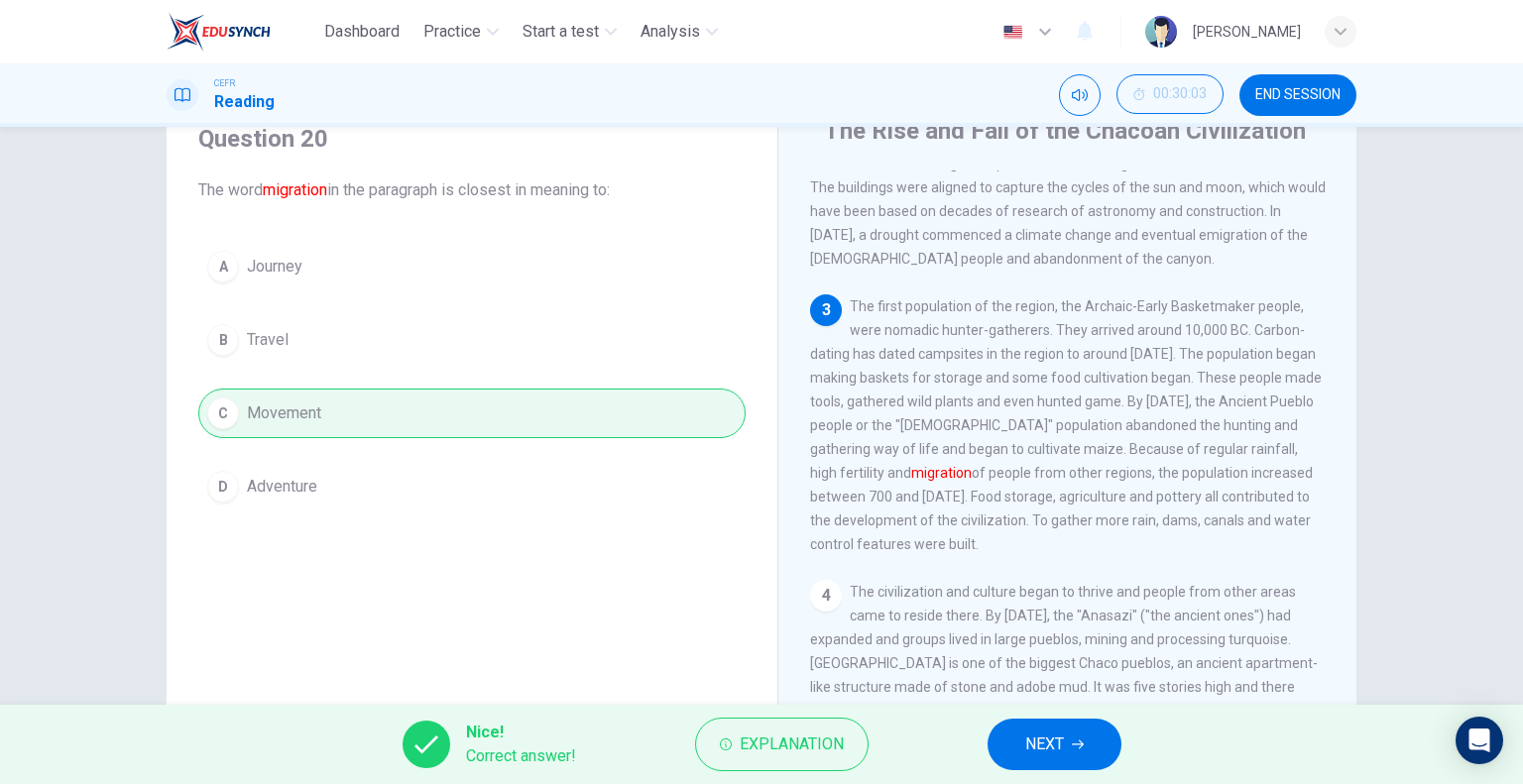 click on "NEXT" at bounding box center (1054, 744) 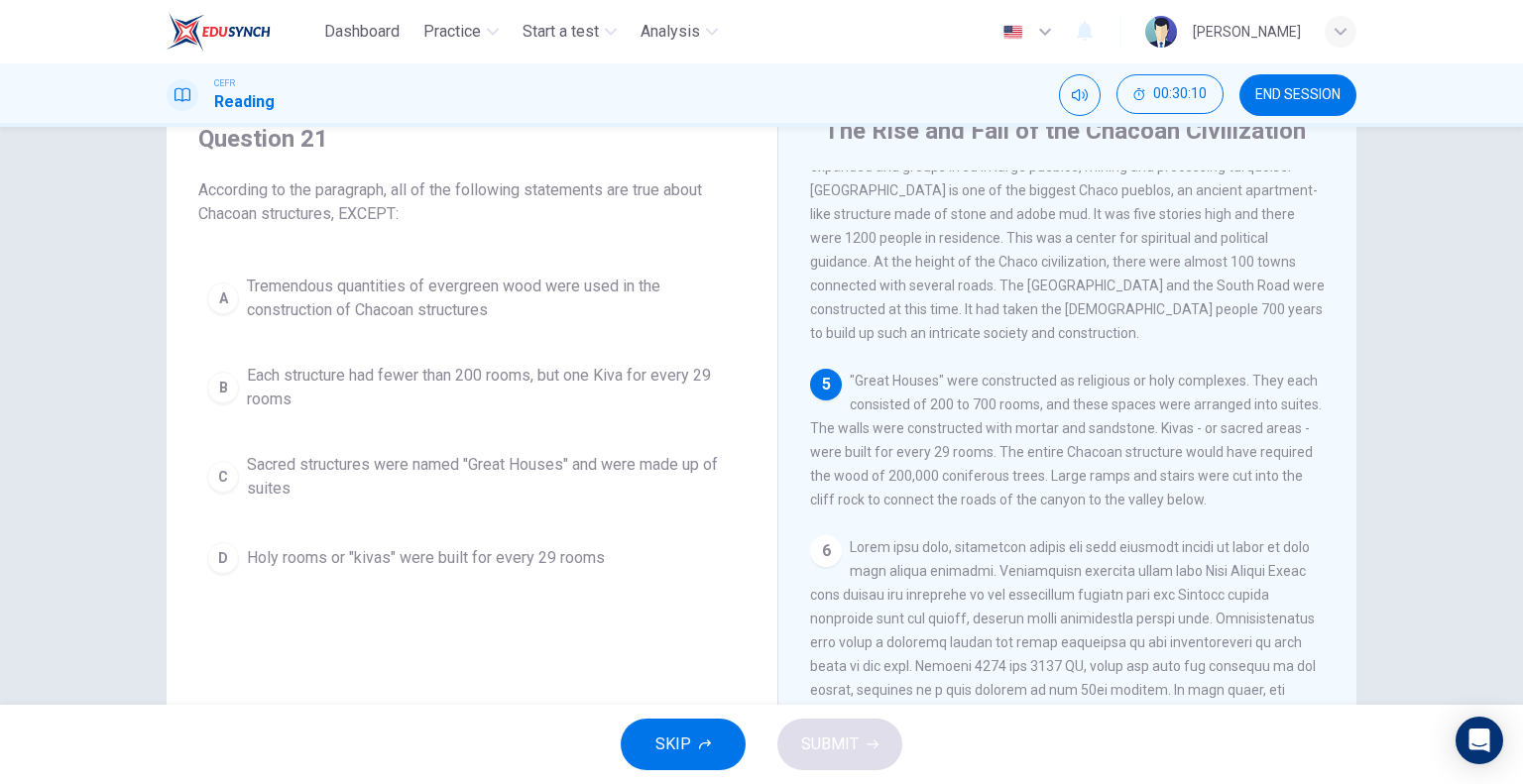 scroll, scrollTop: 680, scrollLeft: 0, axis: vertical 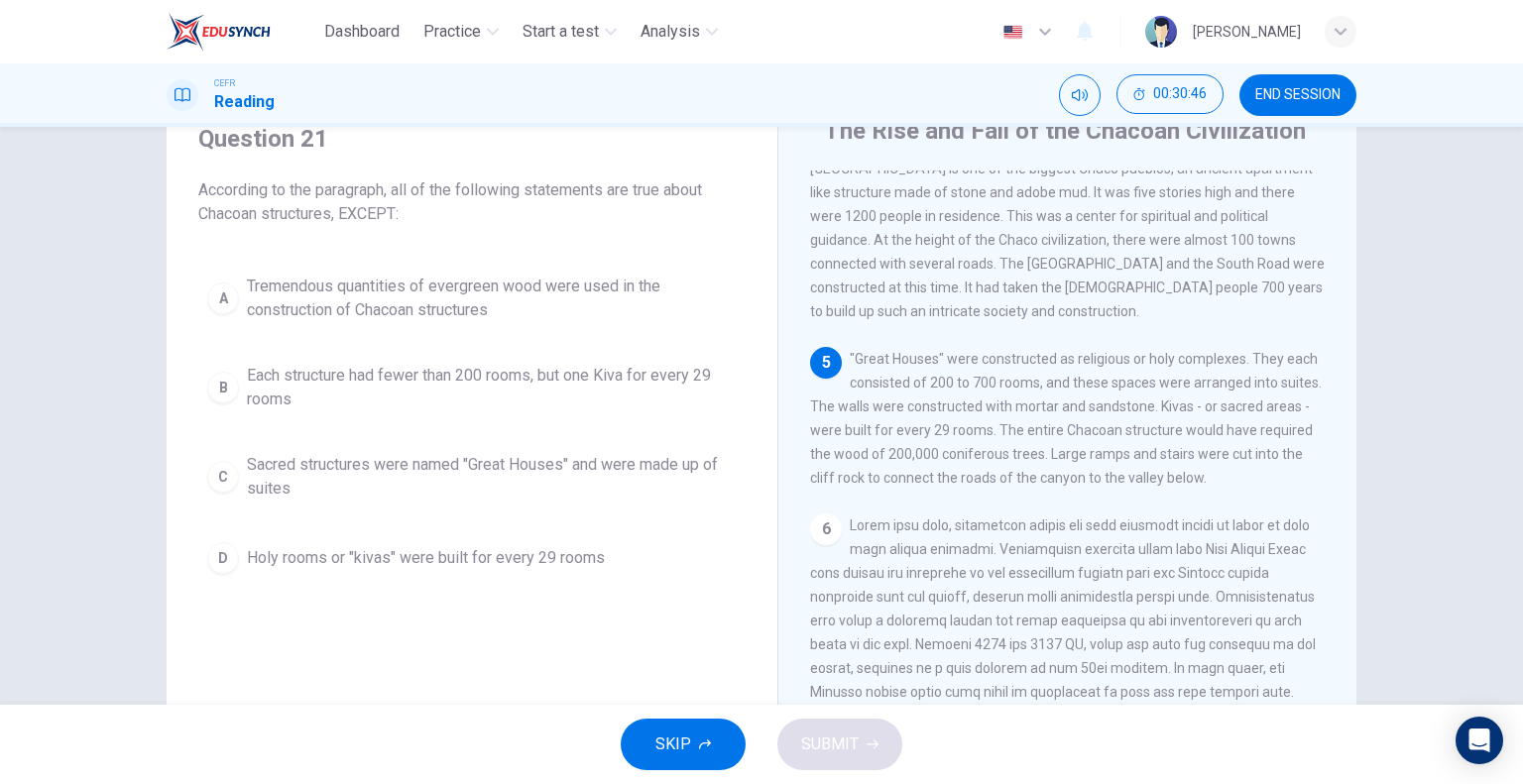 click on "5 "Great Houses" were constructed as religious or holy complexes. They each consisted of 200 to 700 rooms, and these spaces were arranged into suites. The walls were constructed with mortar and sandstone. Kivas - or sacred areas - were built for every 29 rooms. The entire Chacoan structure would have required the wood of 200,000 coniferous trees. Large ramps and stairs were cut into the cliff rock to connect the roads of the canyon to the valley below." at bounding box center [1068, 418] 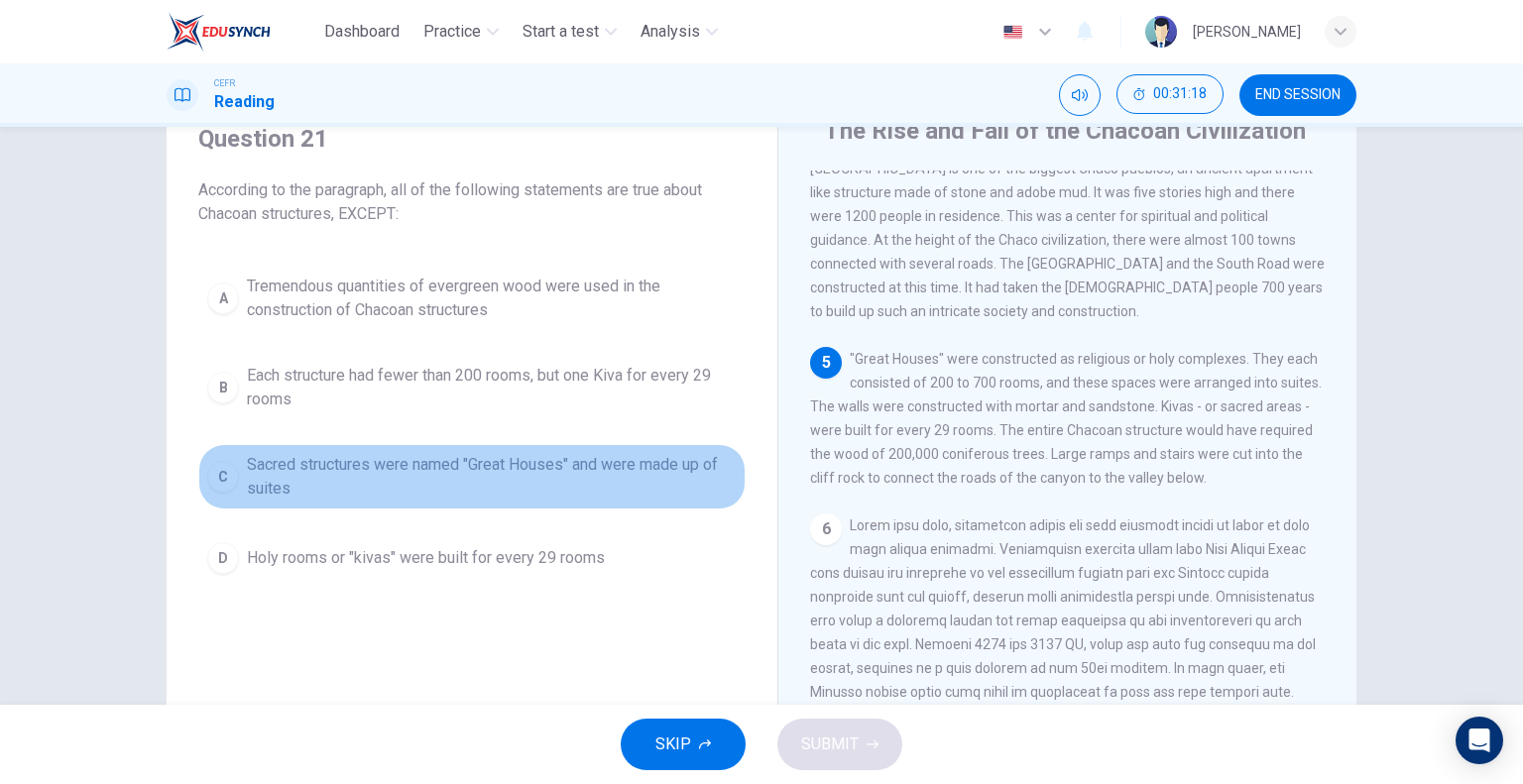 click on "Sacred structures were named "Great Houses" and were made up of suites" at bounding box center [492, 477] 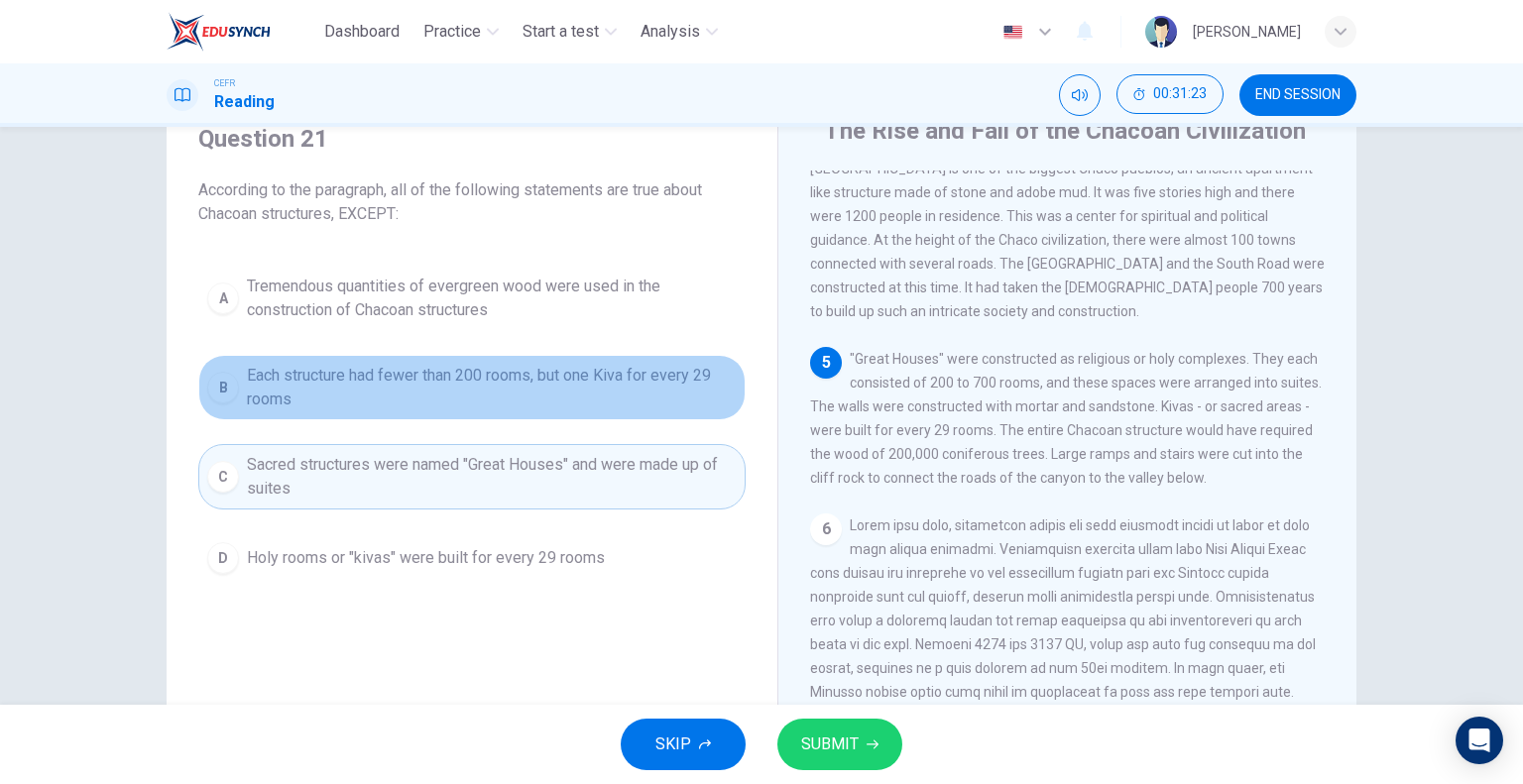 click on "Each structure had fewer than 200 rooms, but one Kiva for every 29 rooms" at bounding box center [492, 388] 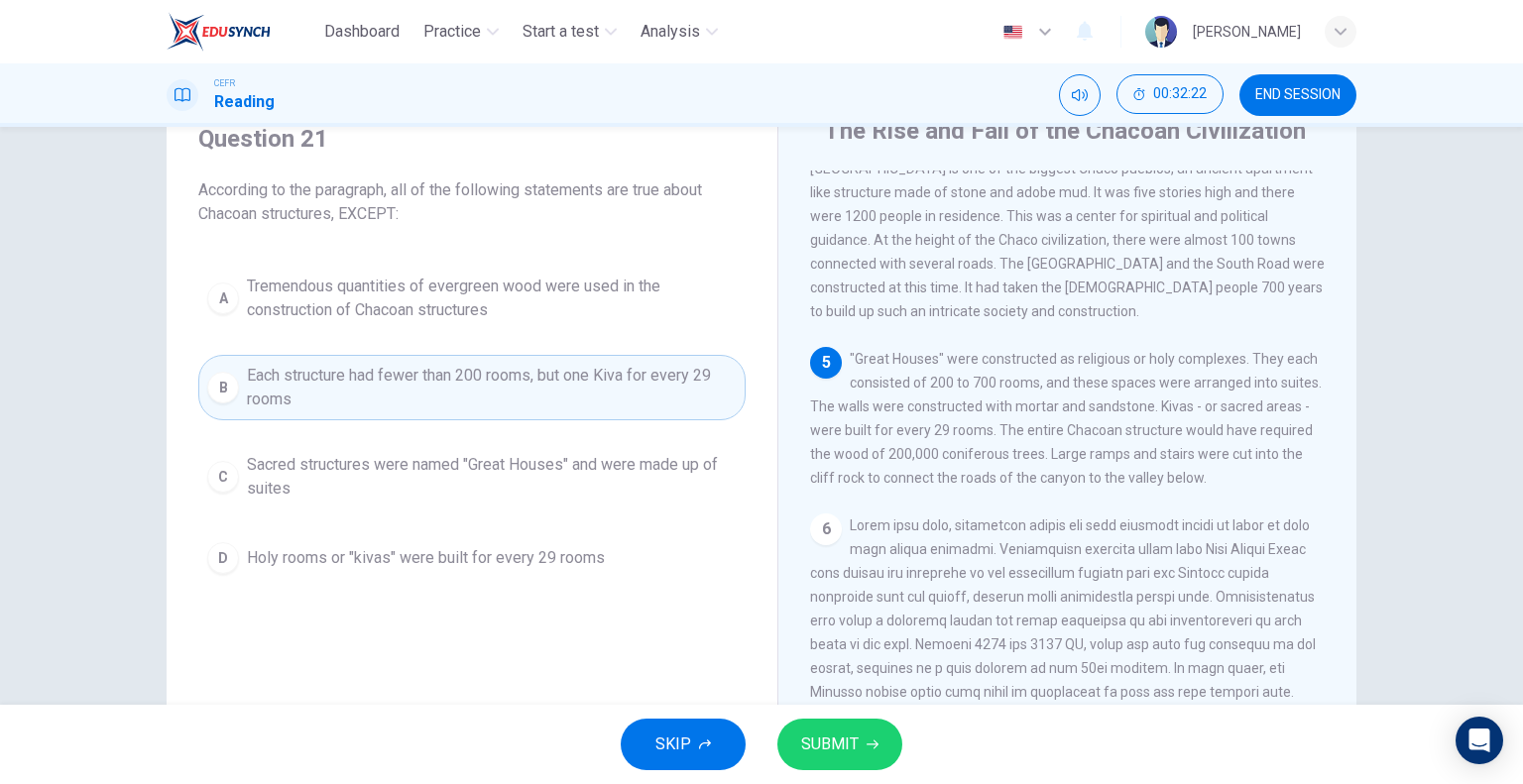 click on "D Holy rooms or "kivas" were built for every 29 rooms" at bounding box center [472, 558] 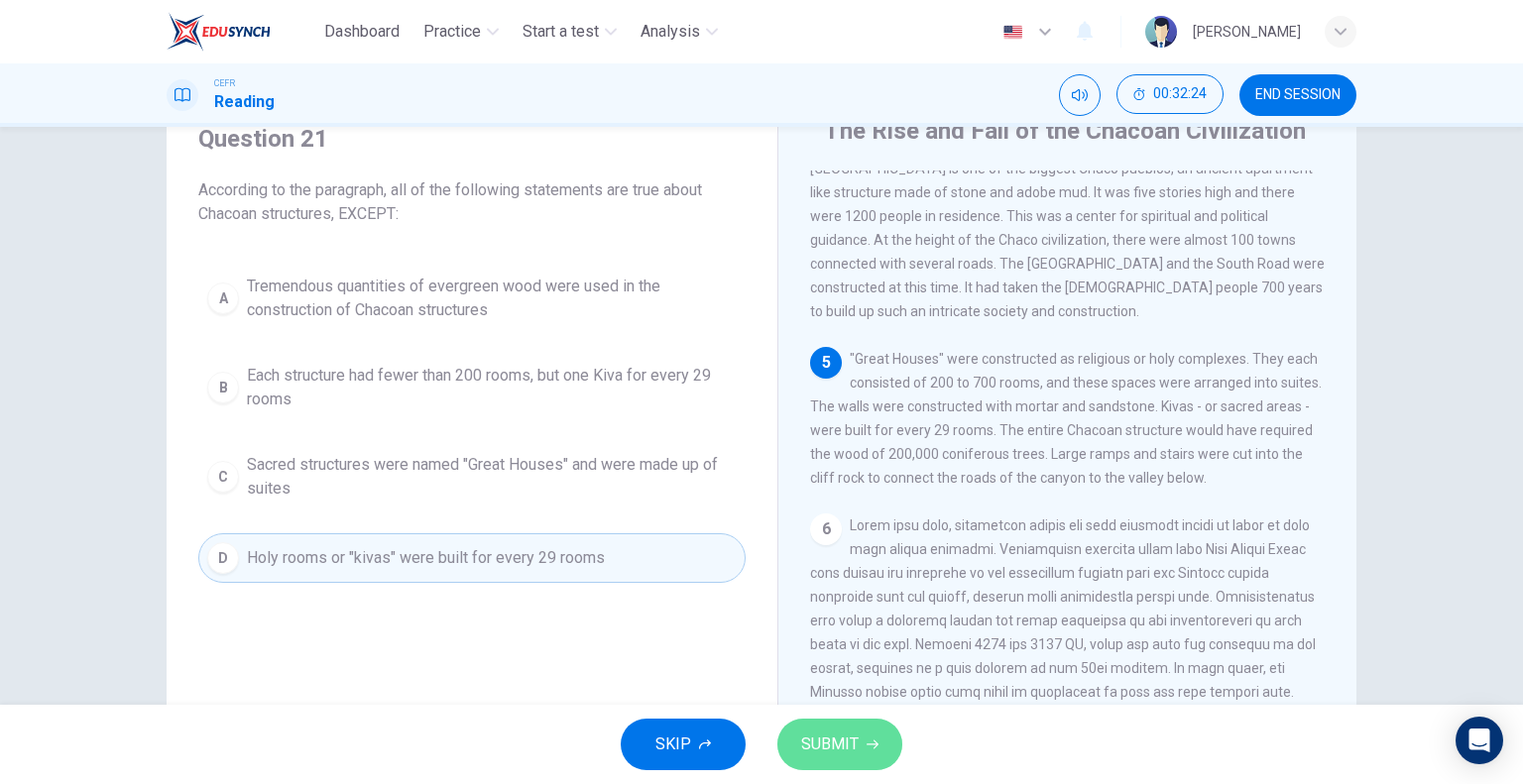 click on "SUBMIT" at bounding box center [830, 744] 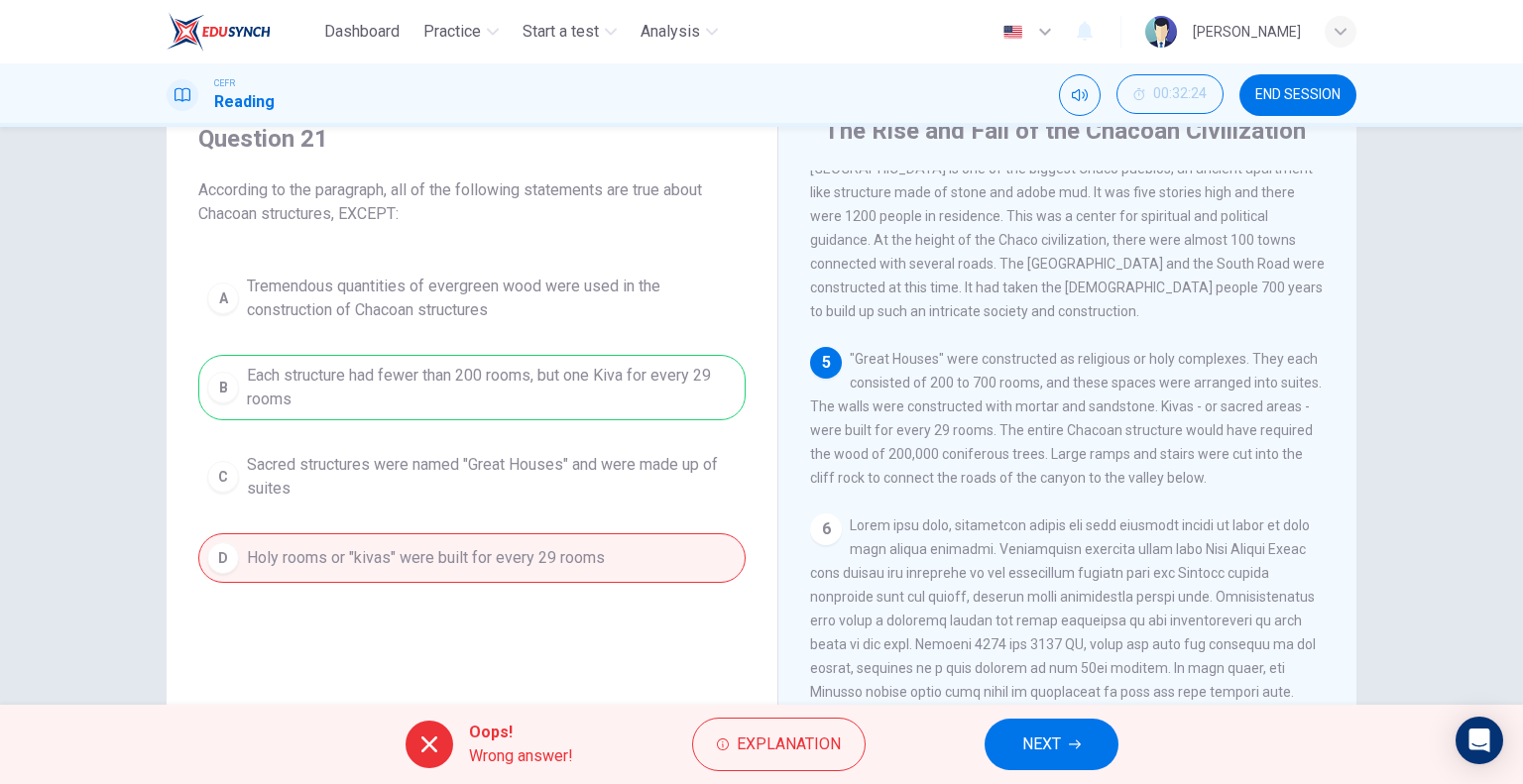 click on "NEXT" at bounding box center [1051, 744] 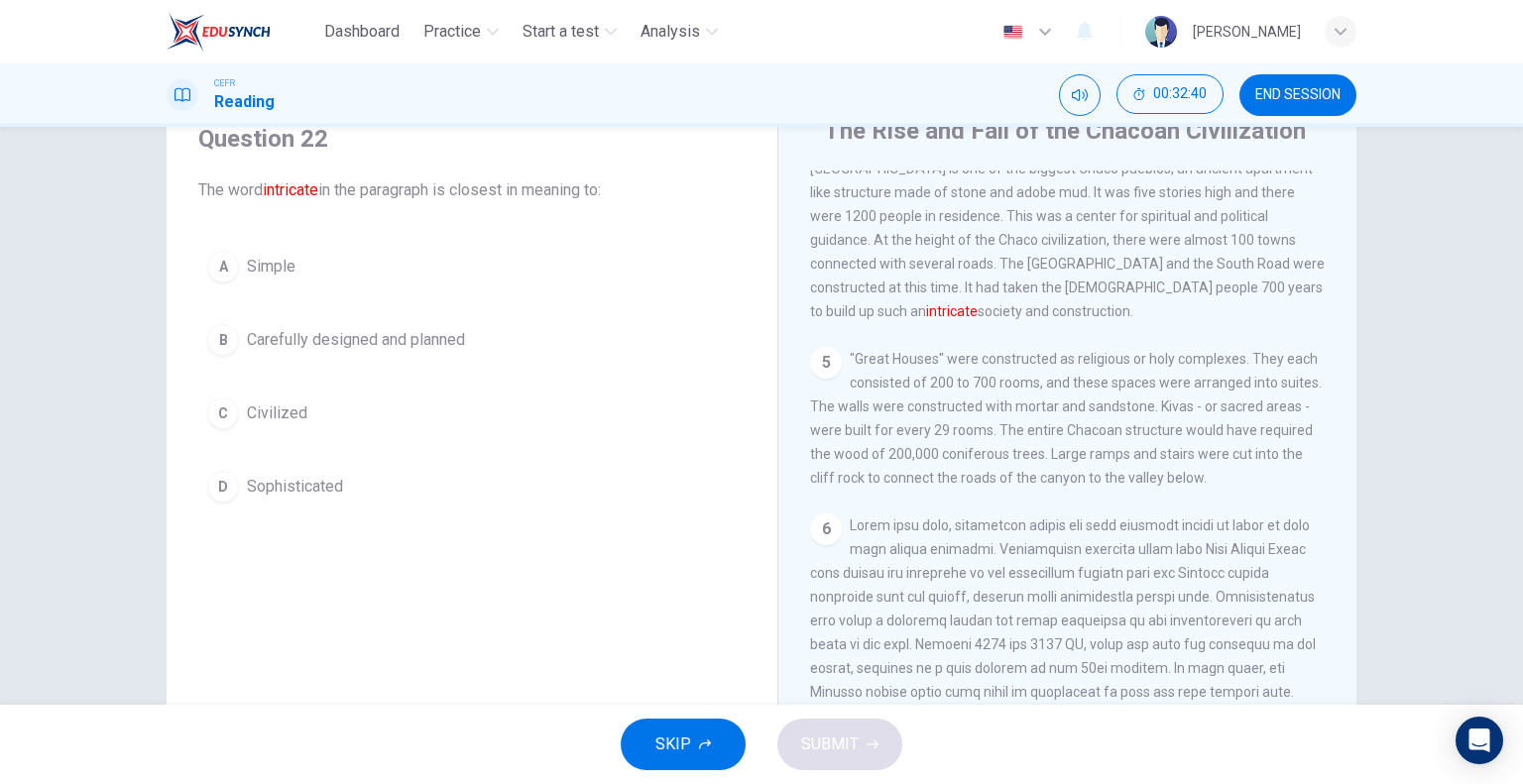 click on "Carefully designed and planned" at bounding box center (356, 340) 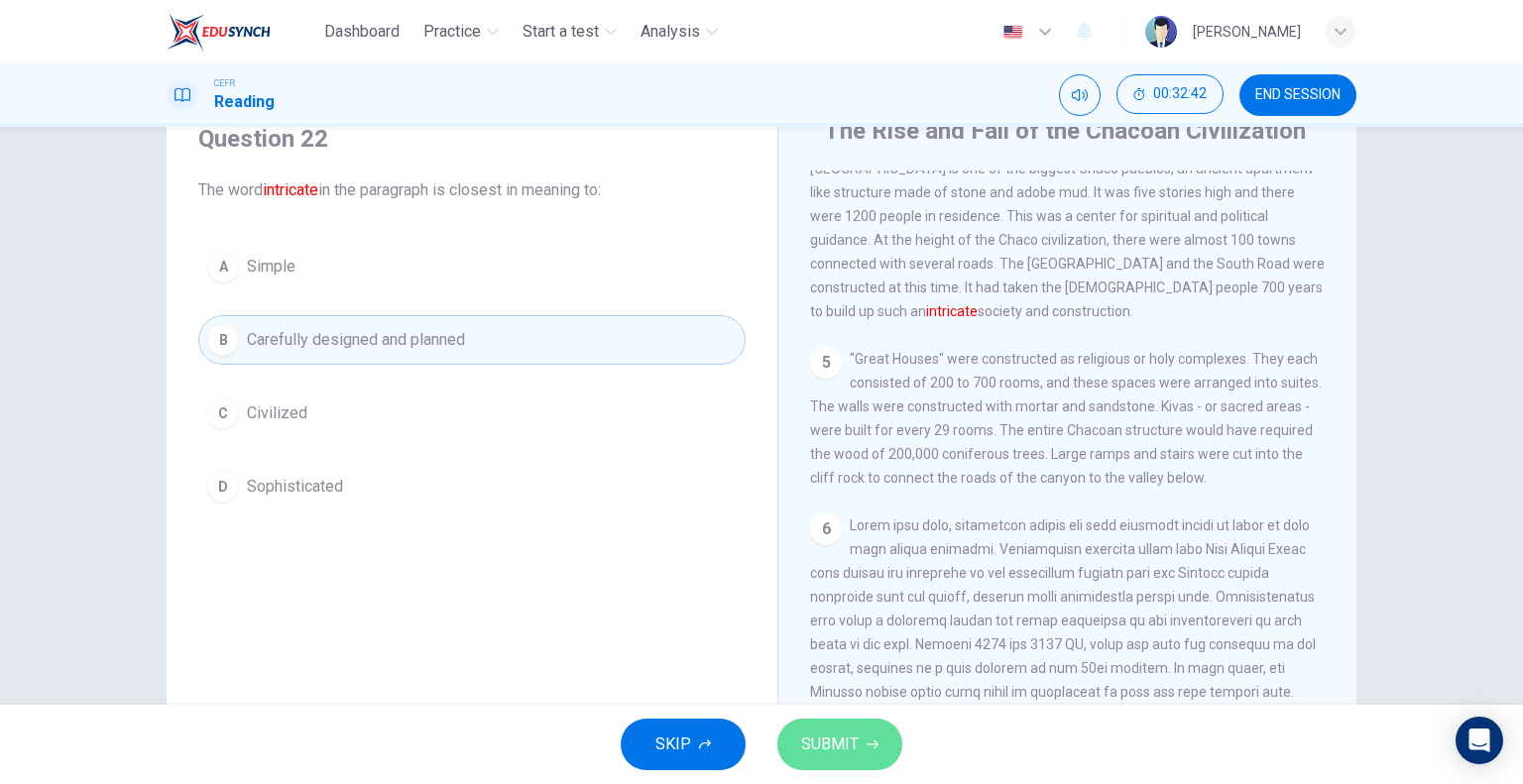 click on "SUBMIT" at bounding box center (840, 744) 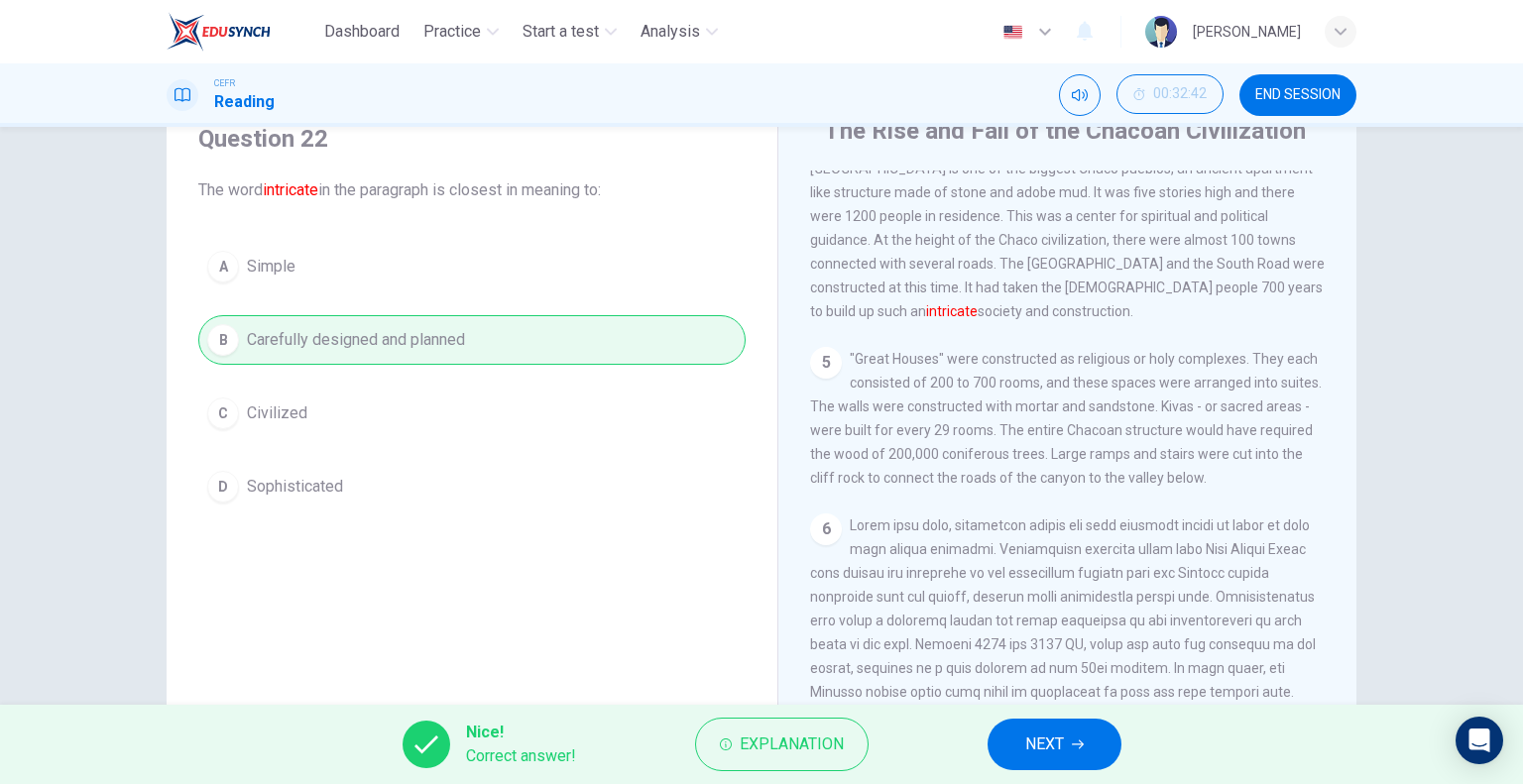 click on "NEXT" at bounding box center (1044, 744) 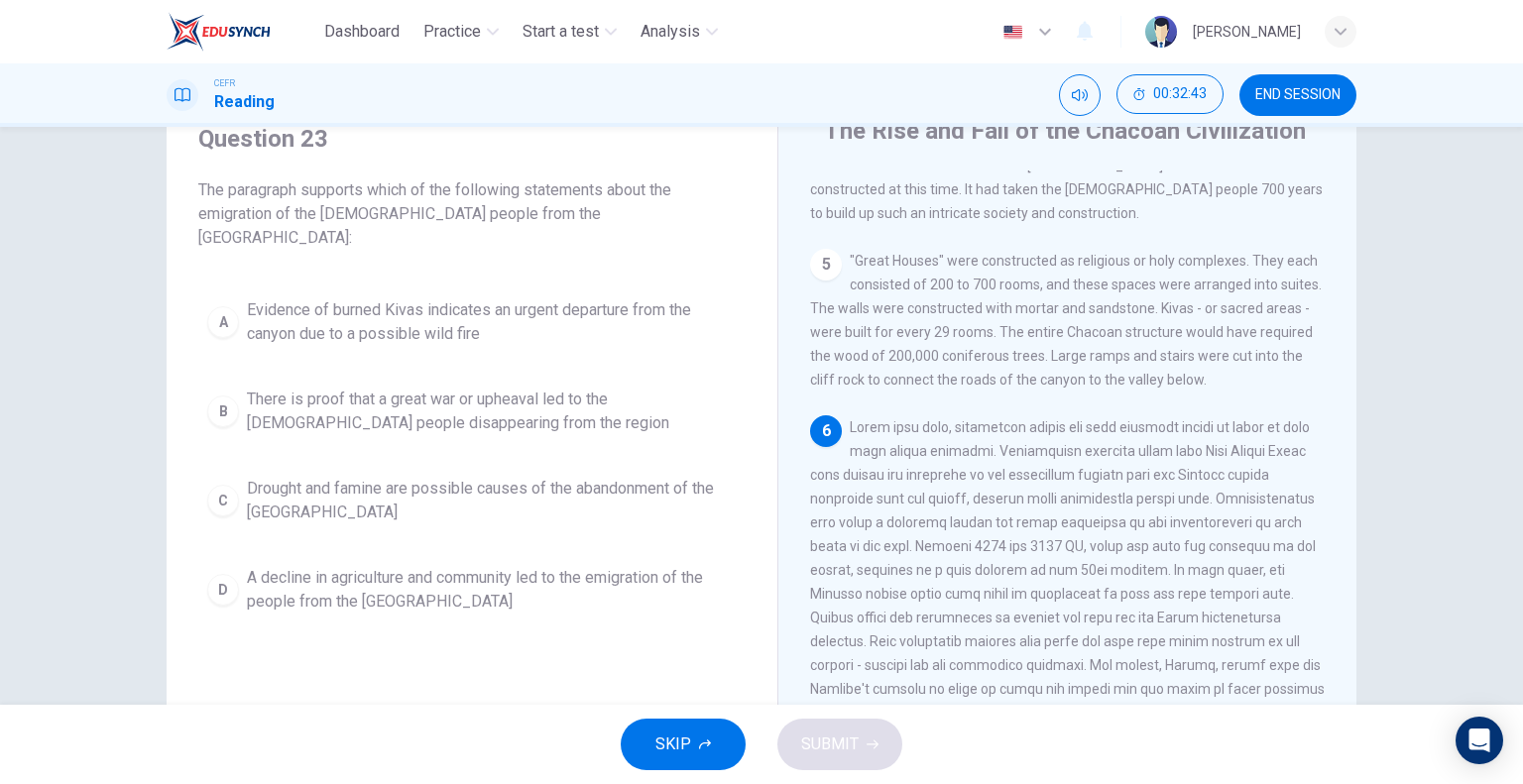 scroll, scrollTop: 819, scrollLeft: 0, axis: vertical 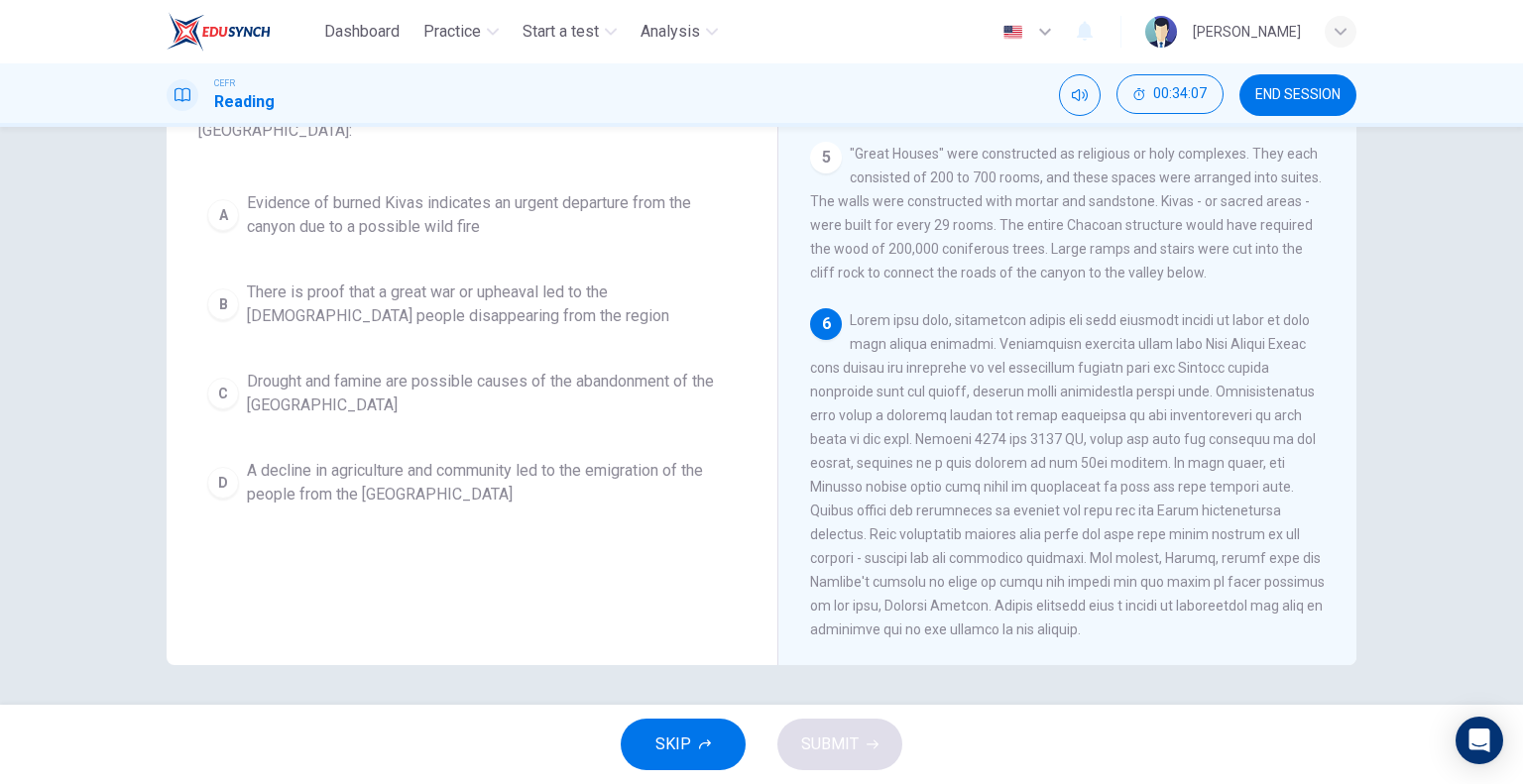 click at bounding box center (1067, 475) 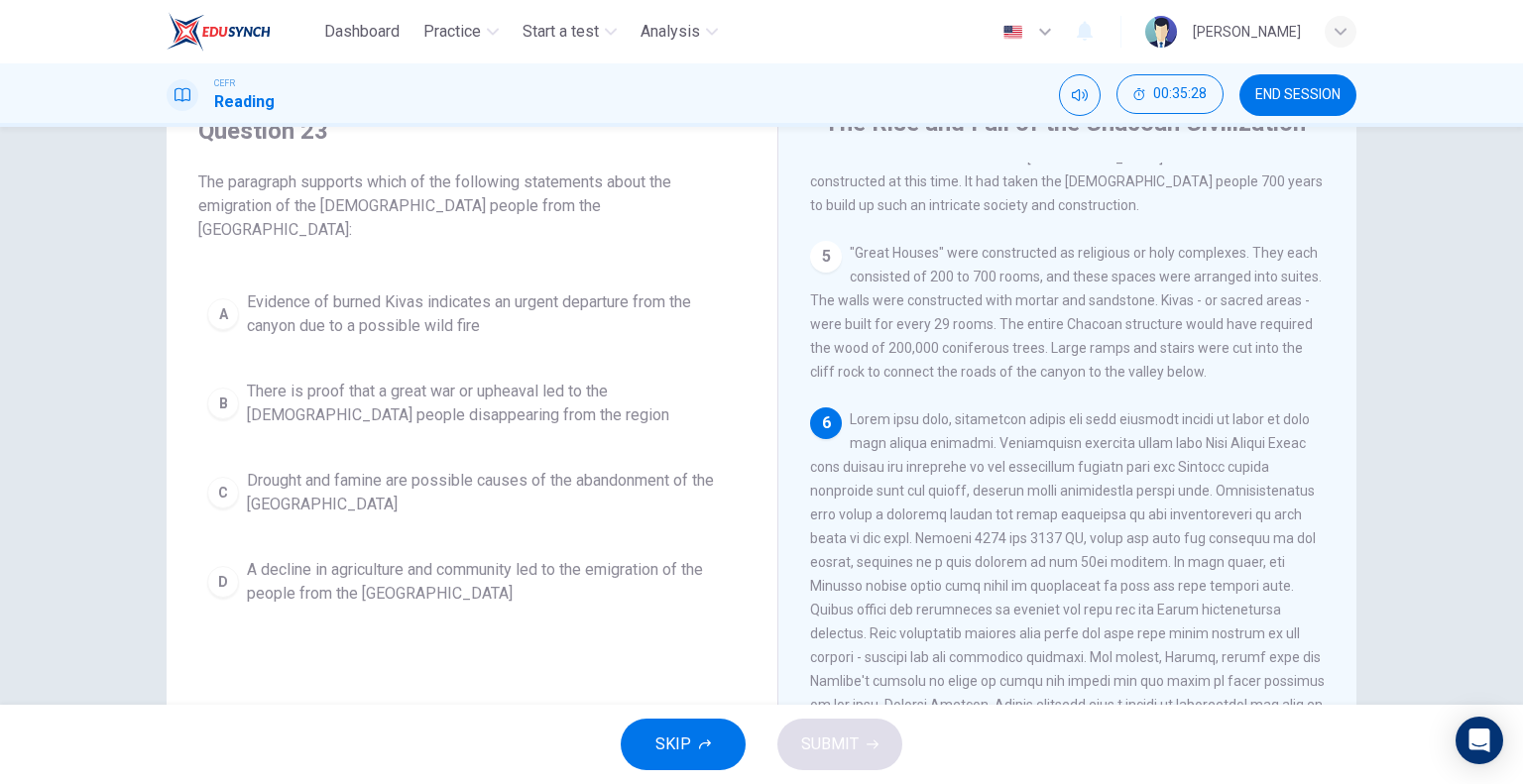 scroll, scrollTop: 91, scrollLeft: 0, axis: vertical 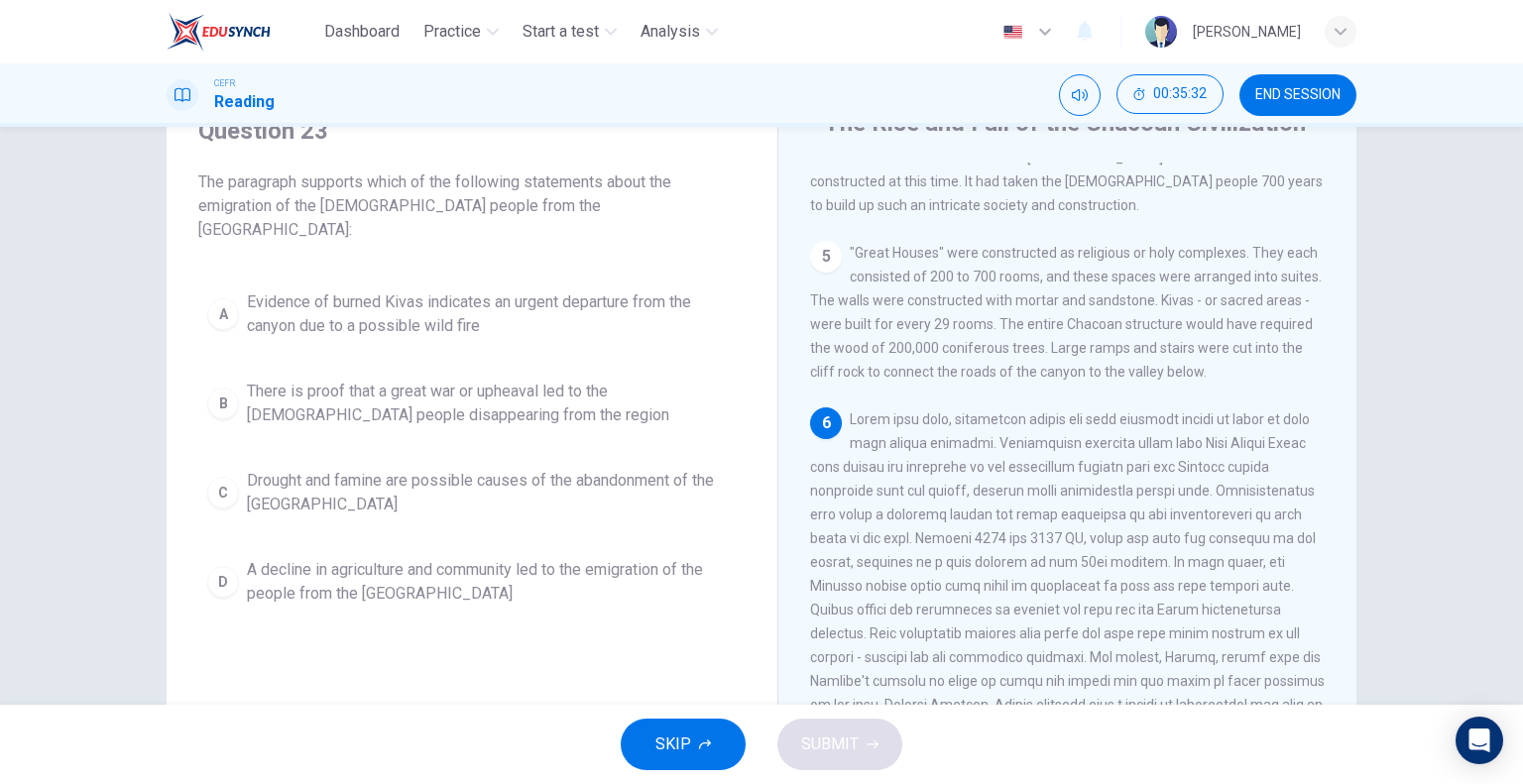 click on "There is proof that a great war or upheaval led to the [DEMOGRAPHIC_DATA] people disappearing from the region" at bounding box center (492, 403) 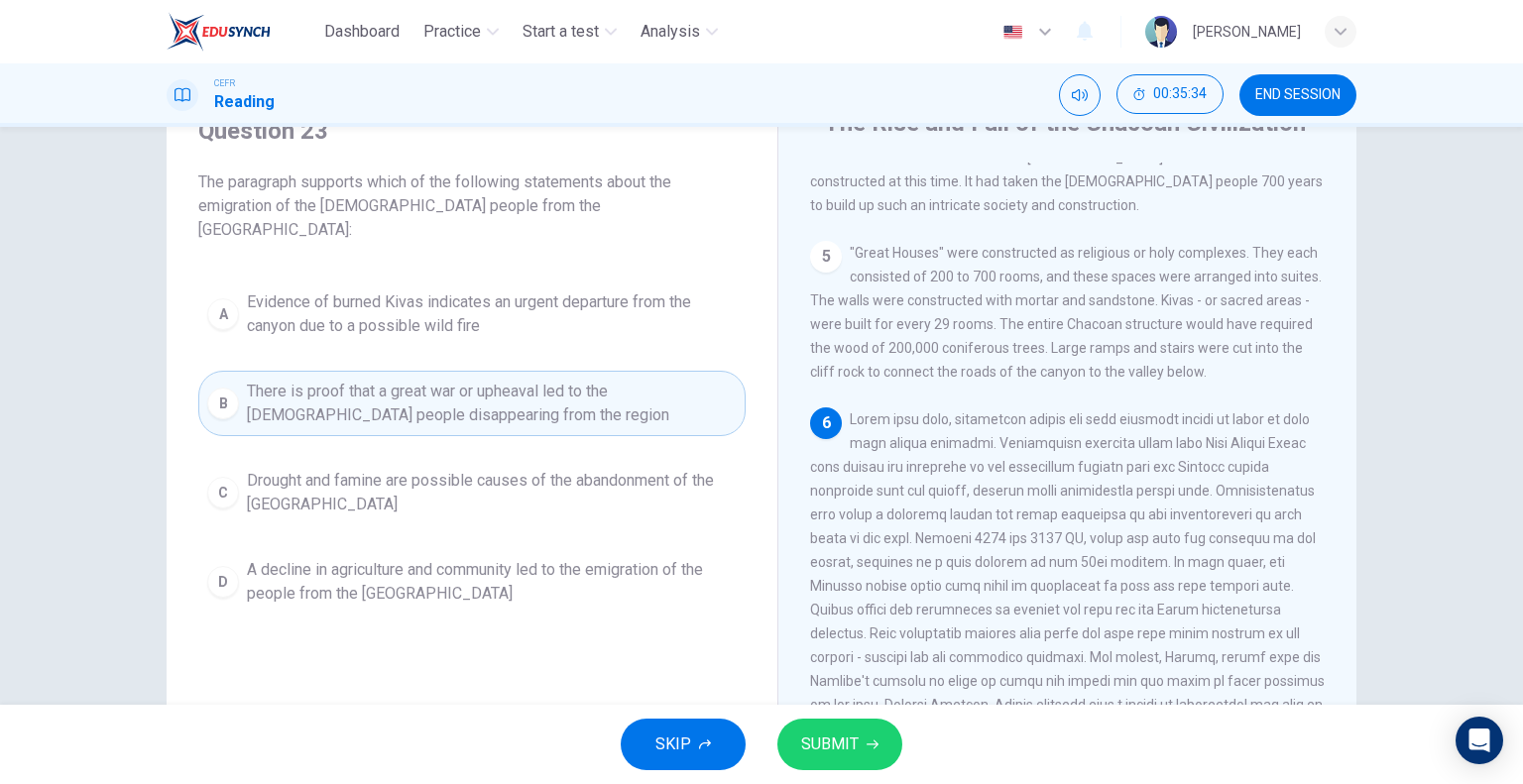 scroll, scrollTop: 190, scrollLeft: 0, axis: vertical 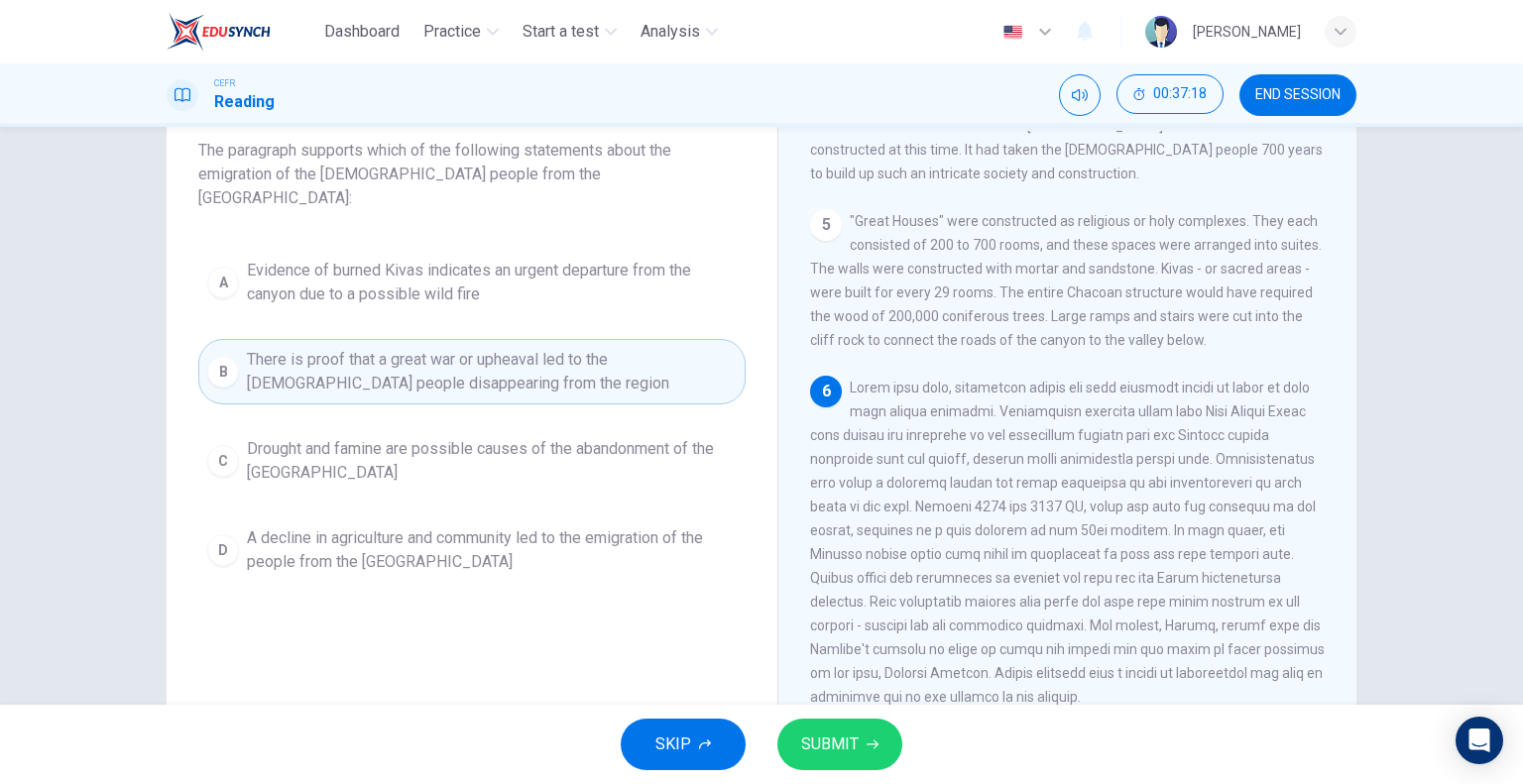 click on "A Evidence of burned Kivas indicates an urgent departure from the canyon due to a possible wild fire B There is proof that a great war or upheaval led to the [DEMOGRAPHIC_DATA] people disappearing from the region C Drought and famine are possible causes of the abandonment of the Sand Canyon D A decline in agriculture and community led to the emigration of the people from the [GEOGRAPHIC_DATA]" at bounding box center [472, 416] 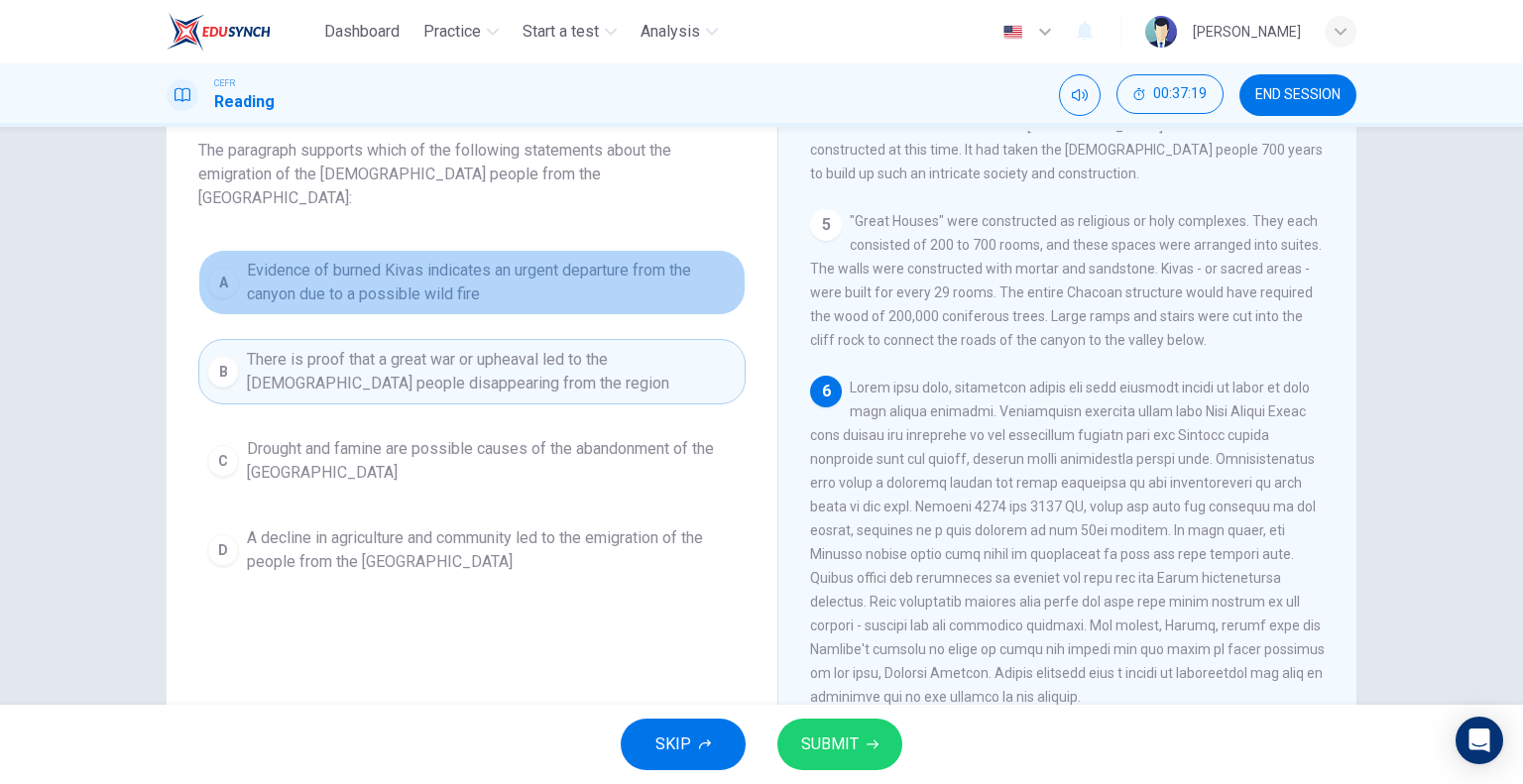 click on "Evidence of burned Kivas indicates an urgent departure from the canyon due to a possible wild fire" at bounding box center [492, 282] 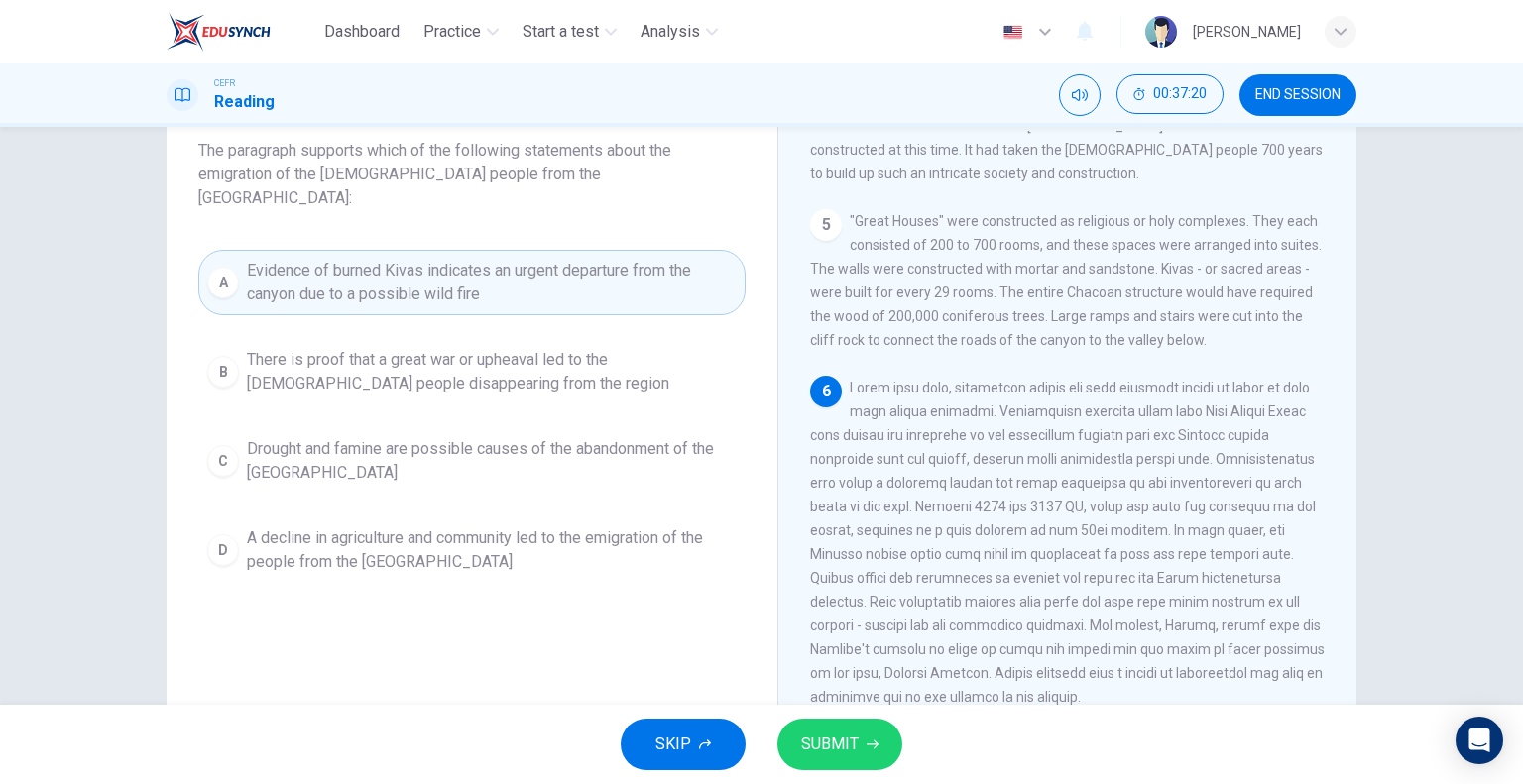 click on "SUBMIT" at bounding box center [840, 744] 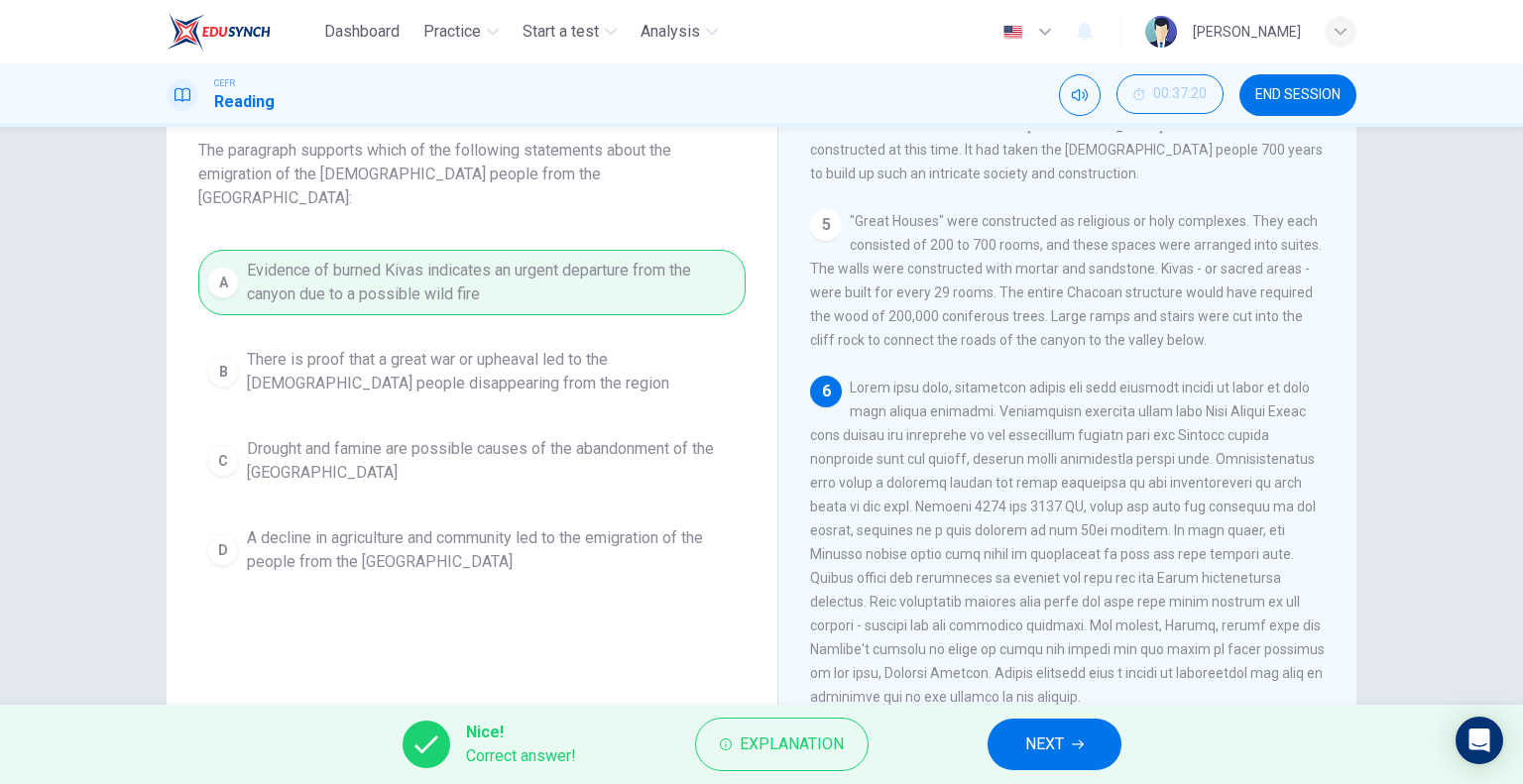 click on "NEXT" at bounding box center [1044, 744] 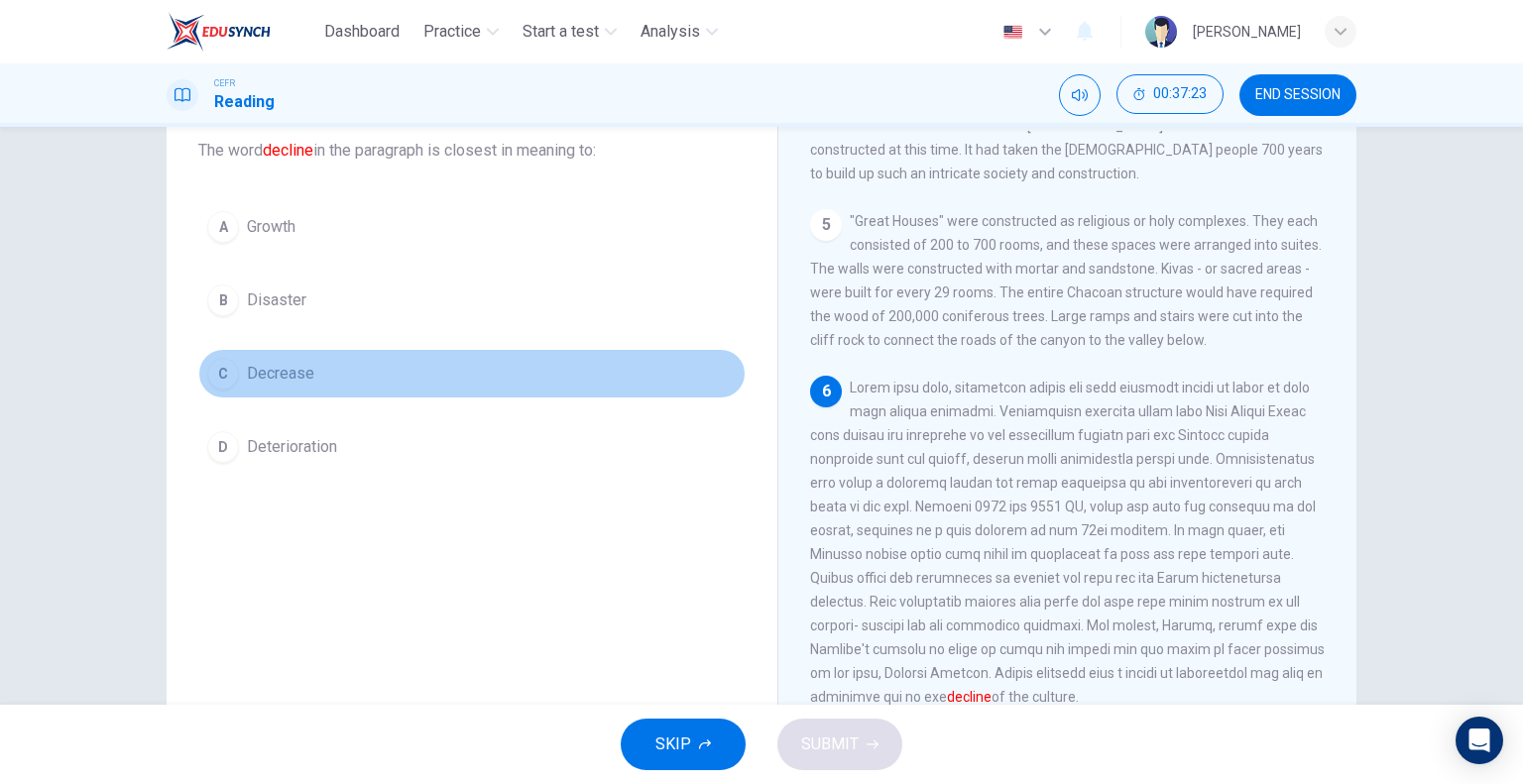 click on "C Decrease" at bounding box center (472, 374) 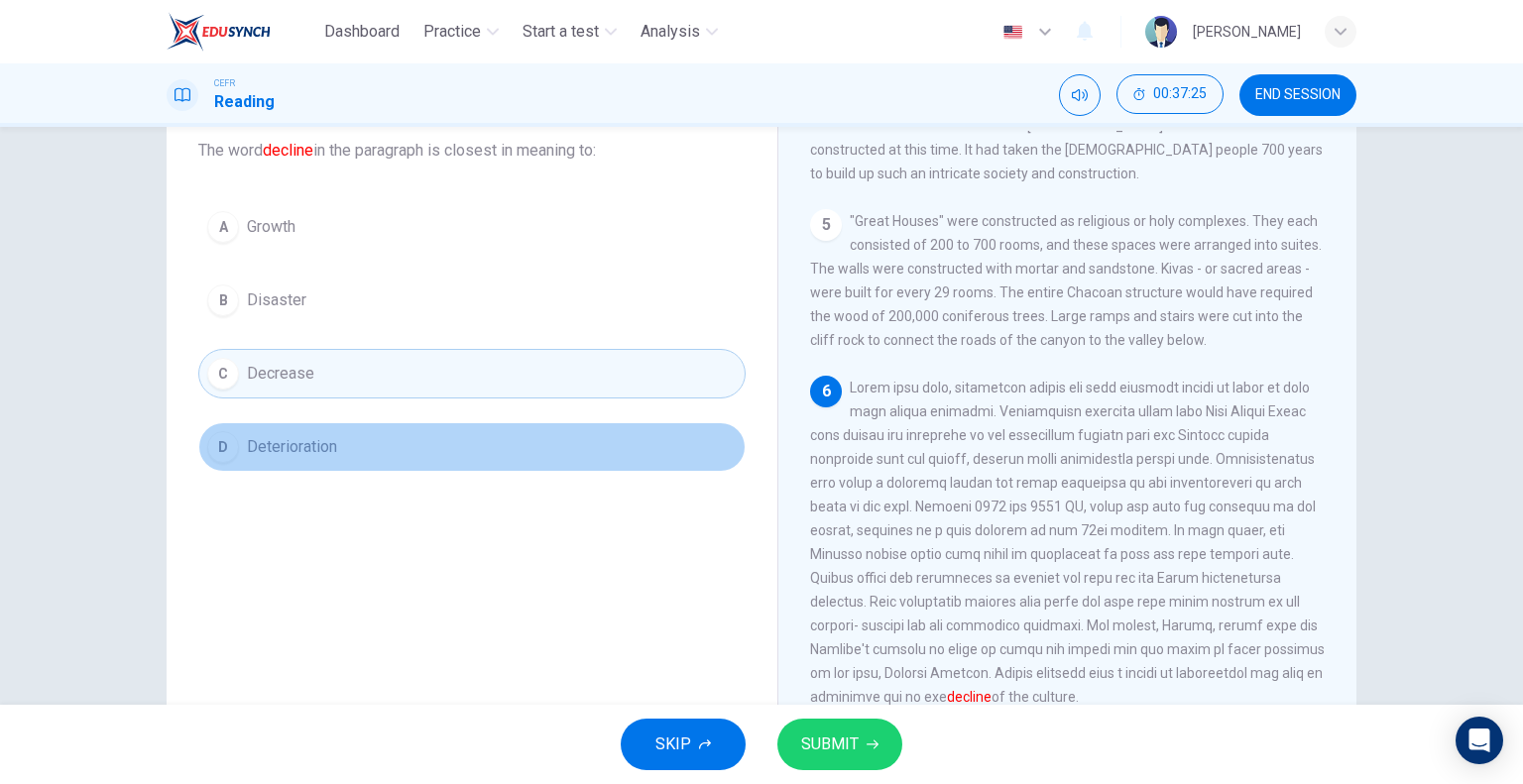 click on "D Deterioration" at bounding box center (472, 447) 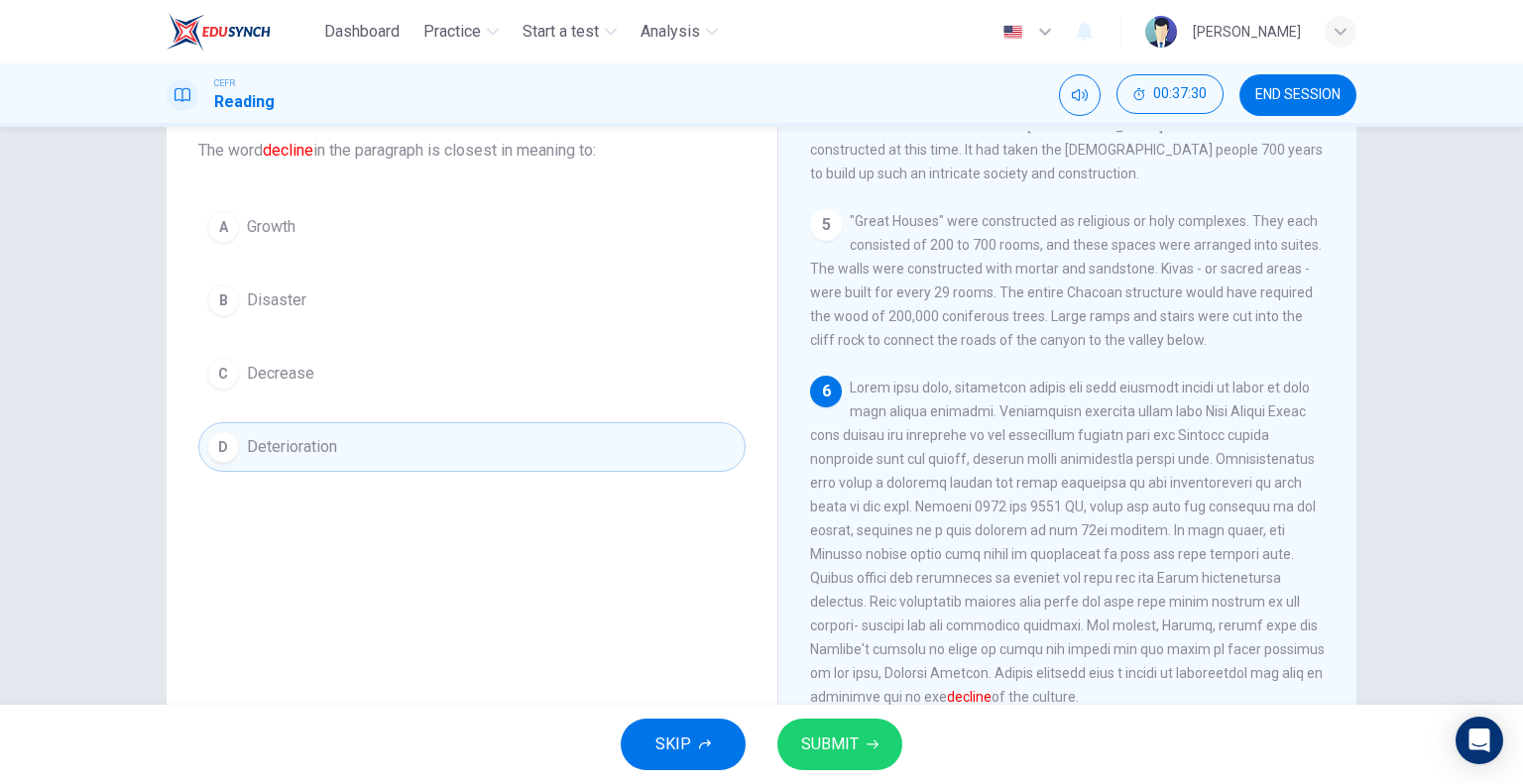 click on "C Decrease" at bounding box center (472, 374) 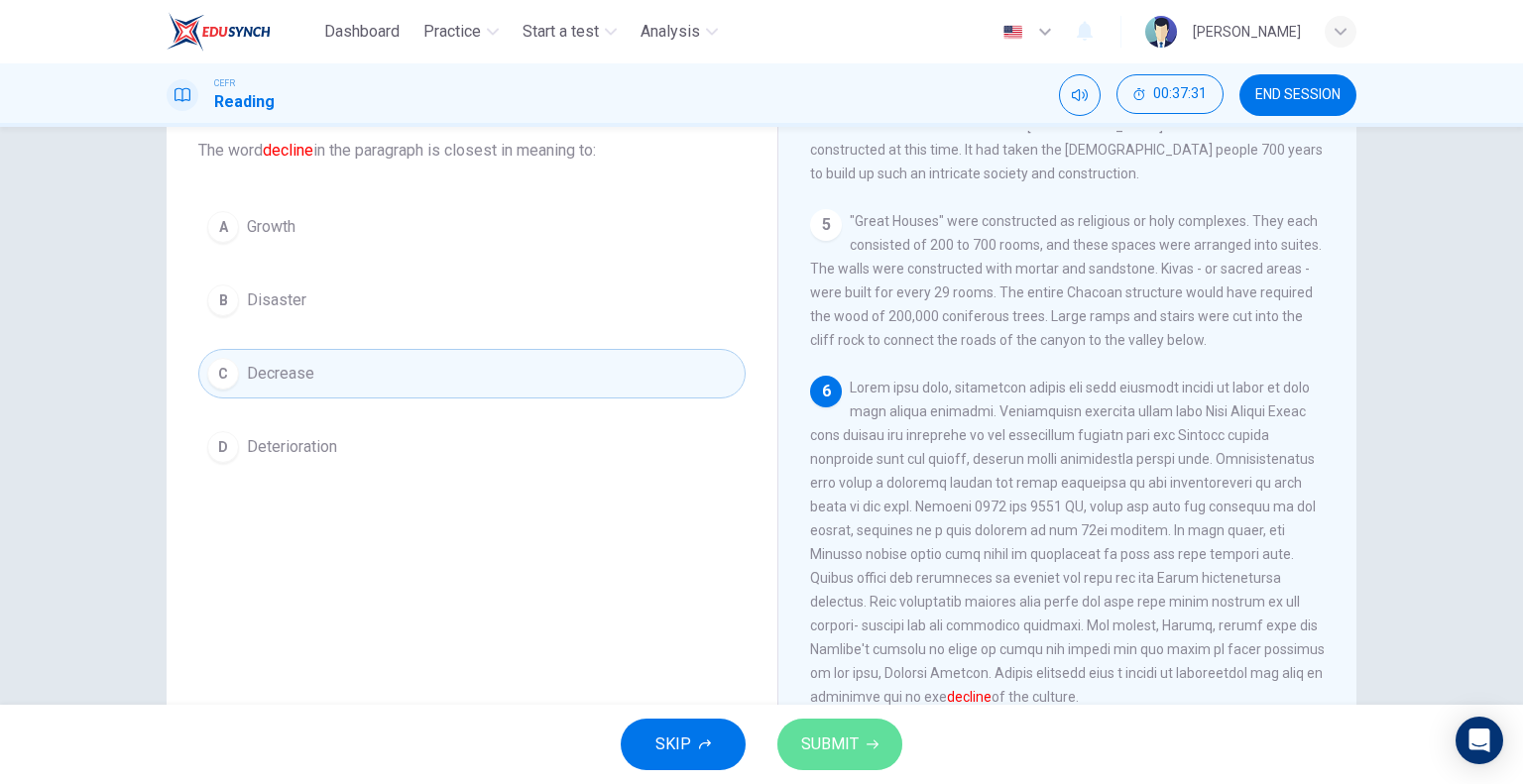 click on "SUBMIT" at bounding box center [840, 744] 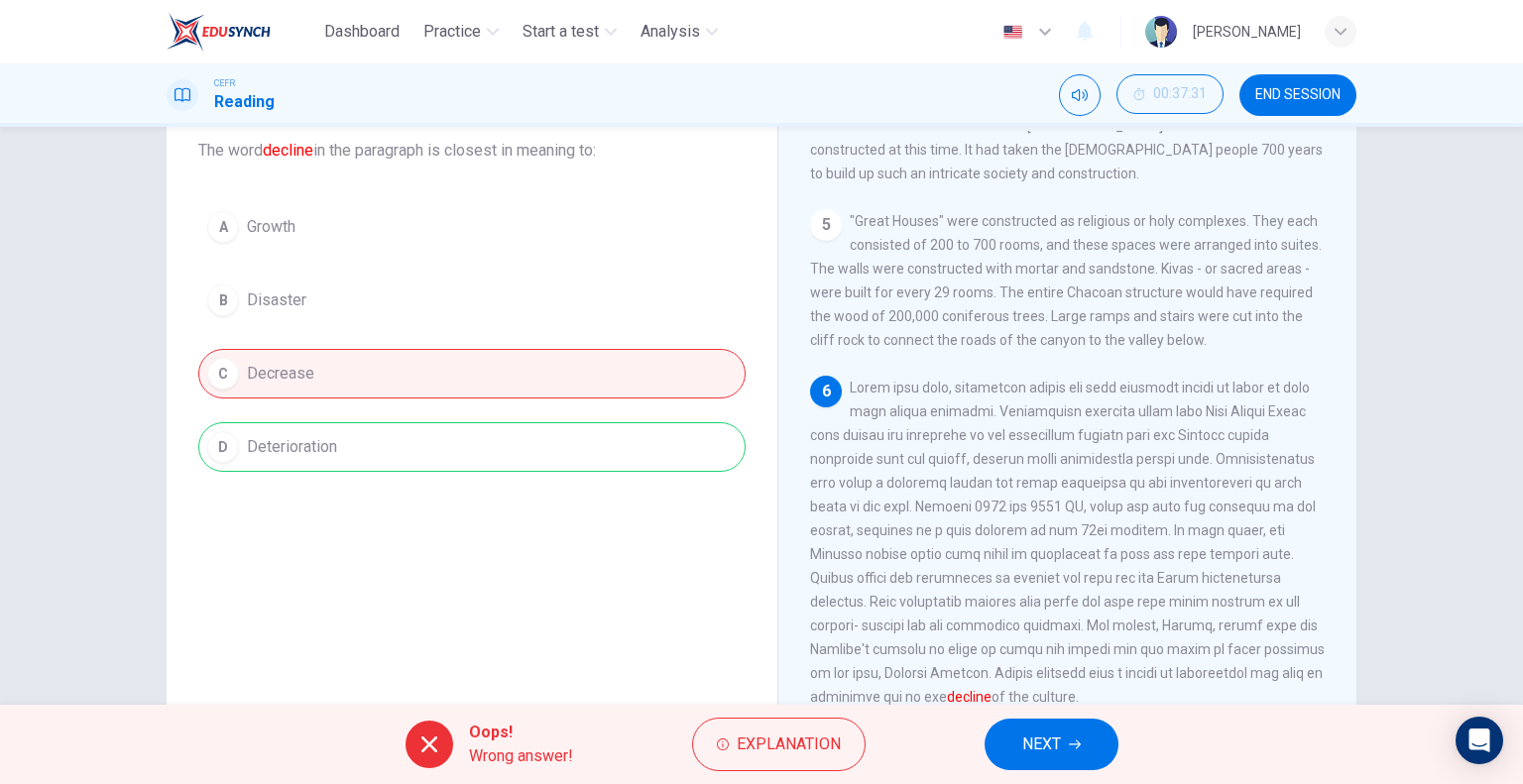 click on "NEXT" at bounding box center (1041, 744) 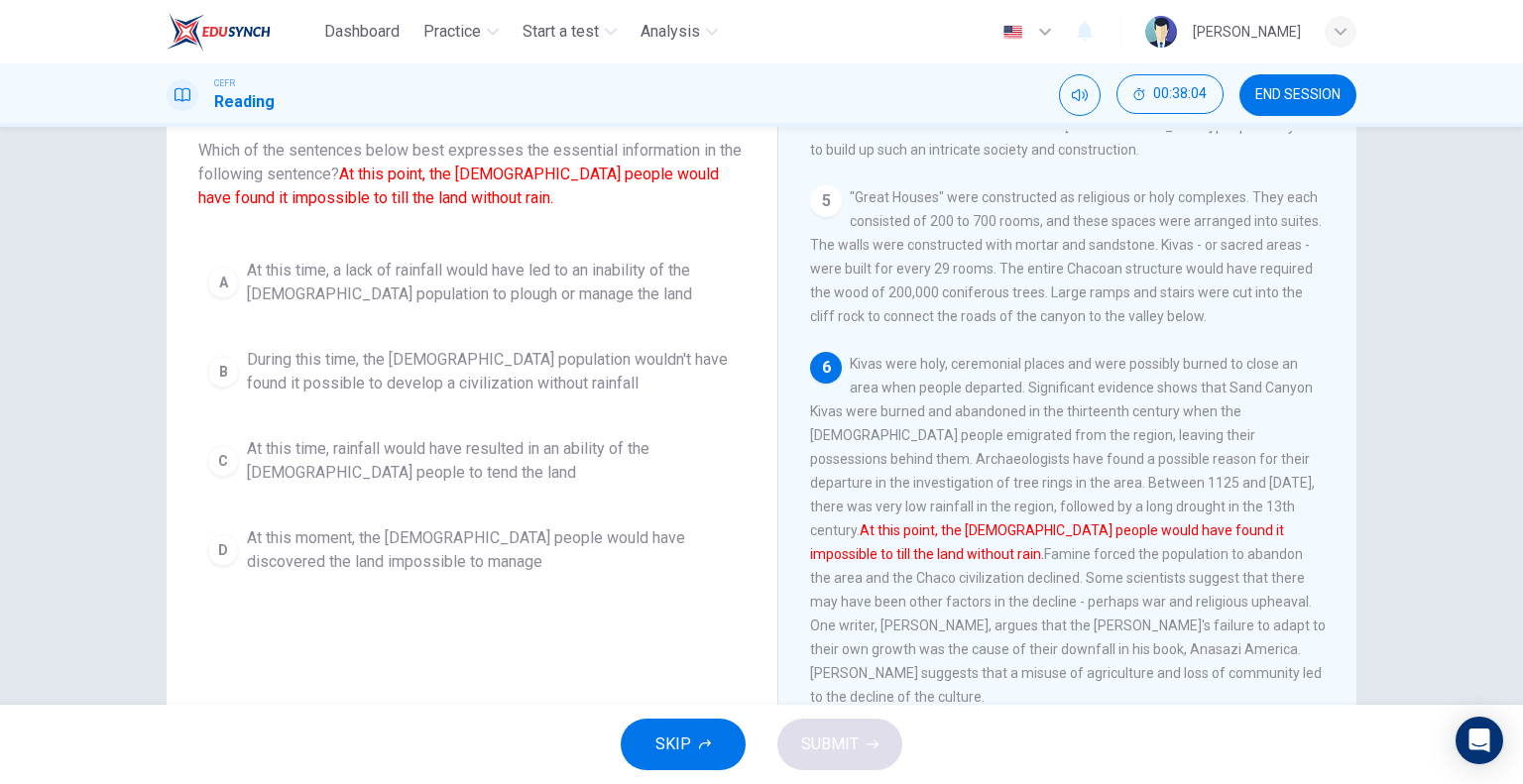 click on "At this time, a lack of rainfall would have led to an inability of the [DEMOGRAPHIC_DATA] population to plough or manage the land" at bounding box center (492, 282) 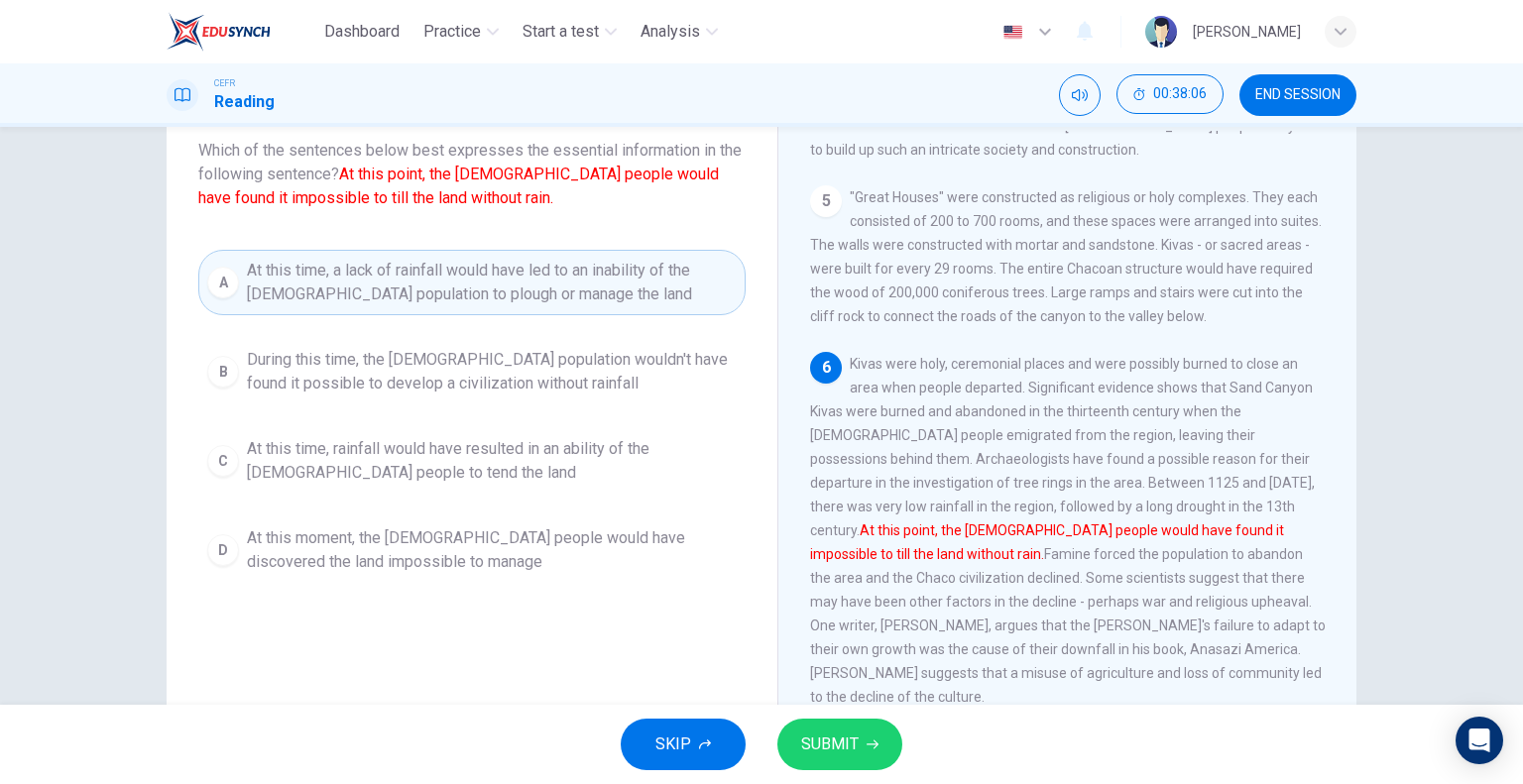 click on "SUBMIT" at bounding box center (830, 744) 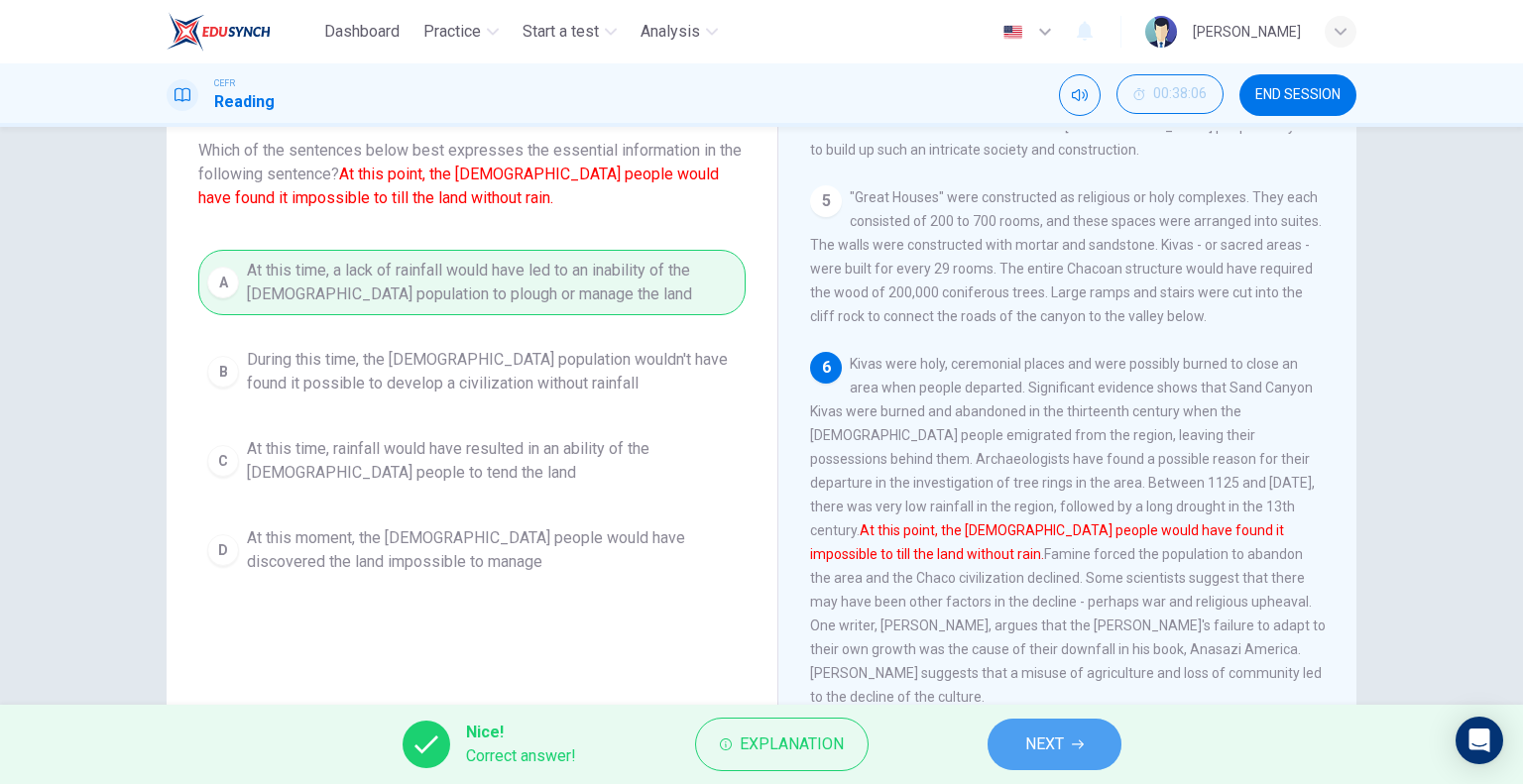 click on "NEXT" at bounding box center [1054, 744] 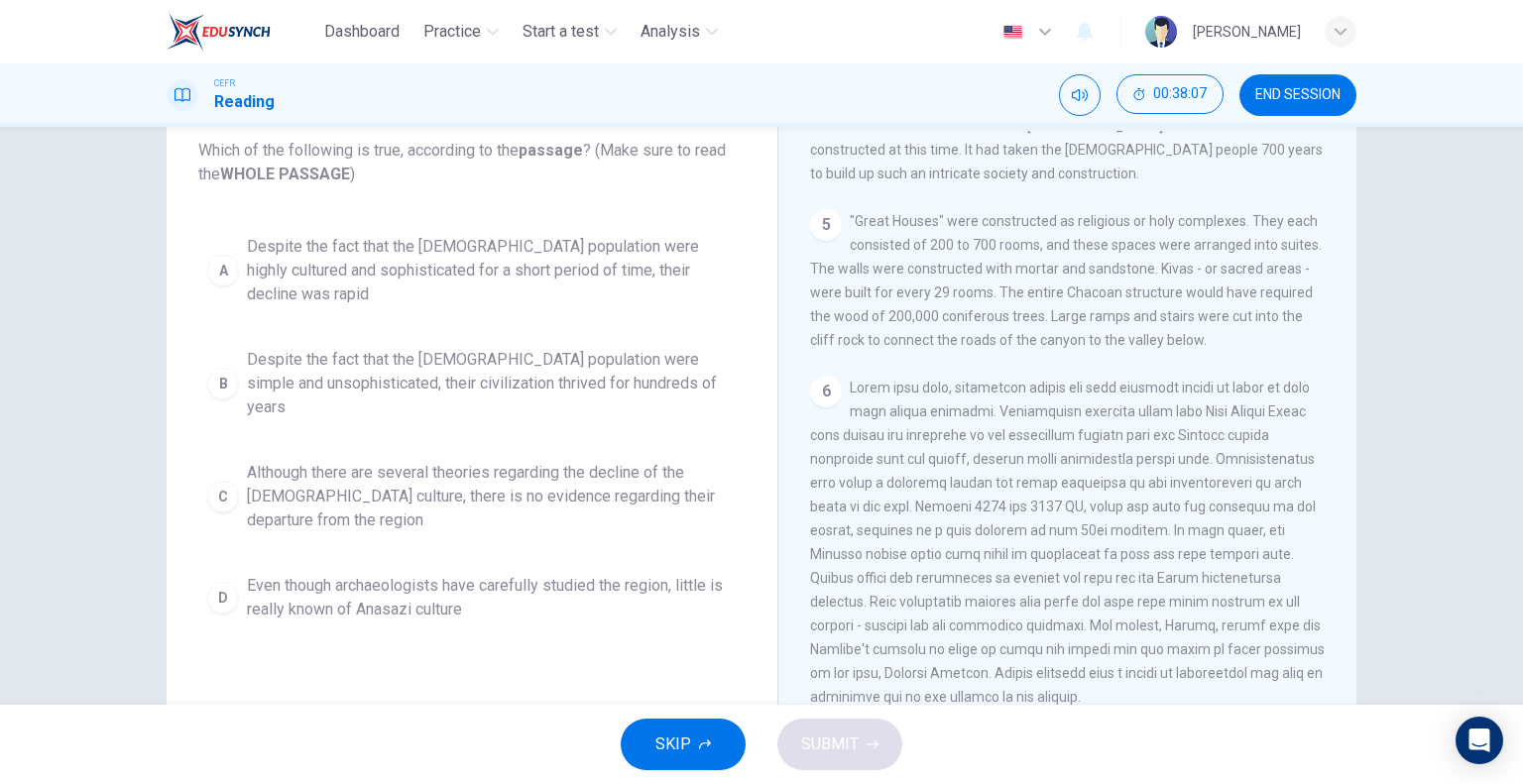 scroll, scrollTop: 720, scrollLeft: 0, axis: vertical 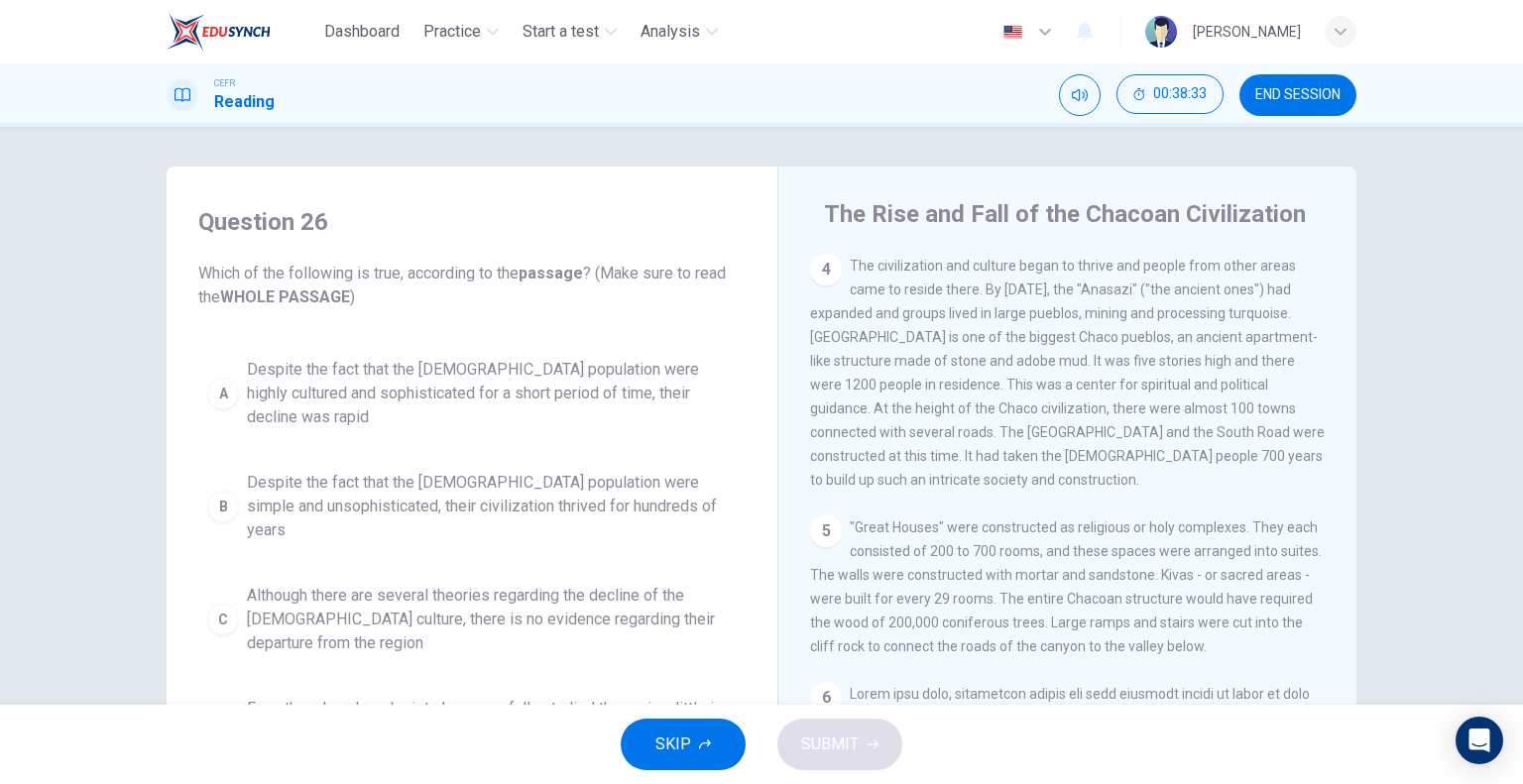 click on "Despite the fact that the [DEMOGRAPHIC_DATA] population were highly cultured and sophisticated for a short period of time, their decline was rapid" at bounding box center [492, 393] 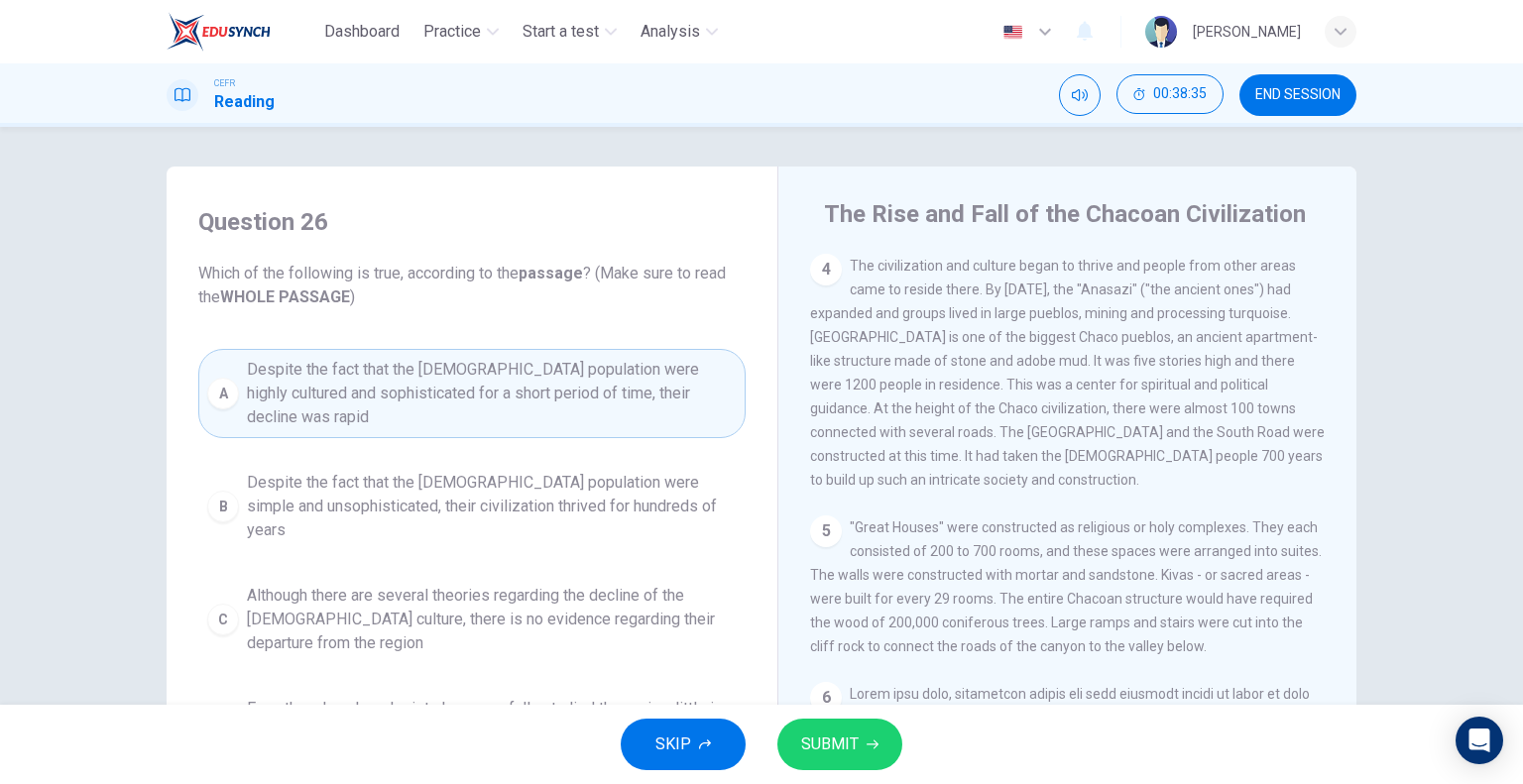 drag, startPoint x: 807, startPoint y: 734, endPoint x: 804, endPoint y: 722, distance: 12.369317 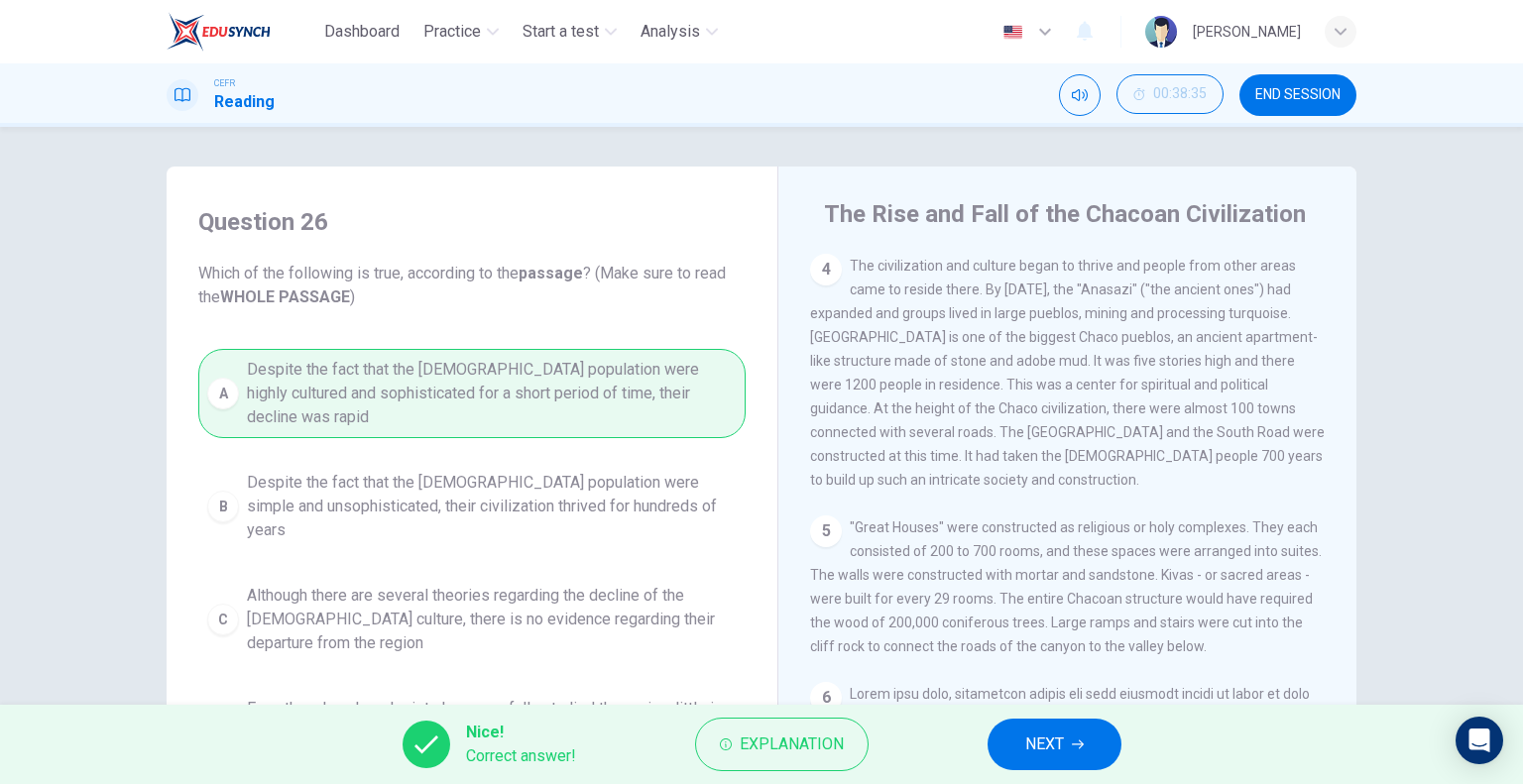 click on "NEXT" at bounding box center [1044, 744] 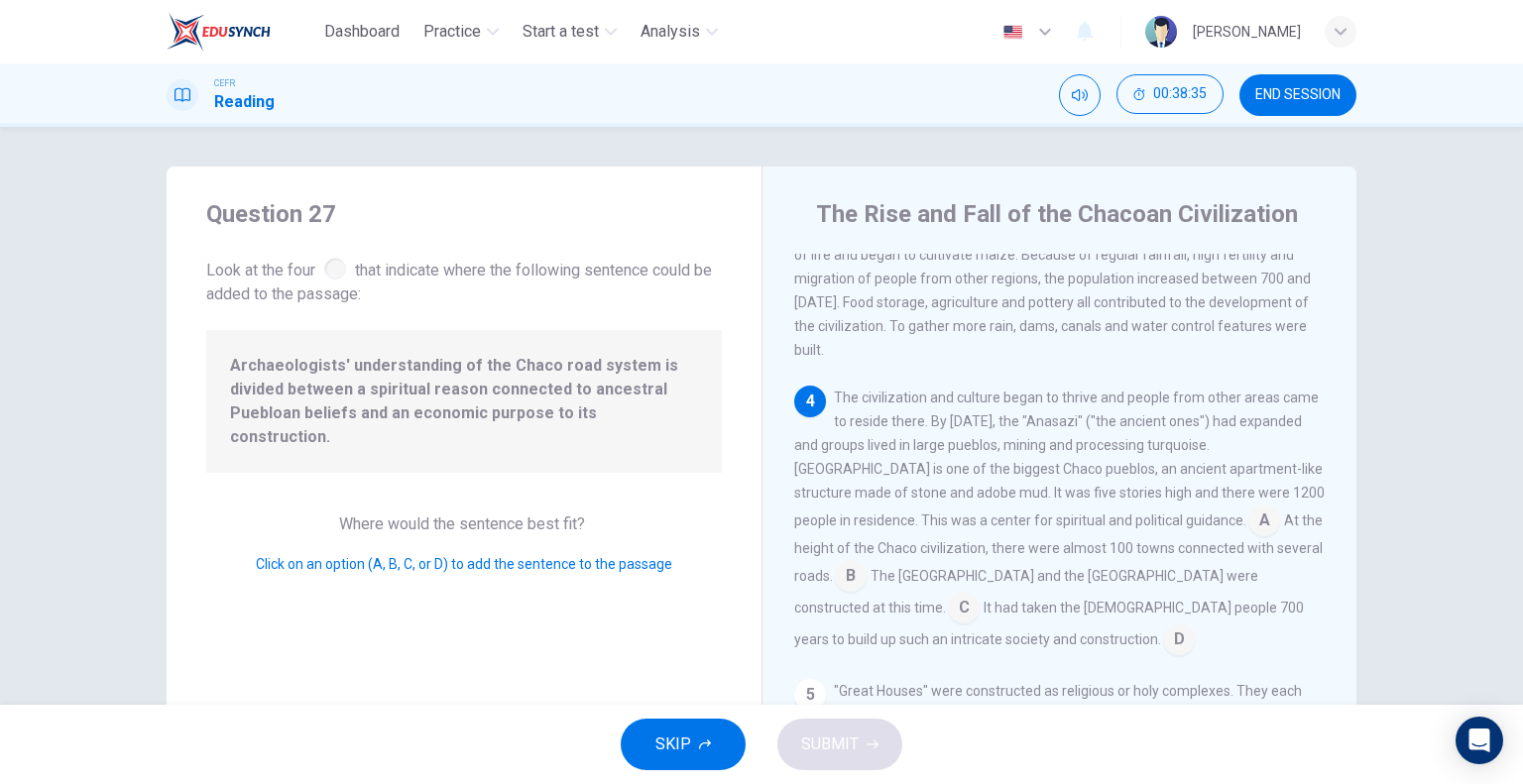 scroll, scrollTop: 485, scrollLeft: 0, axis: vertical 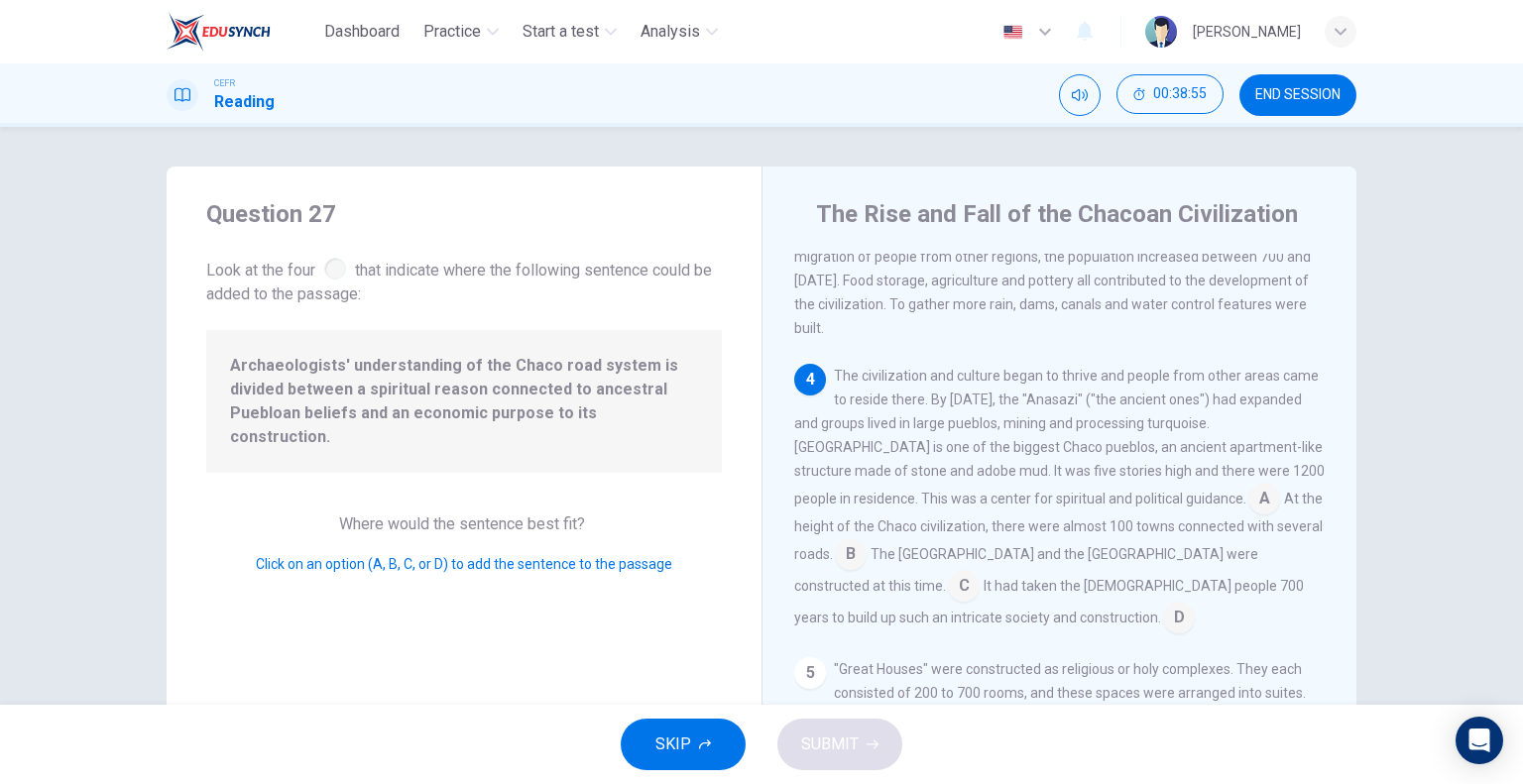click at bounding box center [1264, 501] 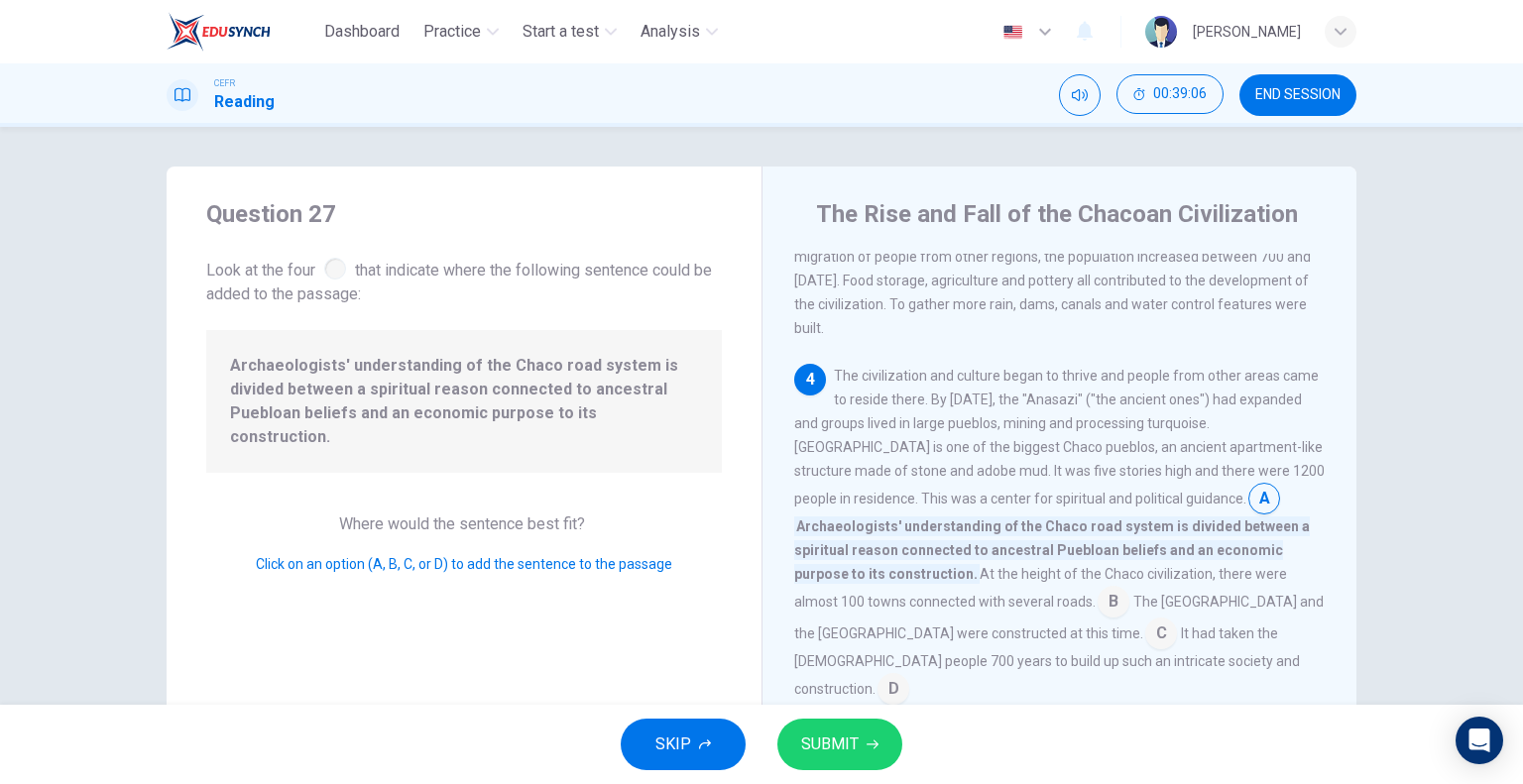 click at bounding box center (1113, 604) 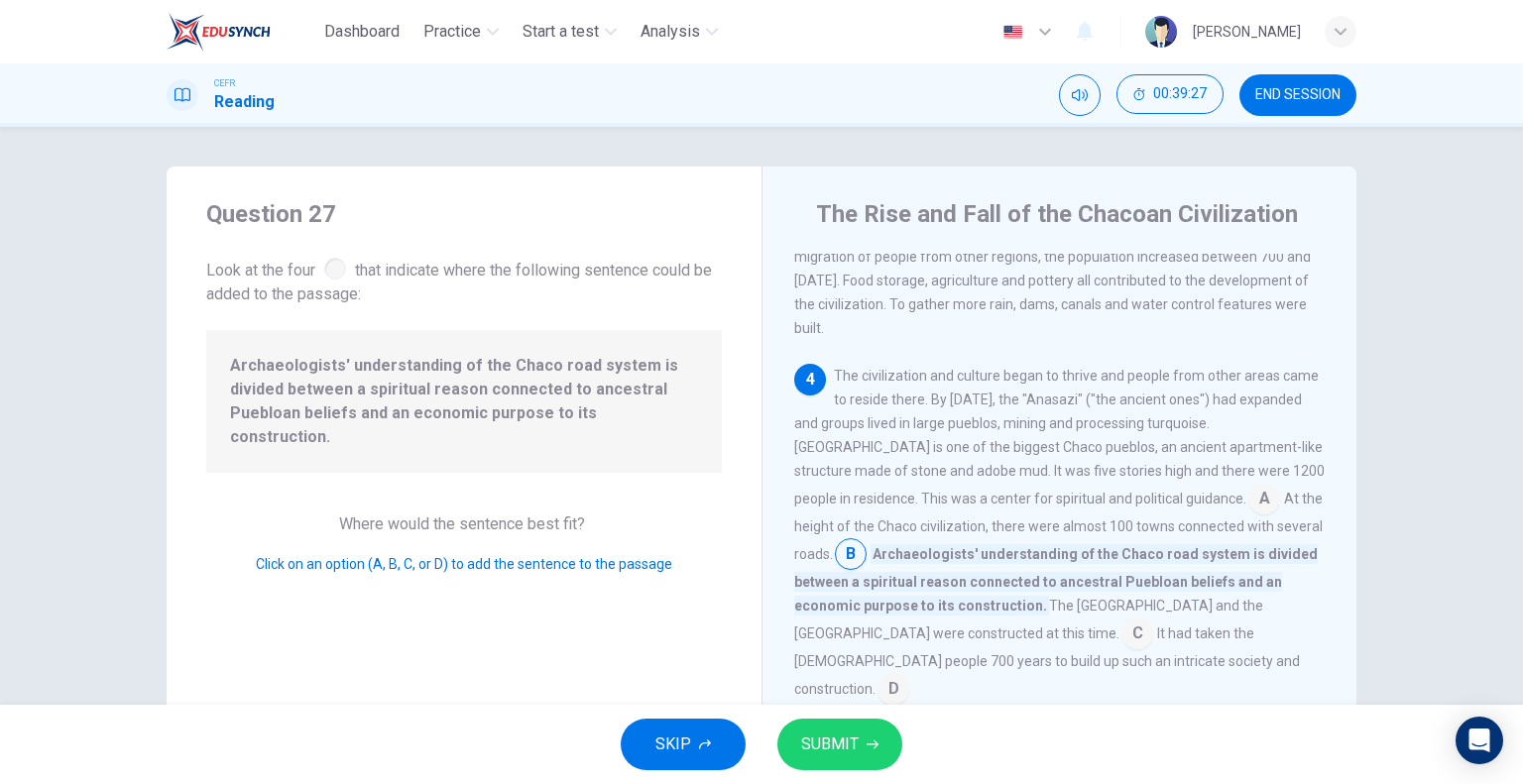 click at bounding box center [1137, 635] 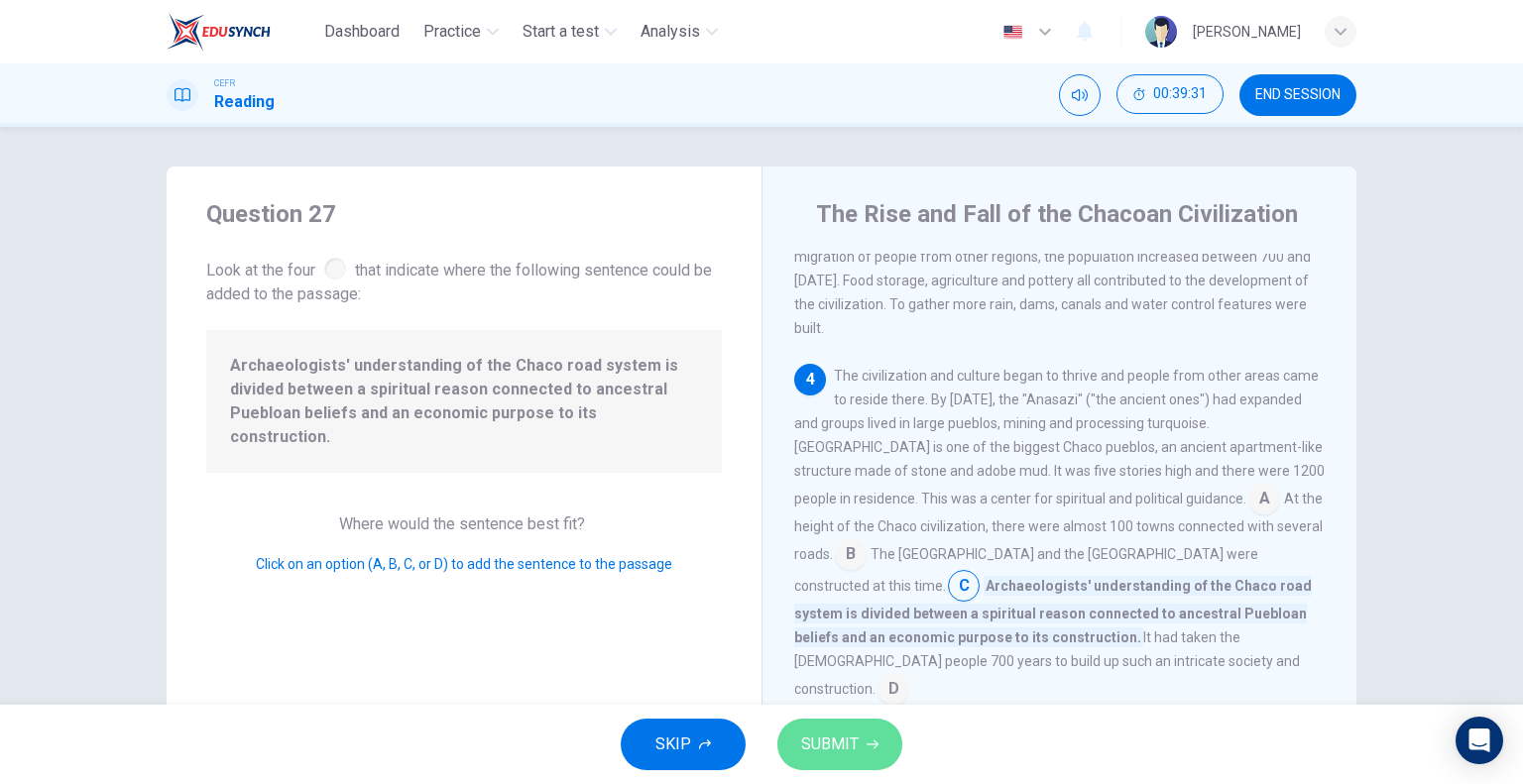 click on "SUBMIT" at bounding box center (840, 744) 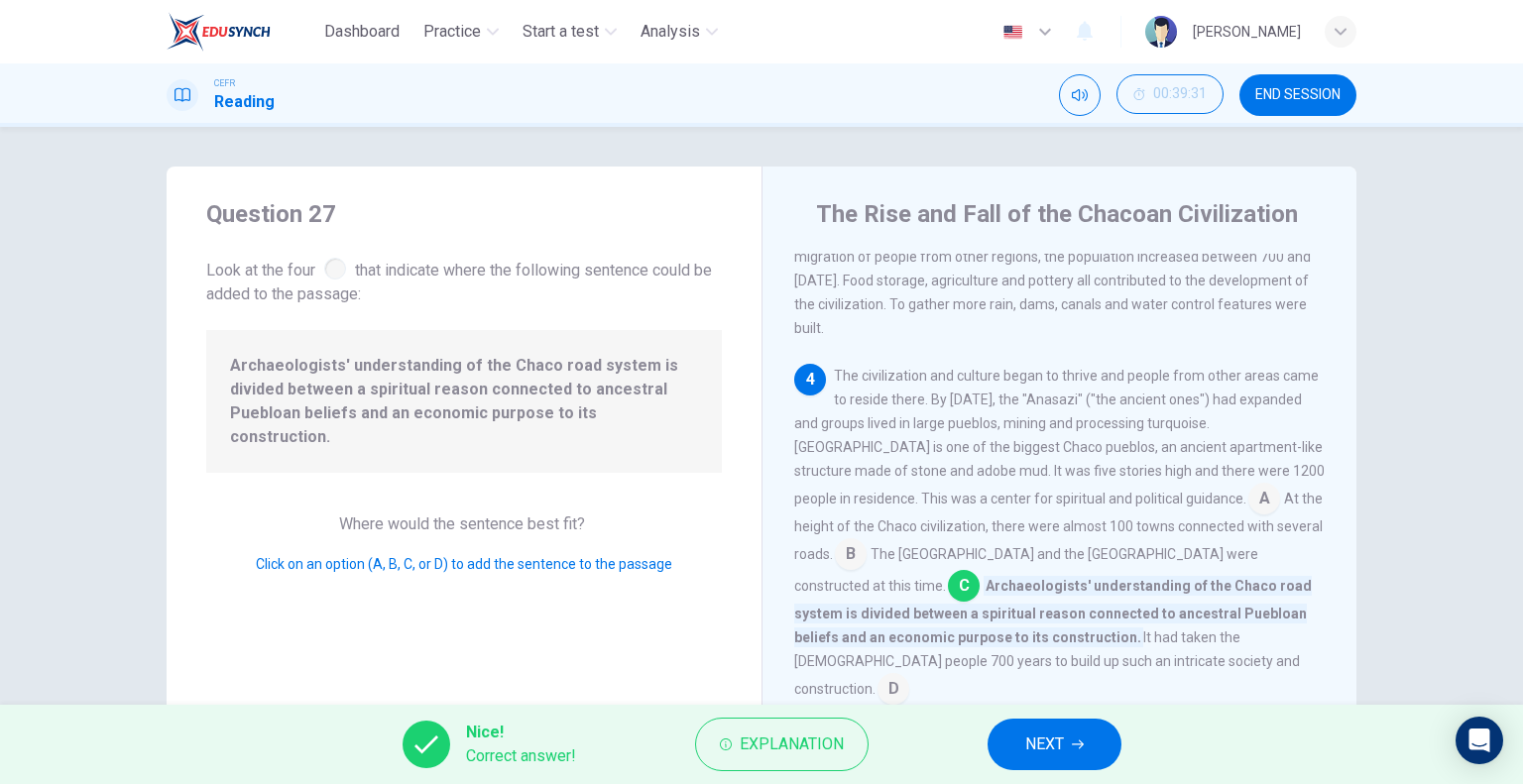 click on "NEXT" at bounding box center (1044, 744) 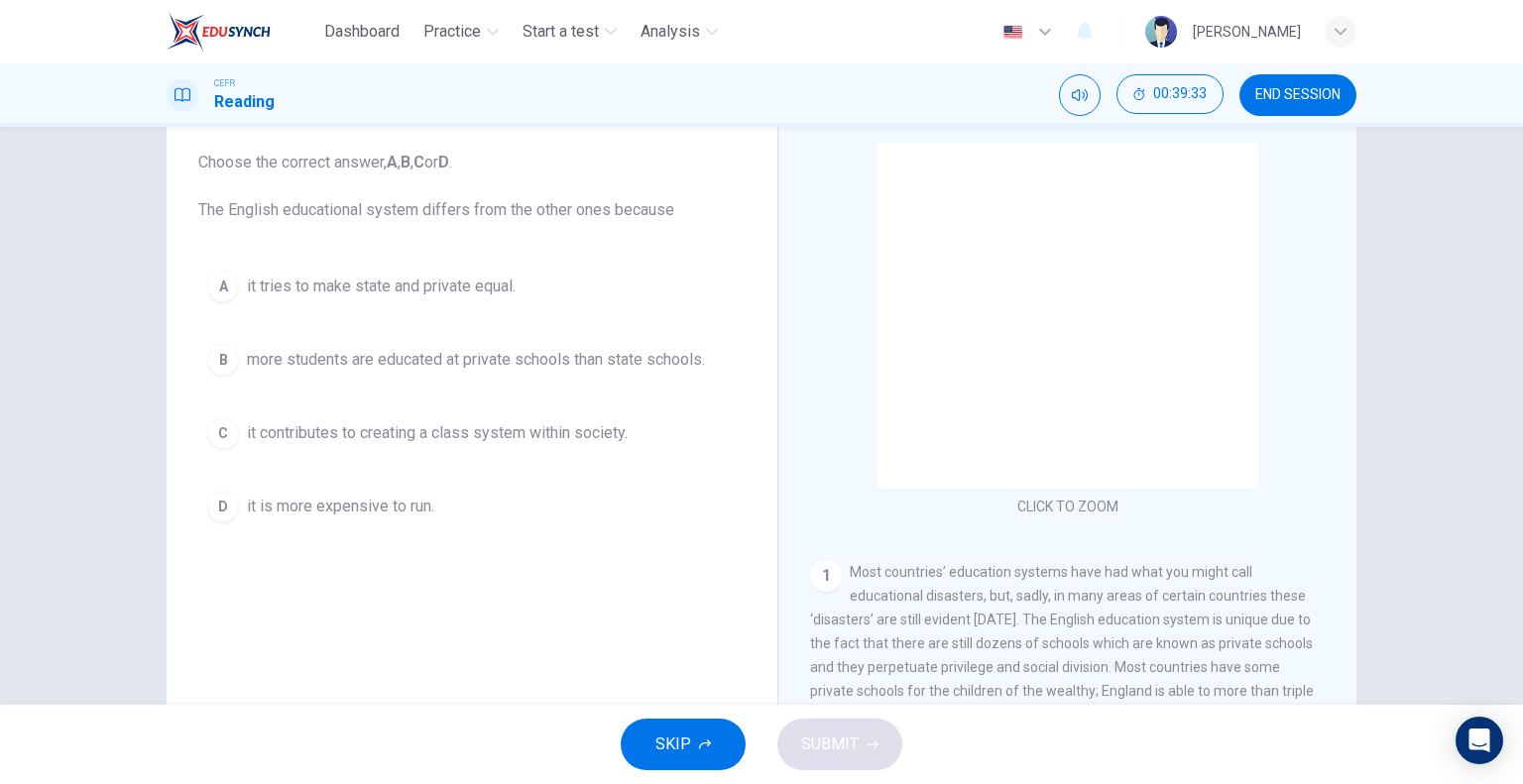 scroll, scrollTop: 190, scrollLeft: 0, axis: vertical 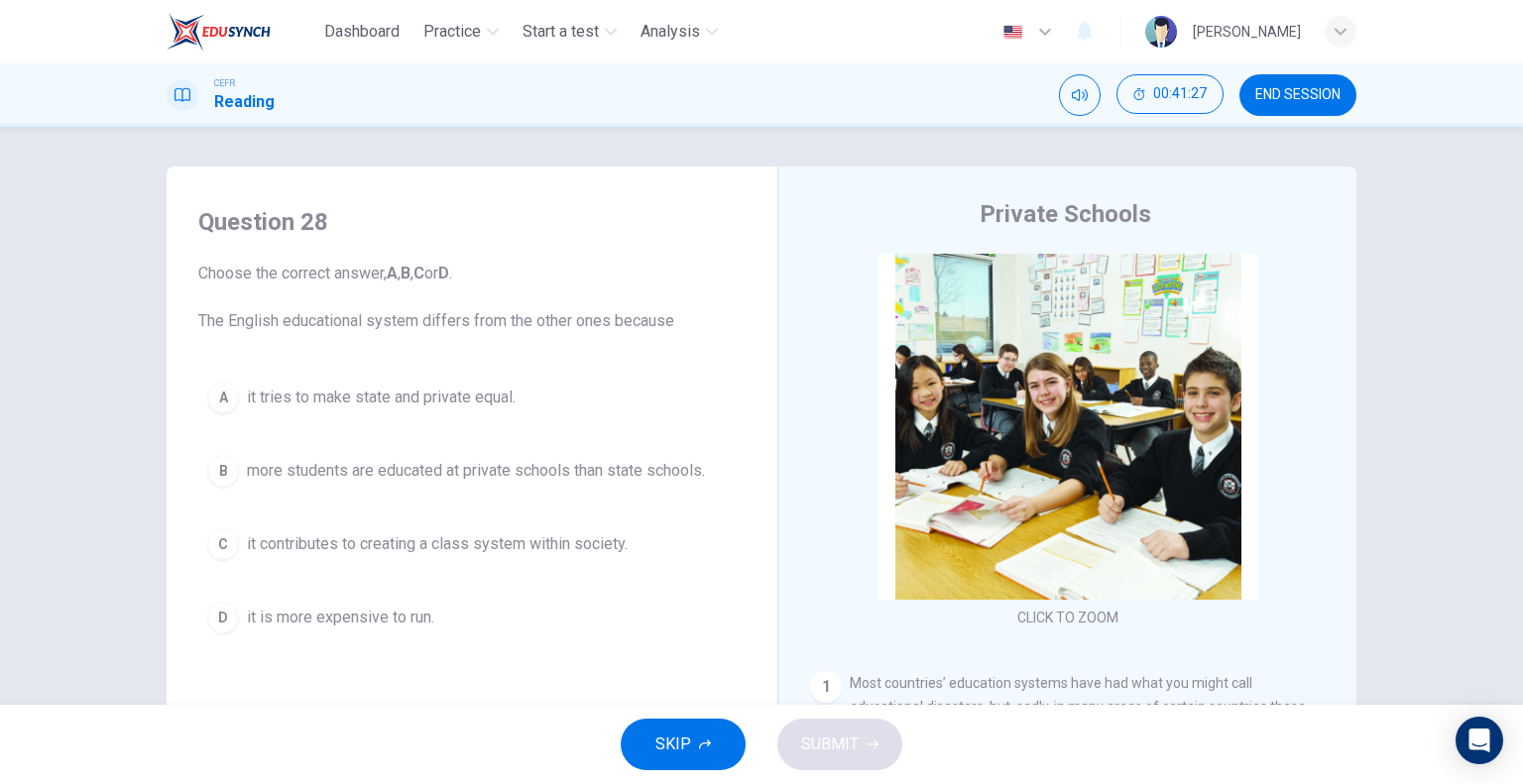 drag, startPoint x: 411, startPoint y: 7, endPoint x: 59, endPoint y: 168, distance: 387.0723 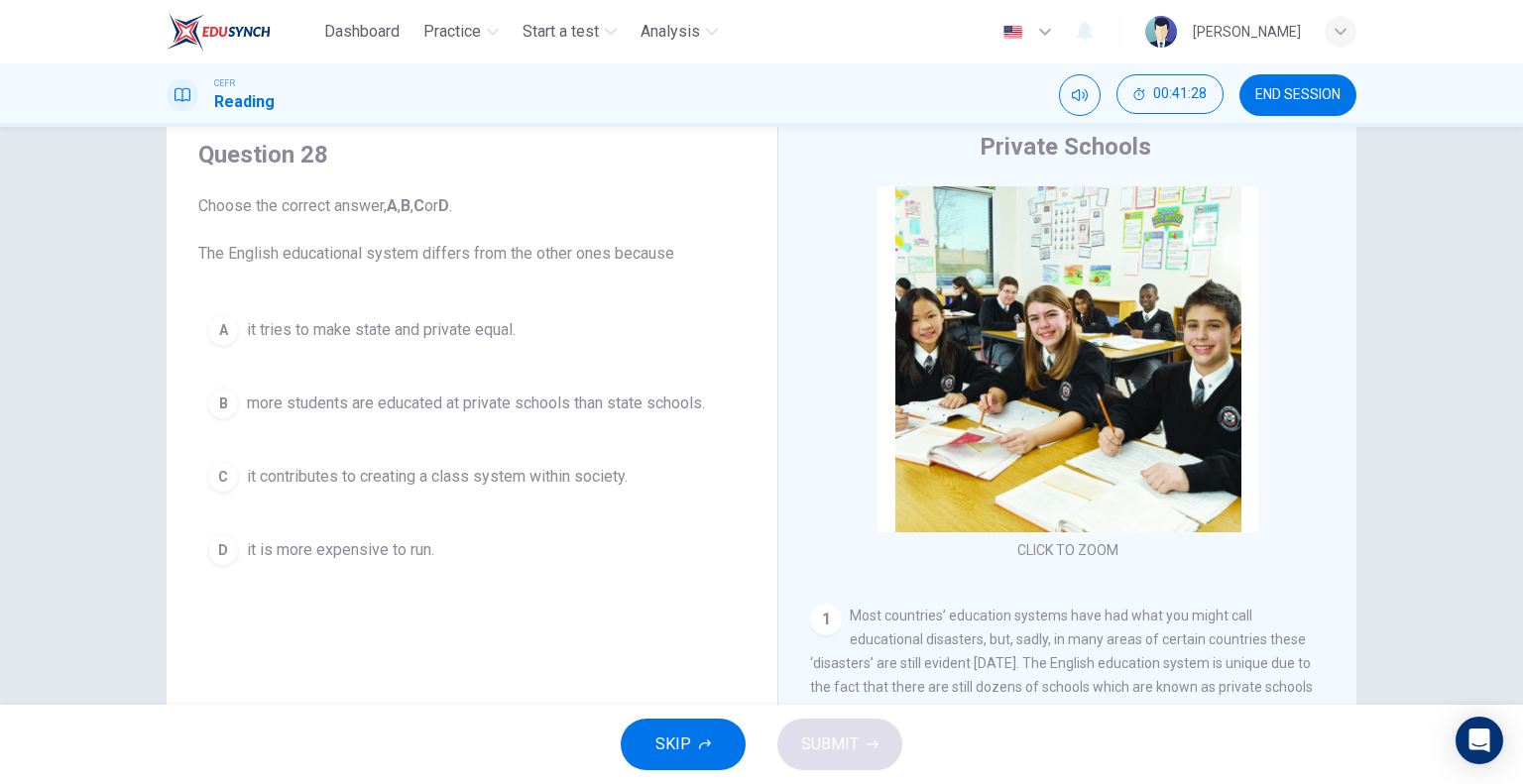 scroll, scrollTop: 190, scrollLeft: 0, axis: vertical 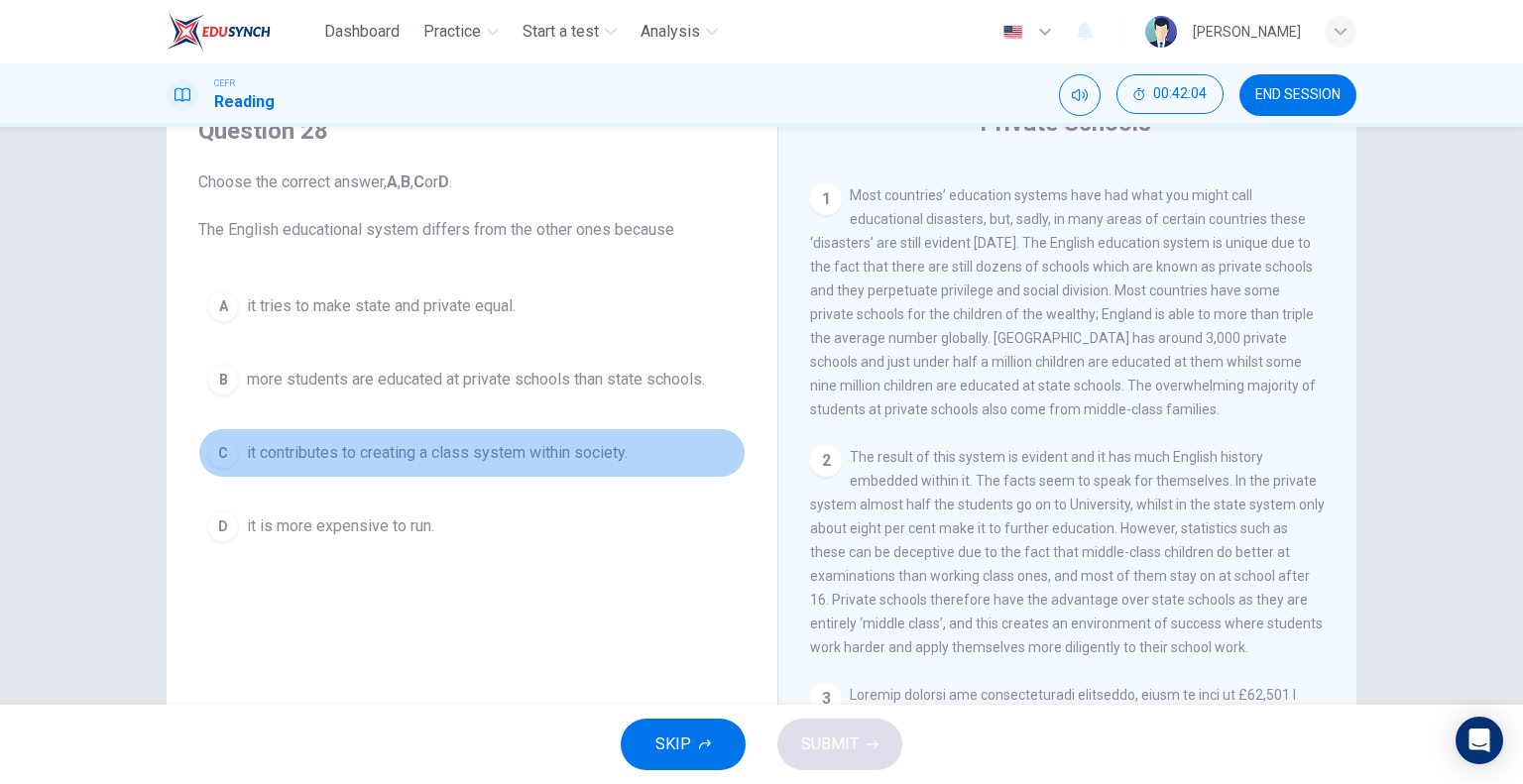 click on "C it contributes to creating a class system within society." at bounding box center [472, 453] 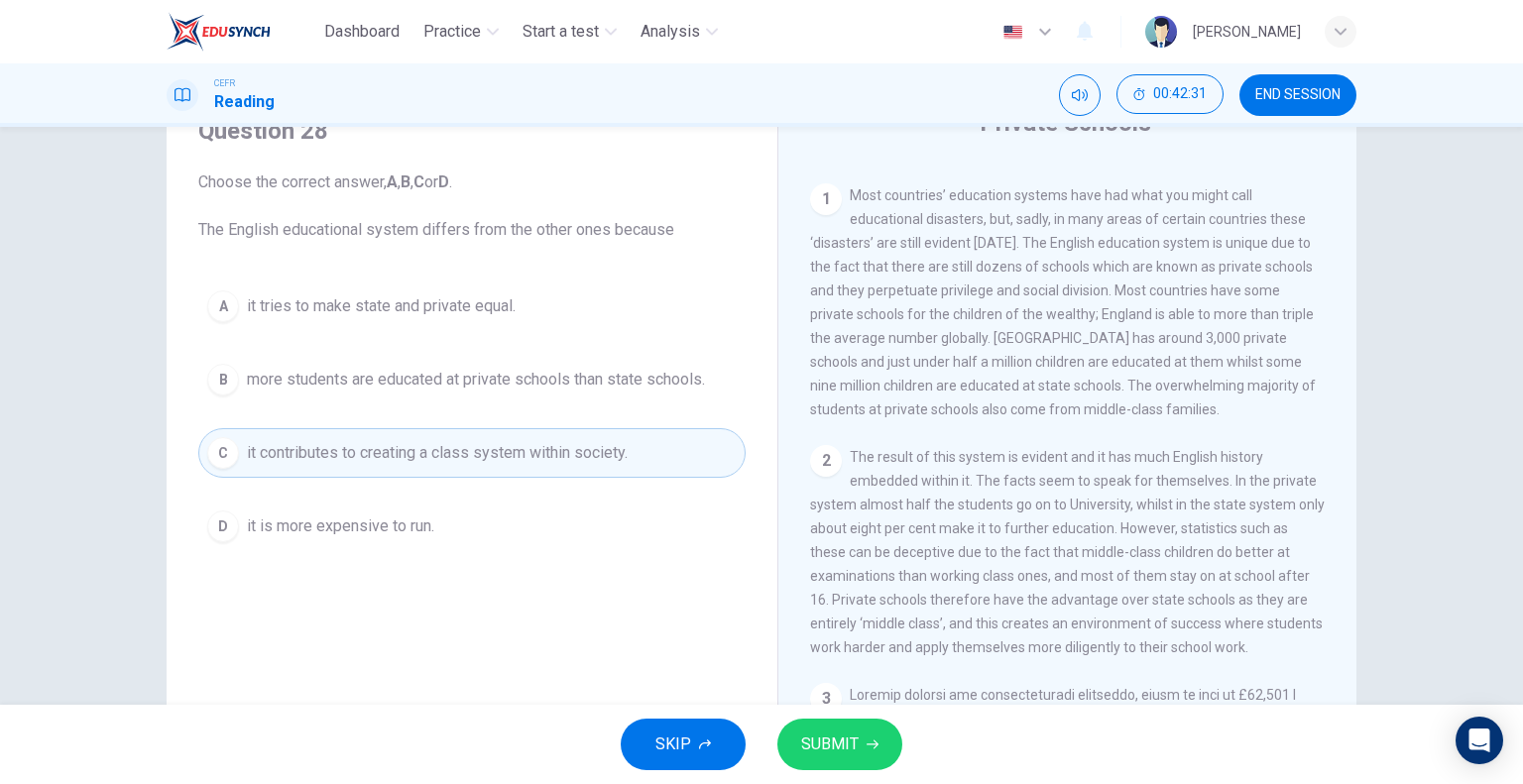 scroll, scrollTop: 496, scrollLeft: 0, axis: vertical 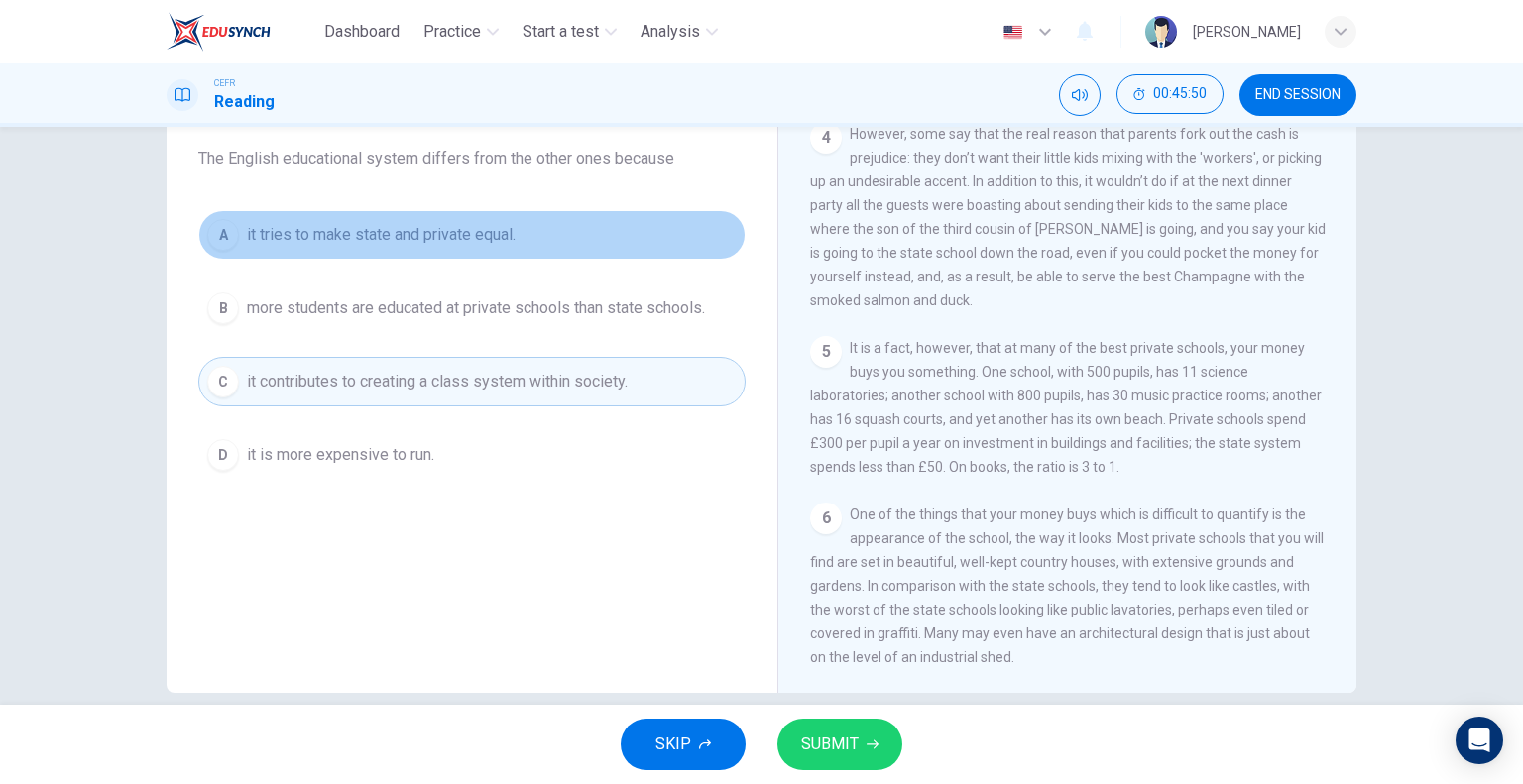 click on "A it tries to make state and private equal." at bounding box center [472, 235] 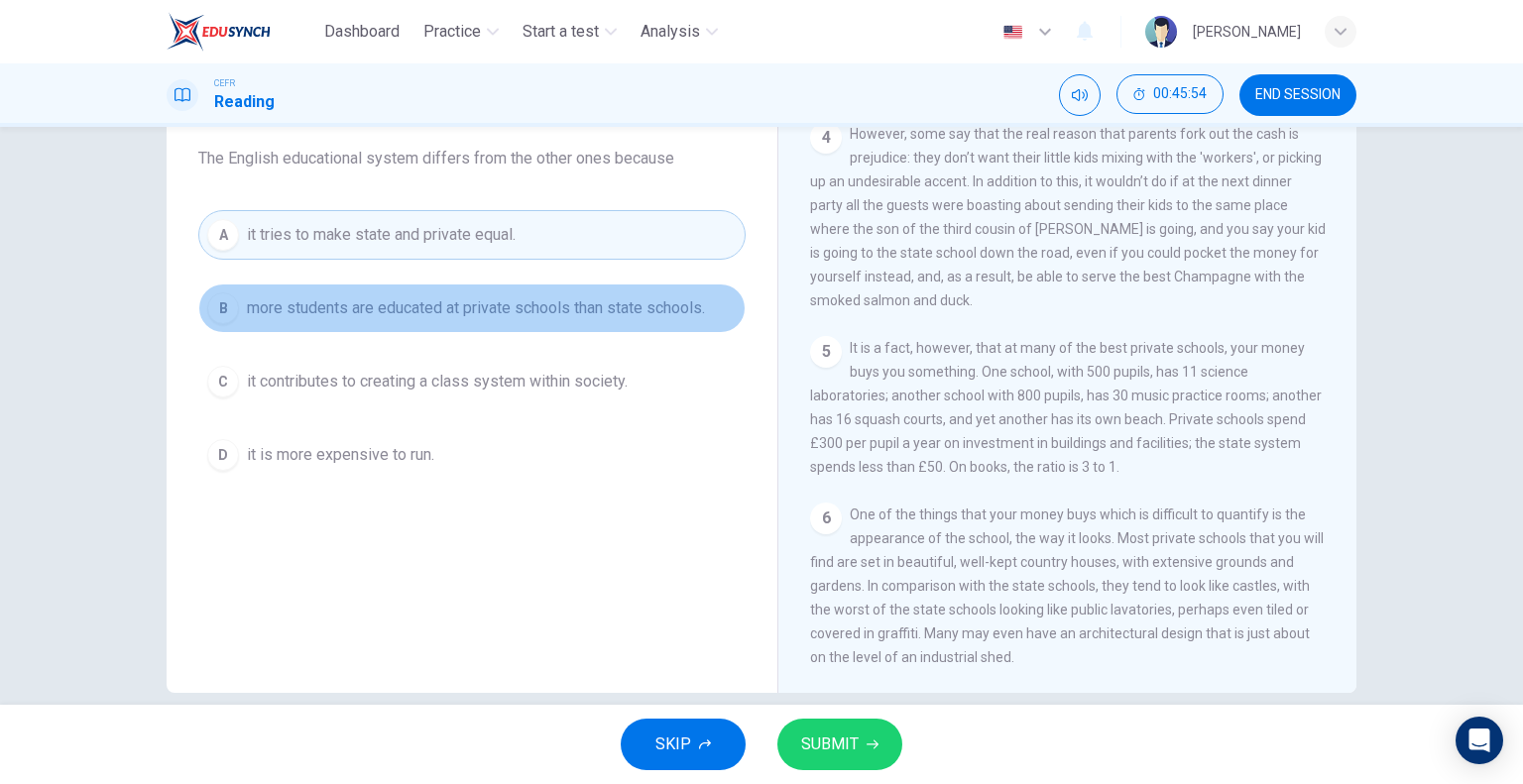 click on "B more students are educated at private schools than state schools." at bounding box center [472, 308] 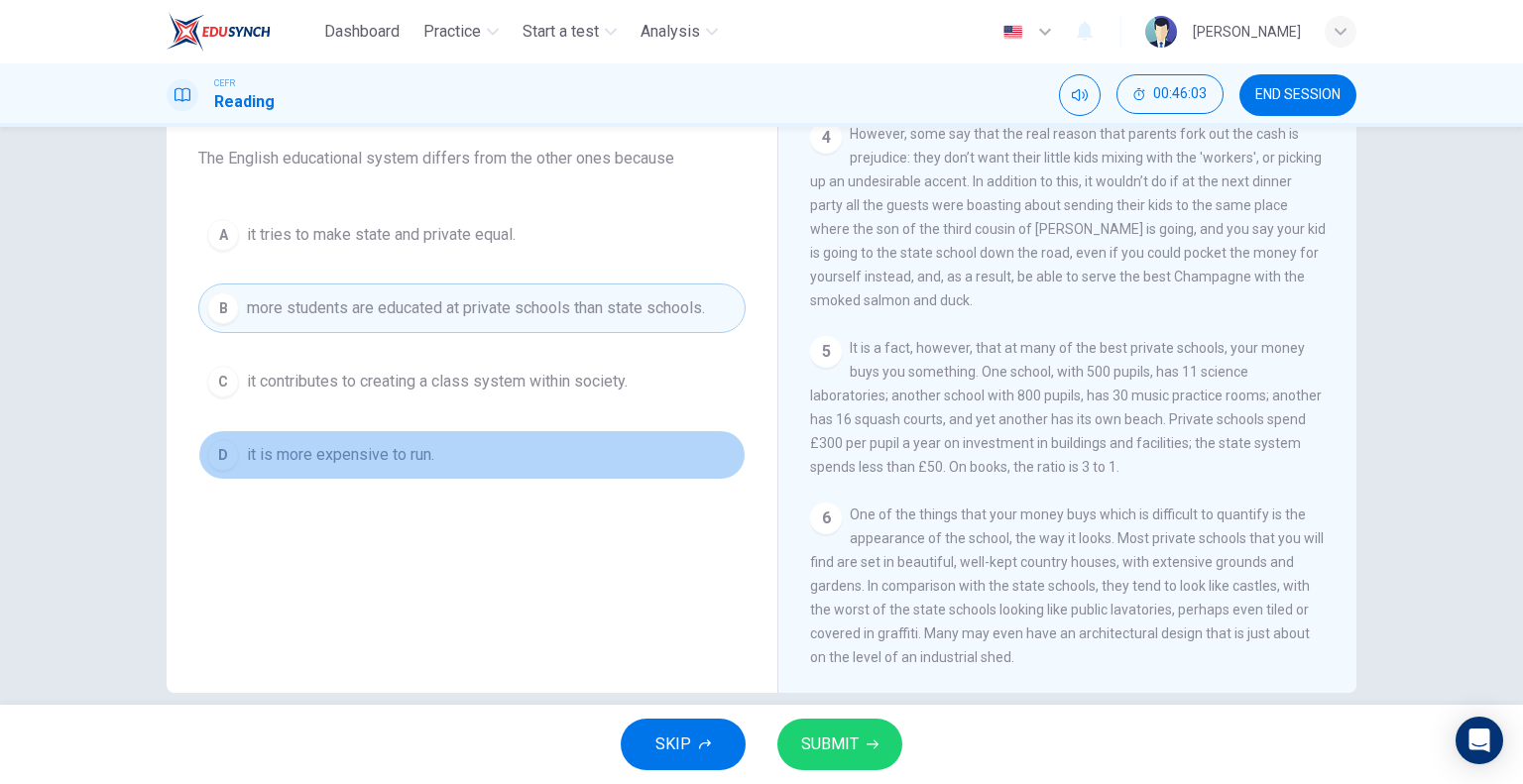 click on "D it is more expensive to run." at bounding box center (472, 455) 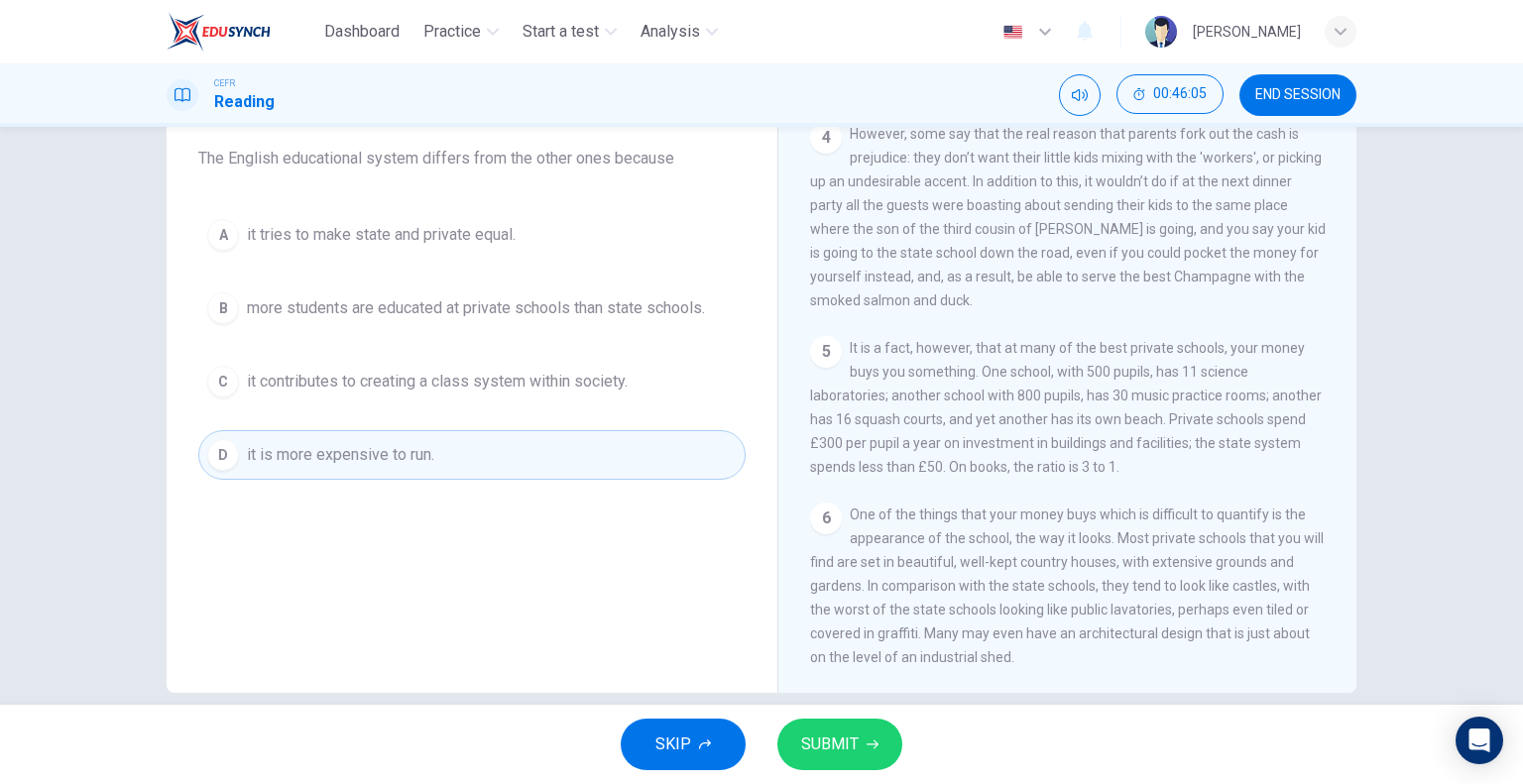 click on "SUBMIT" at bounding box center (830, 744) 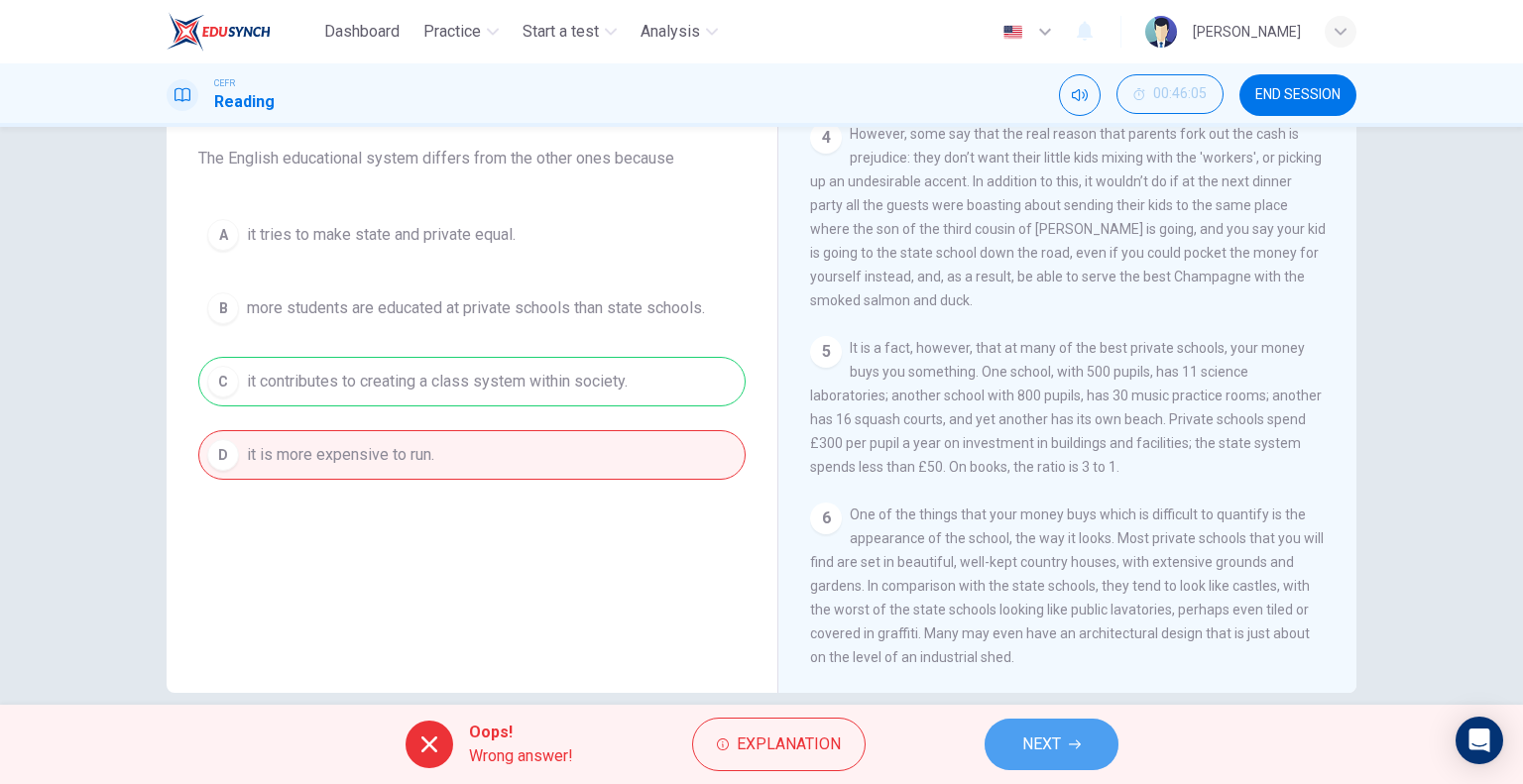 click on "NEXT" at bounding box center [1051, 744] 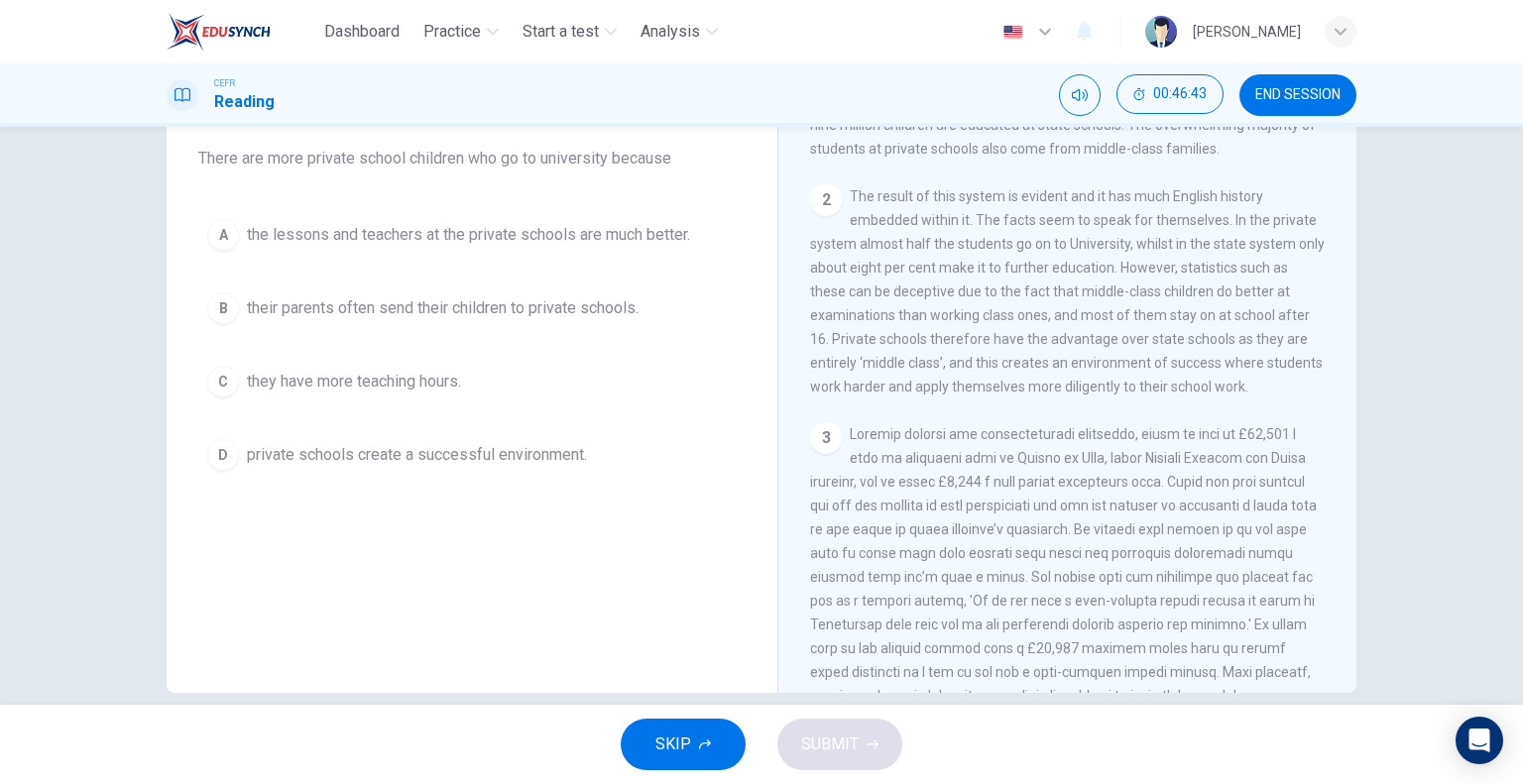 scroll, scrollTop: 586, scrollLeft: 0, axis: vertical 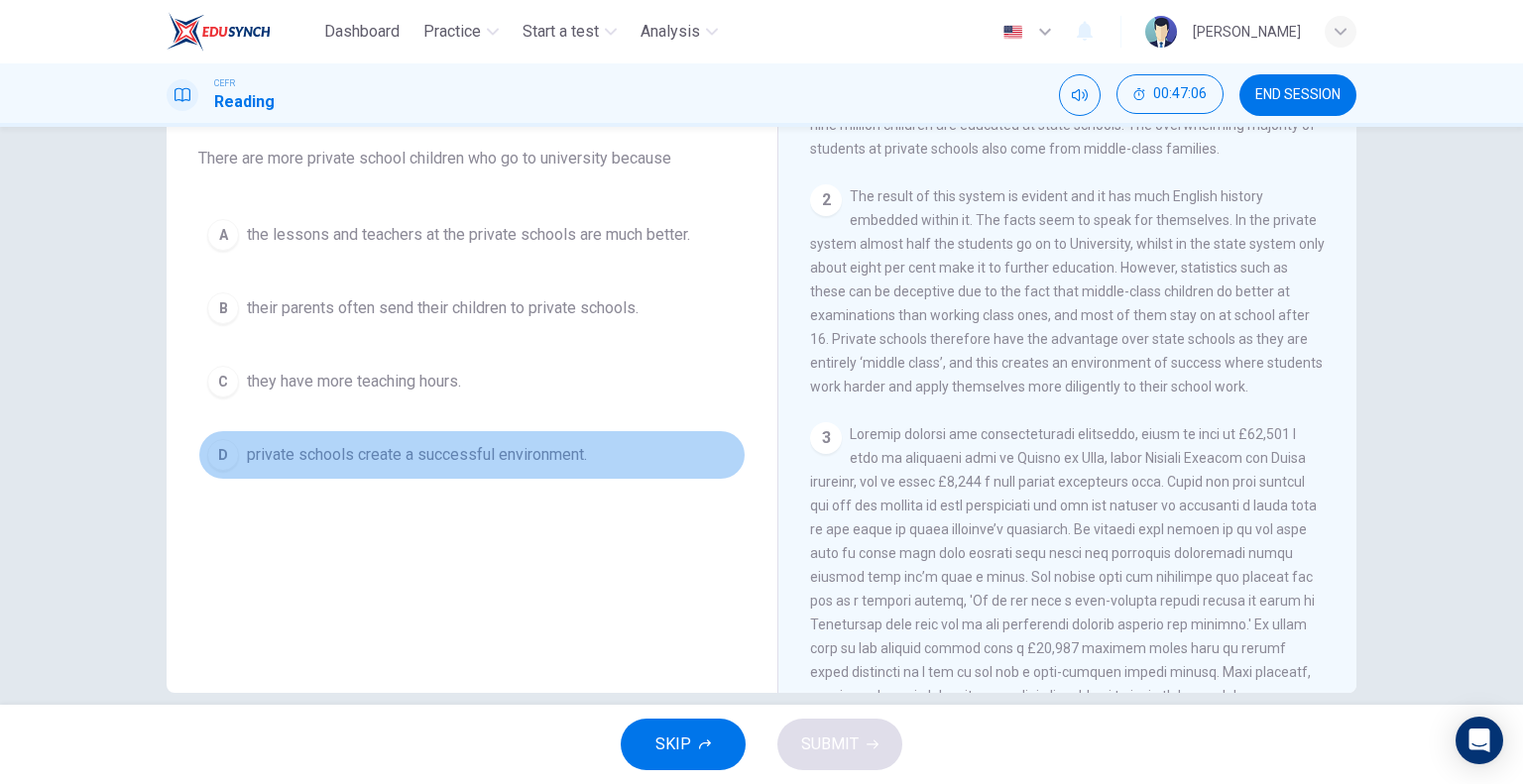 click on "D private schools create a successful environment." at bounding box center [472, 455] 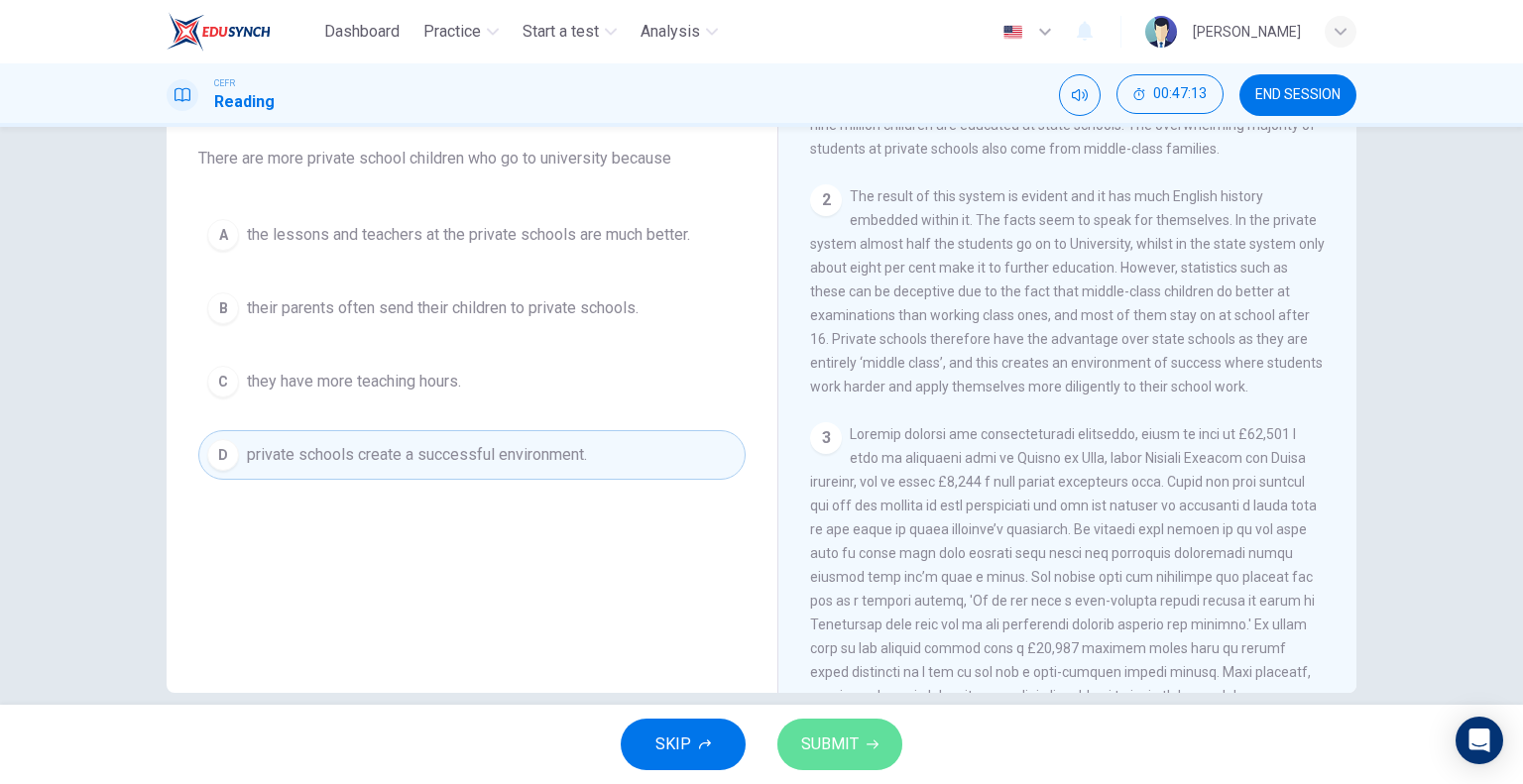 click on "SUBMIT" at bounding box center (830, 744) 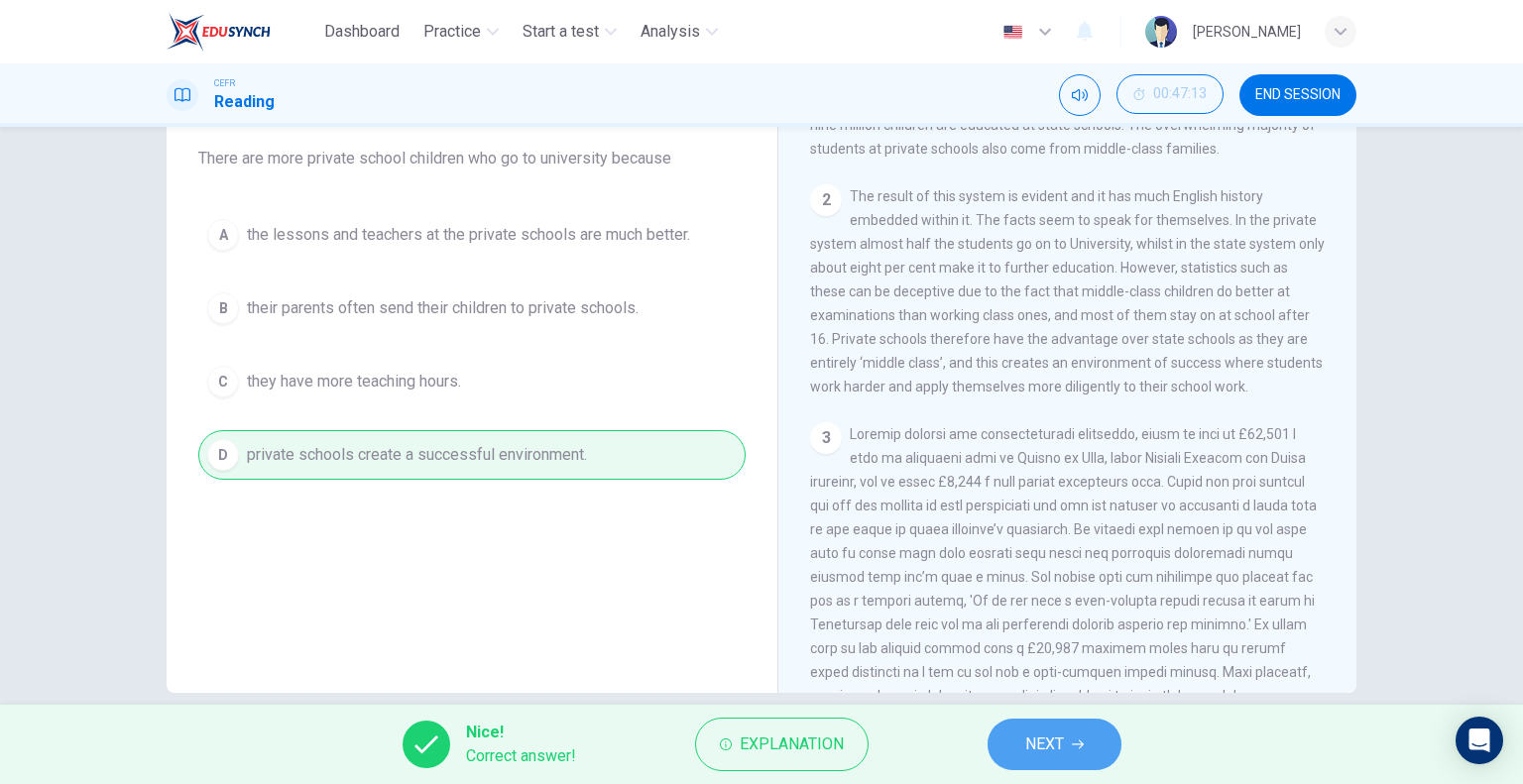 click on "NEXT" at bounding box center (1044, 744) 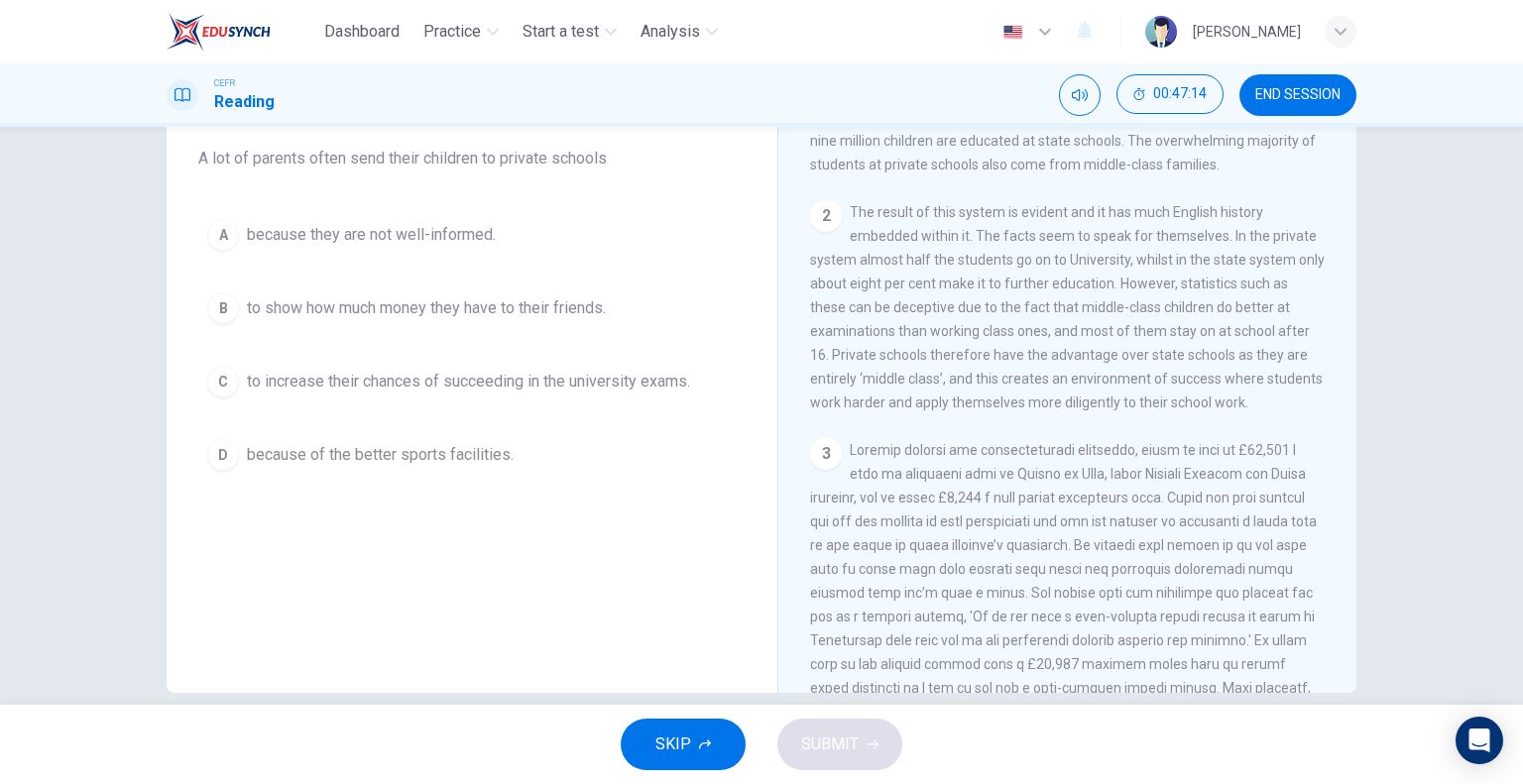 scroll, scrollTop: 566, scrollLeft: 0, axis: vertical 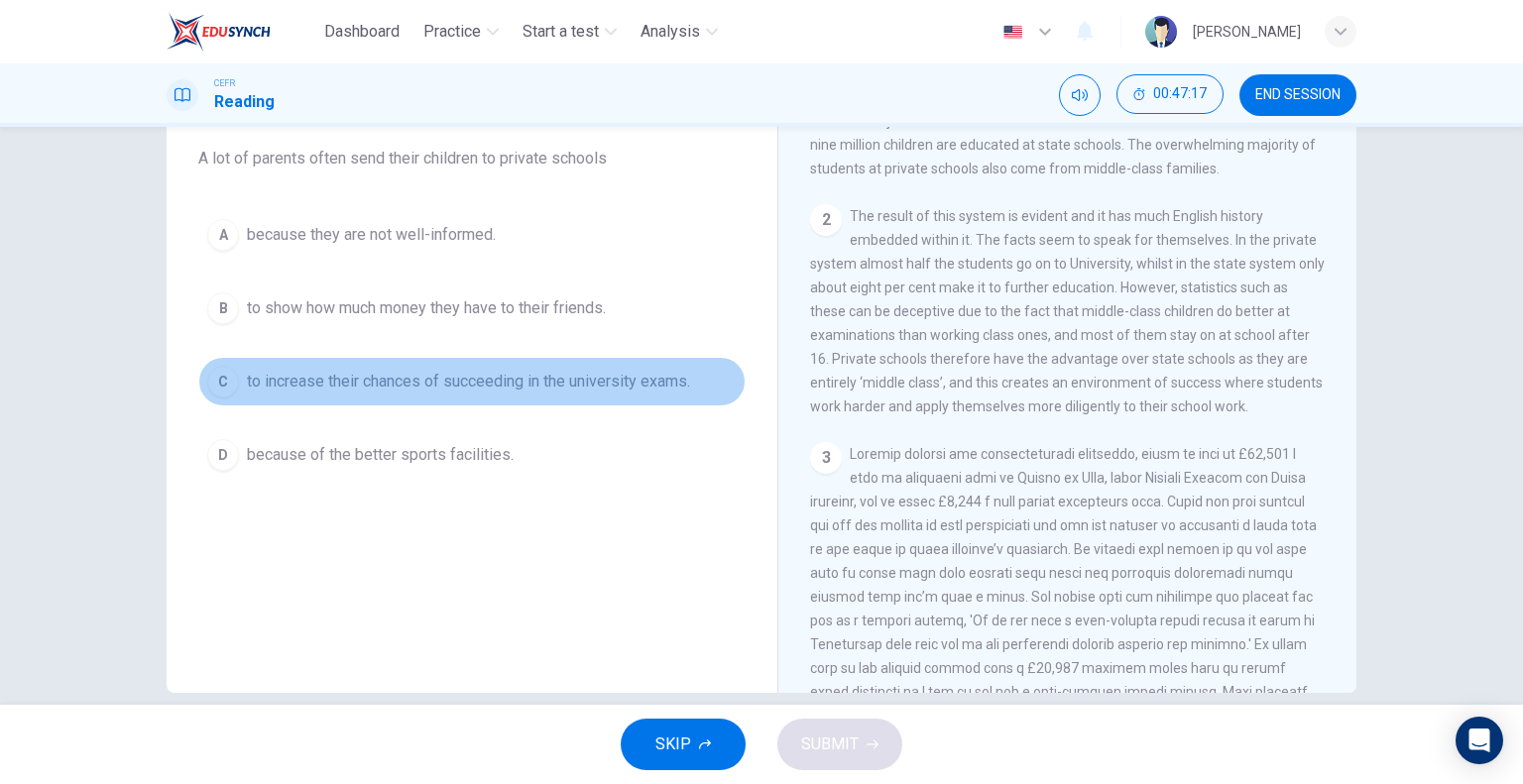 click on "to increase their chances of succeeding in the university exams." at bounding box center (468, 382) 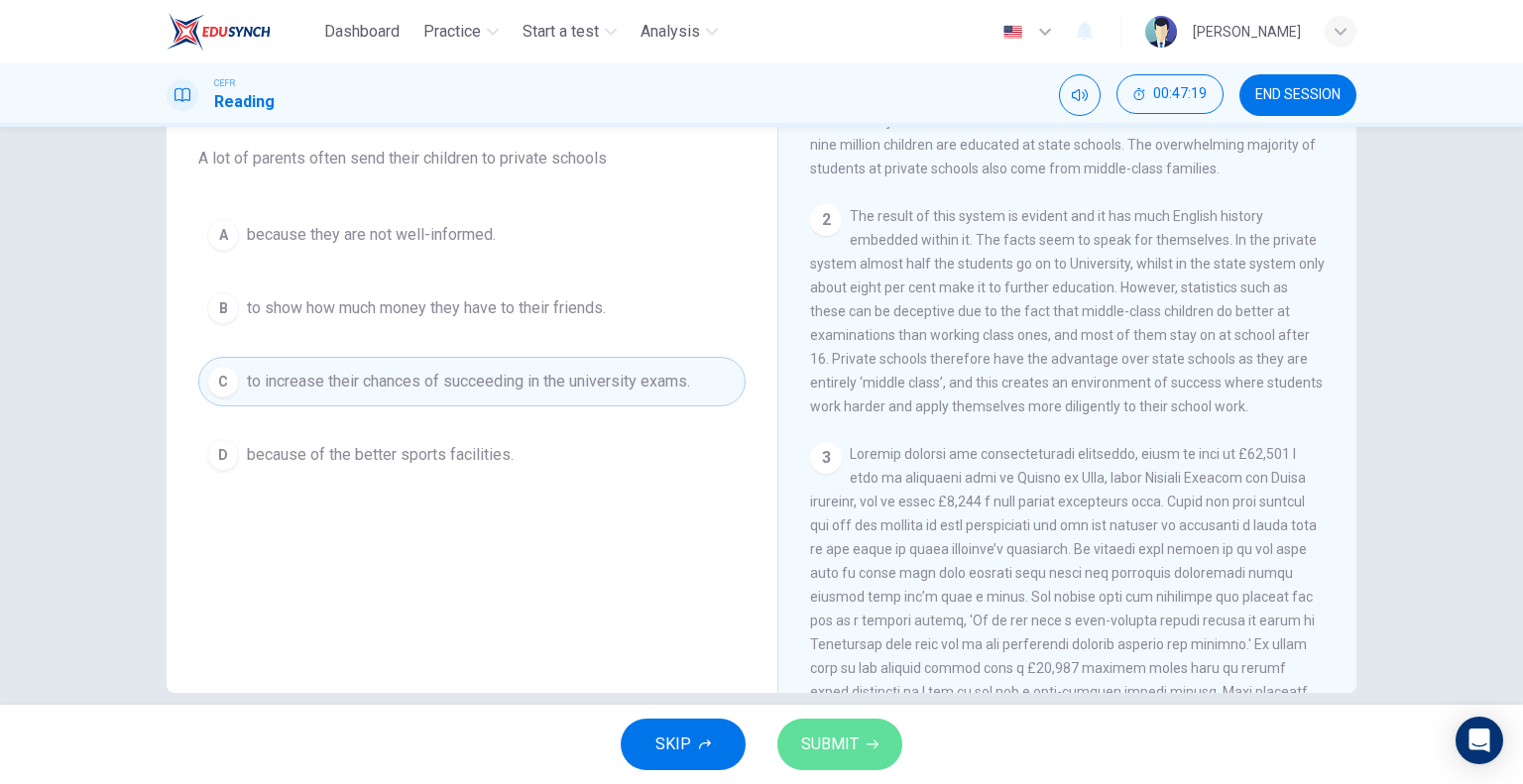 click on "SUBMIT" at bounding box center [830, 744] 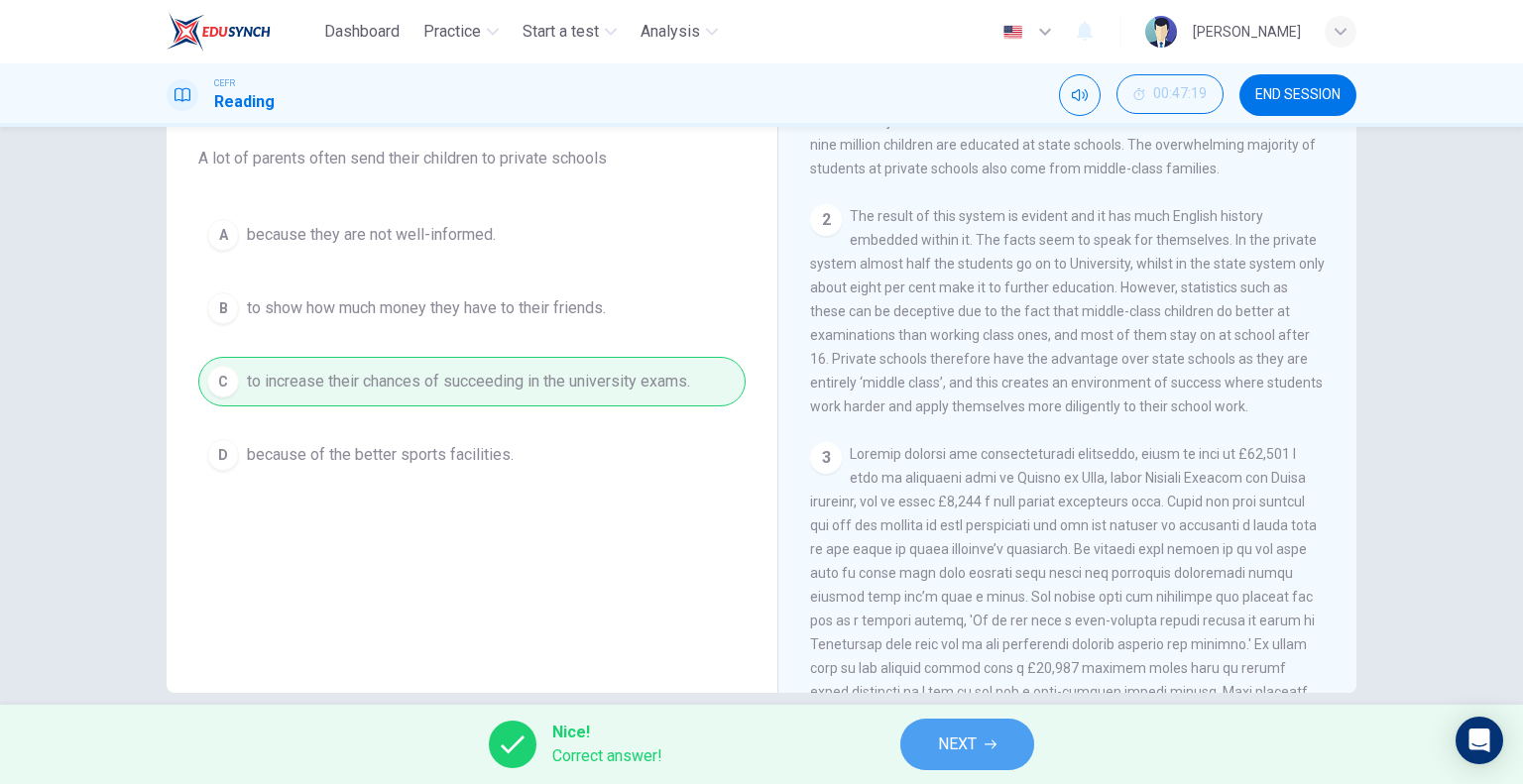 click on "NEXT" at bounding box center (967, 744) 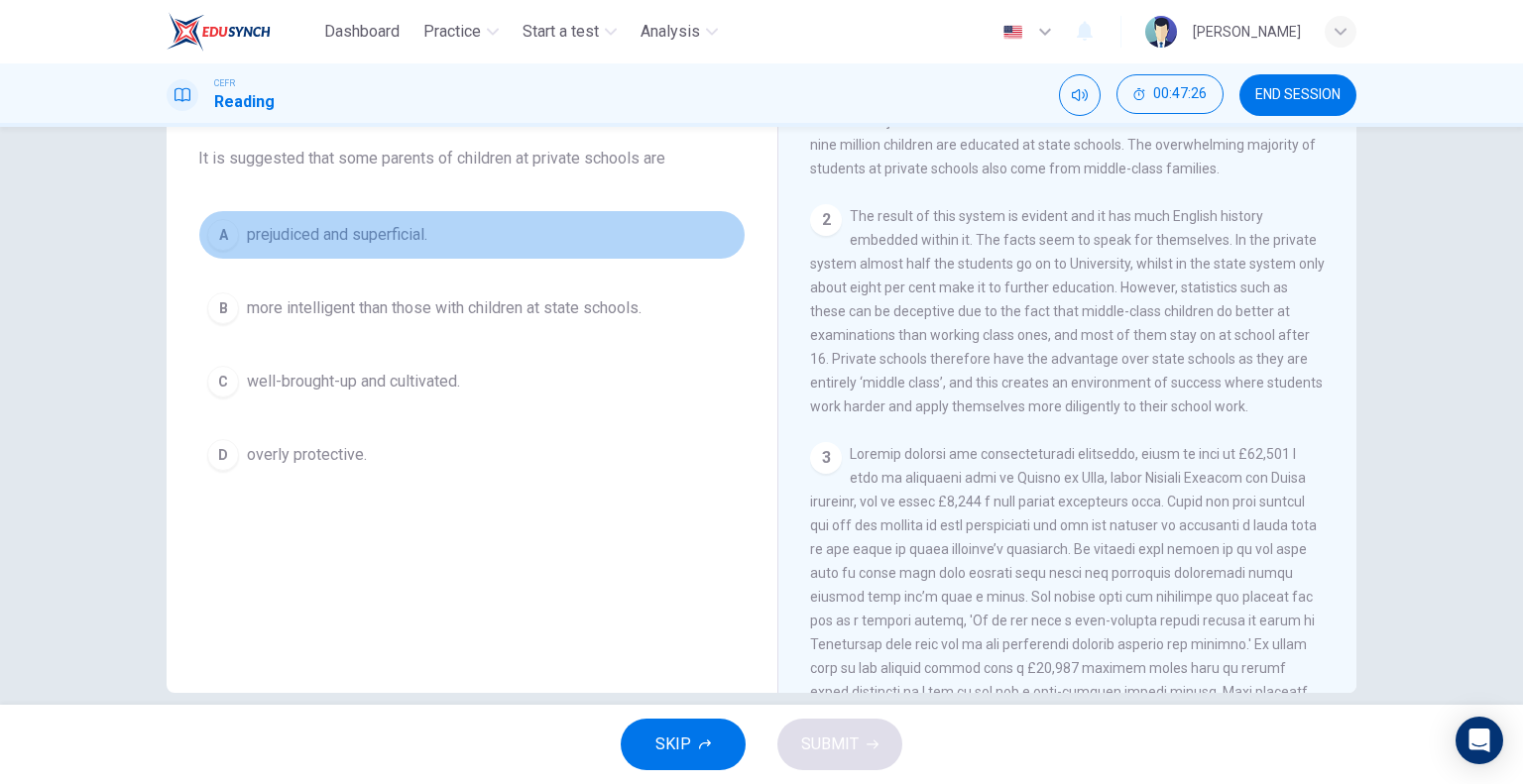 click on "A prejudiced and superficial." at bounding box center [472, 235] 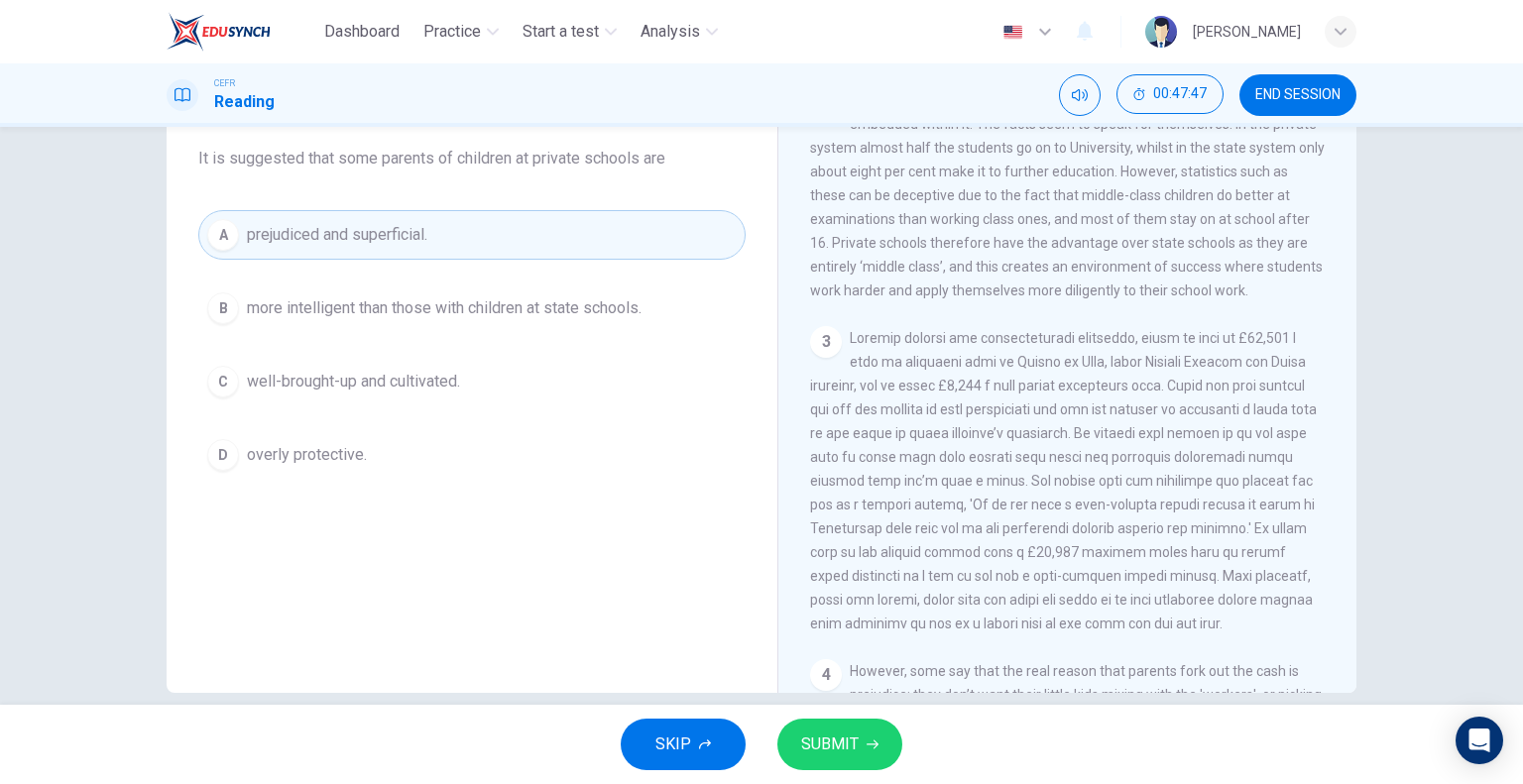 scroll, scrollTop: 681, scrollLeft: 0, axis: vertical 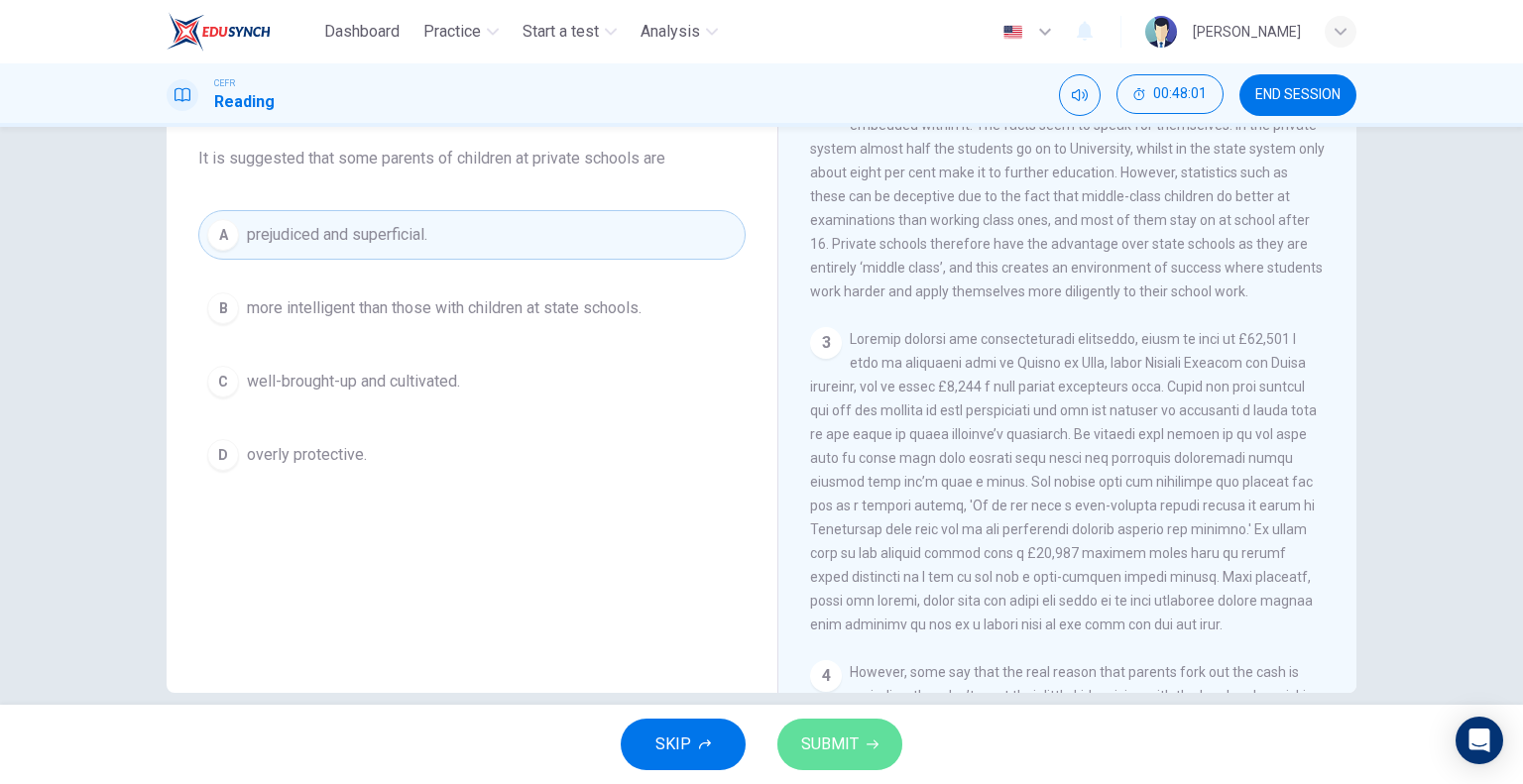 click on "SUBMIT" at bounding box center (830, 744) 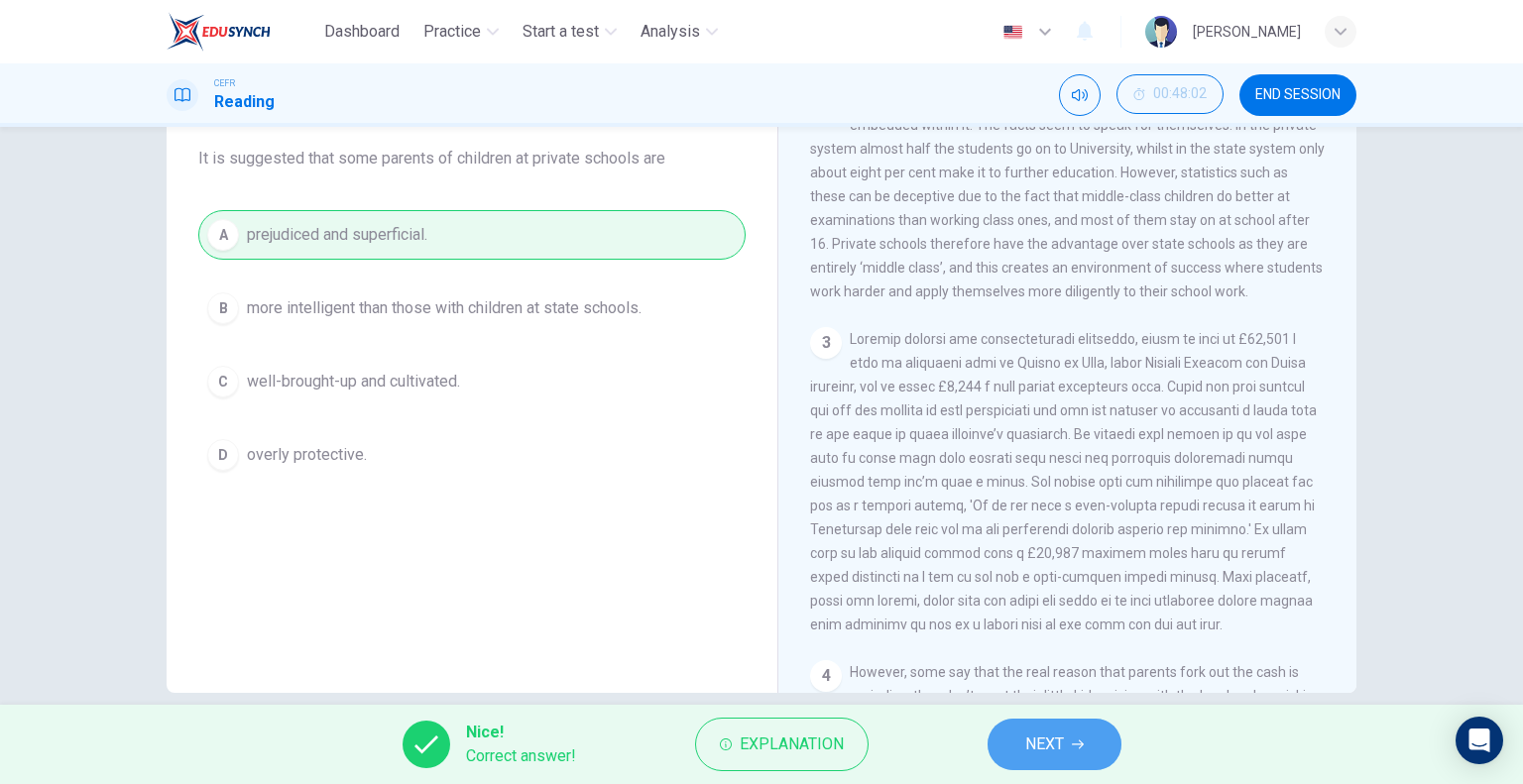click on "NEXT" at bounding box center [1044, 744] 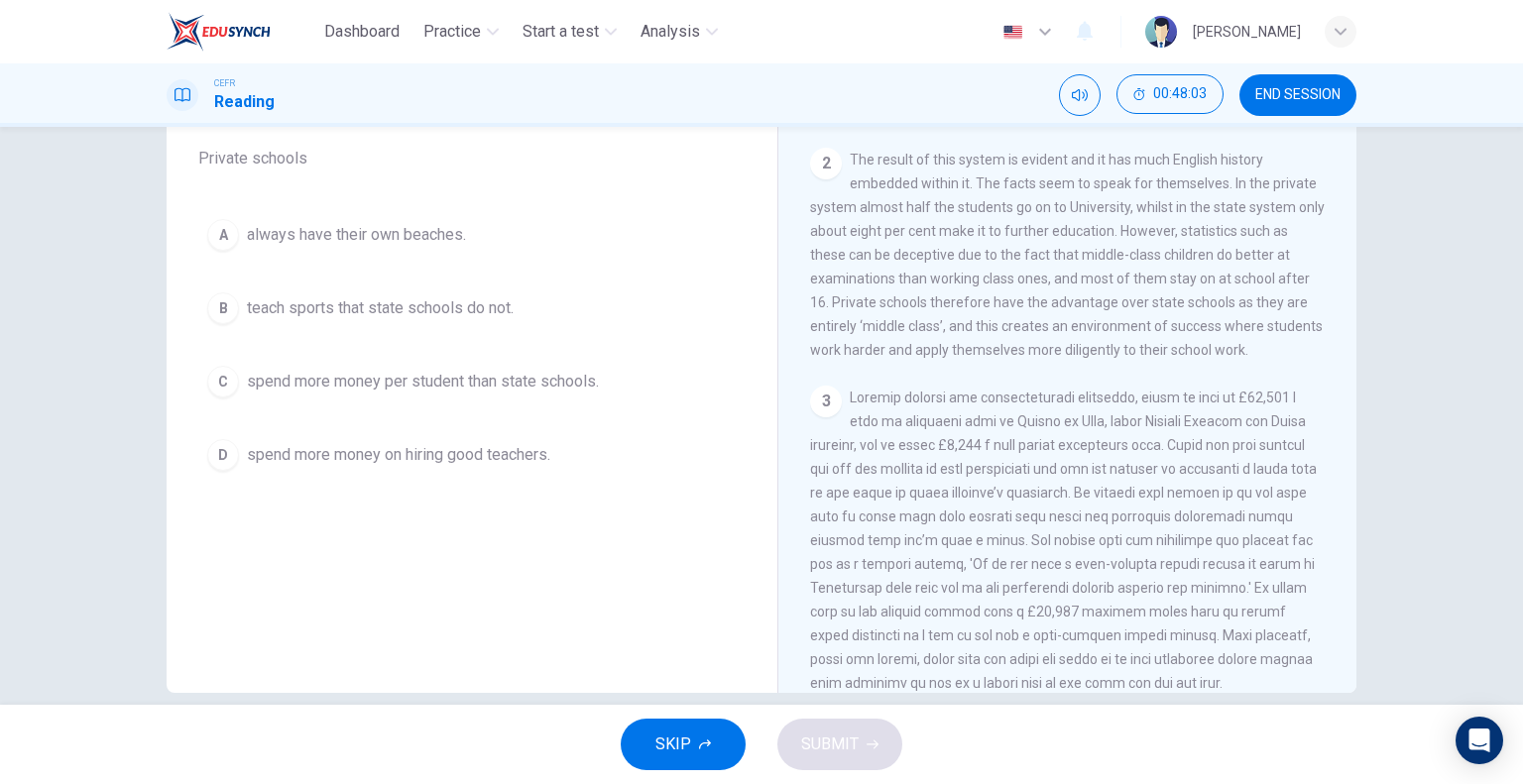 scroll, scrollTop: 621, scrollLeft: 0, axis: vertical 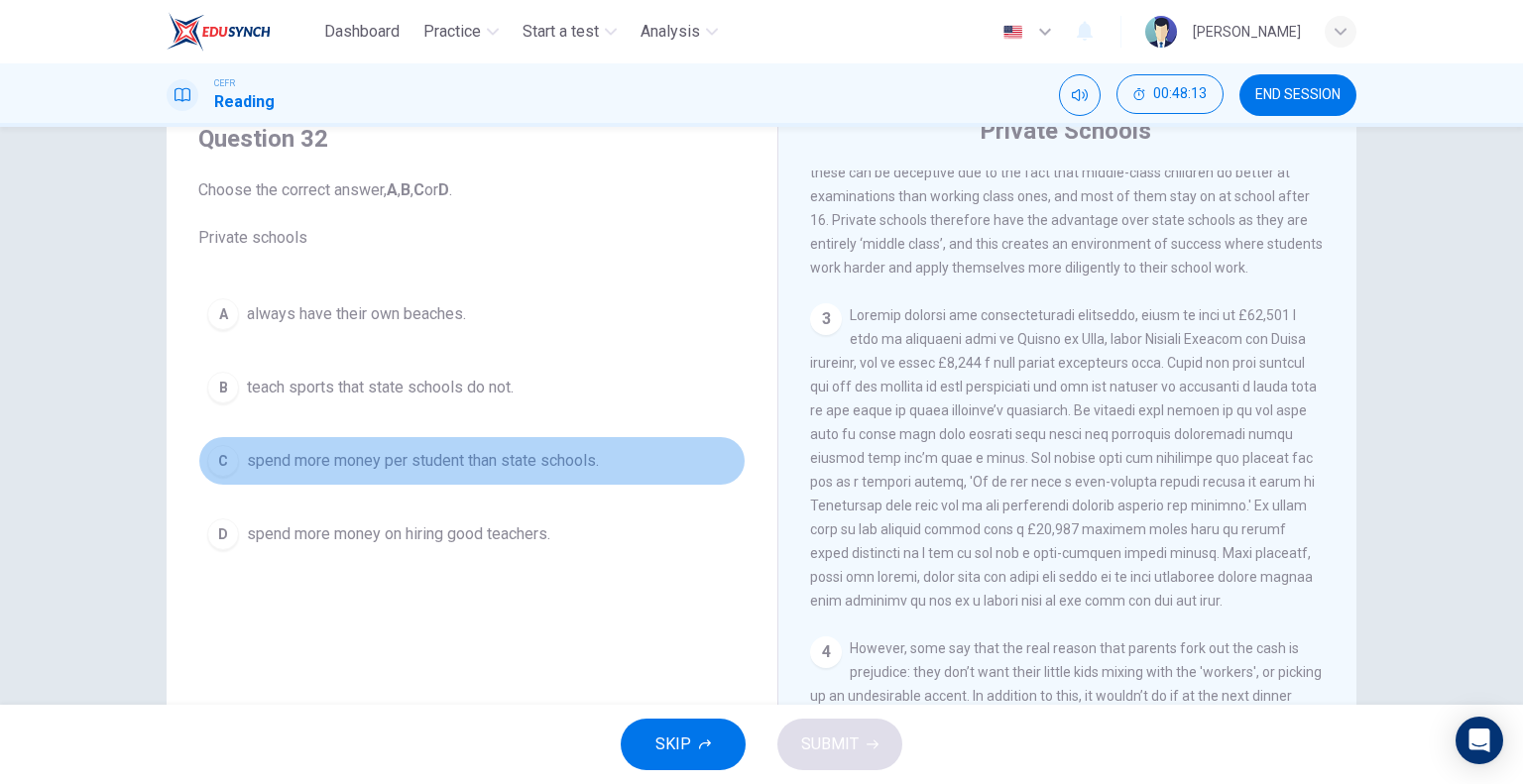 click on "spend more money per student than state schools." at bounding box center [422, 461] 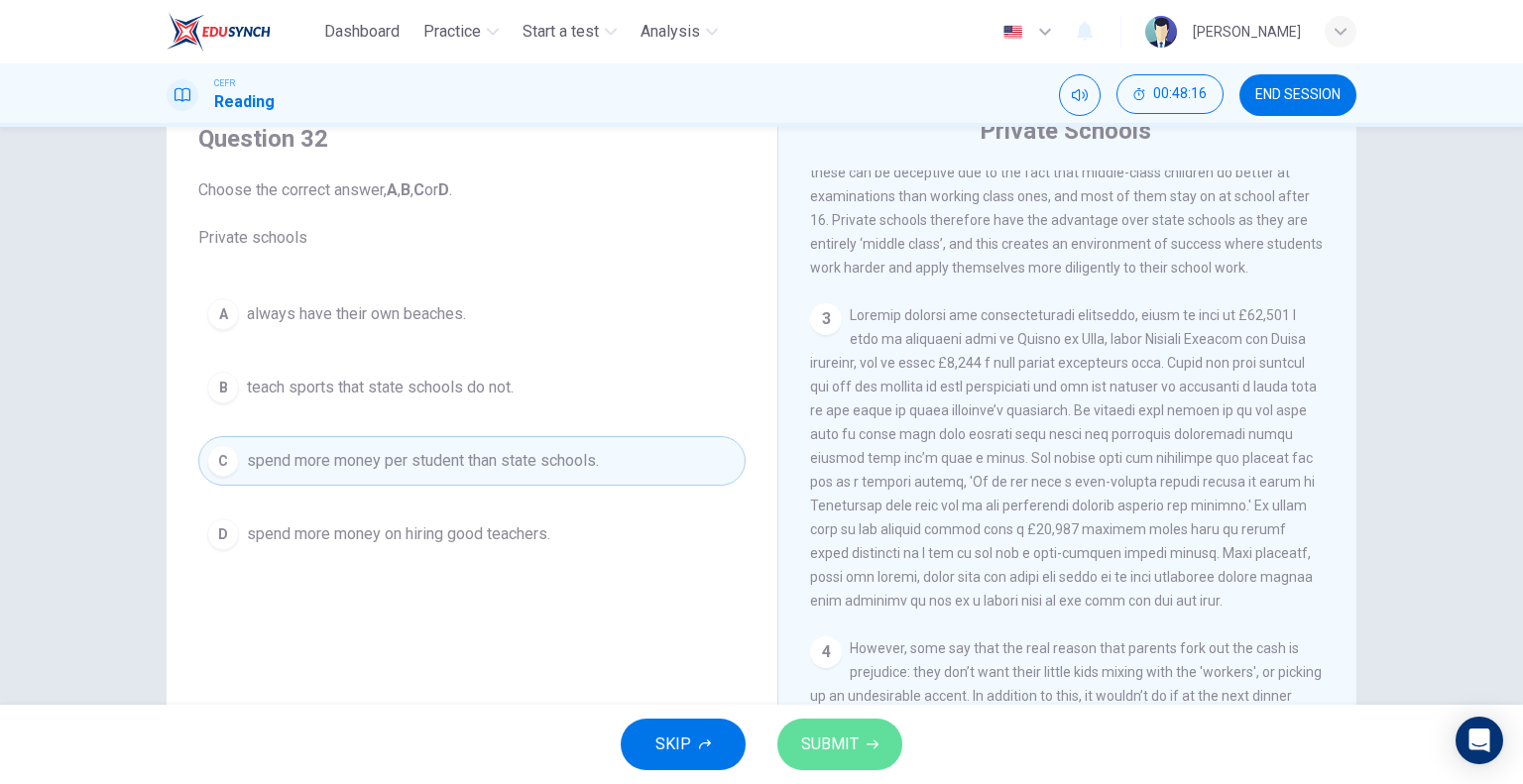 click on "SUBMIT" at bounding box center (830, 744) 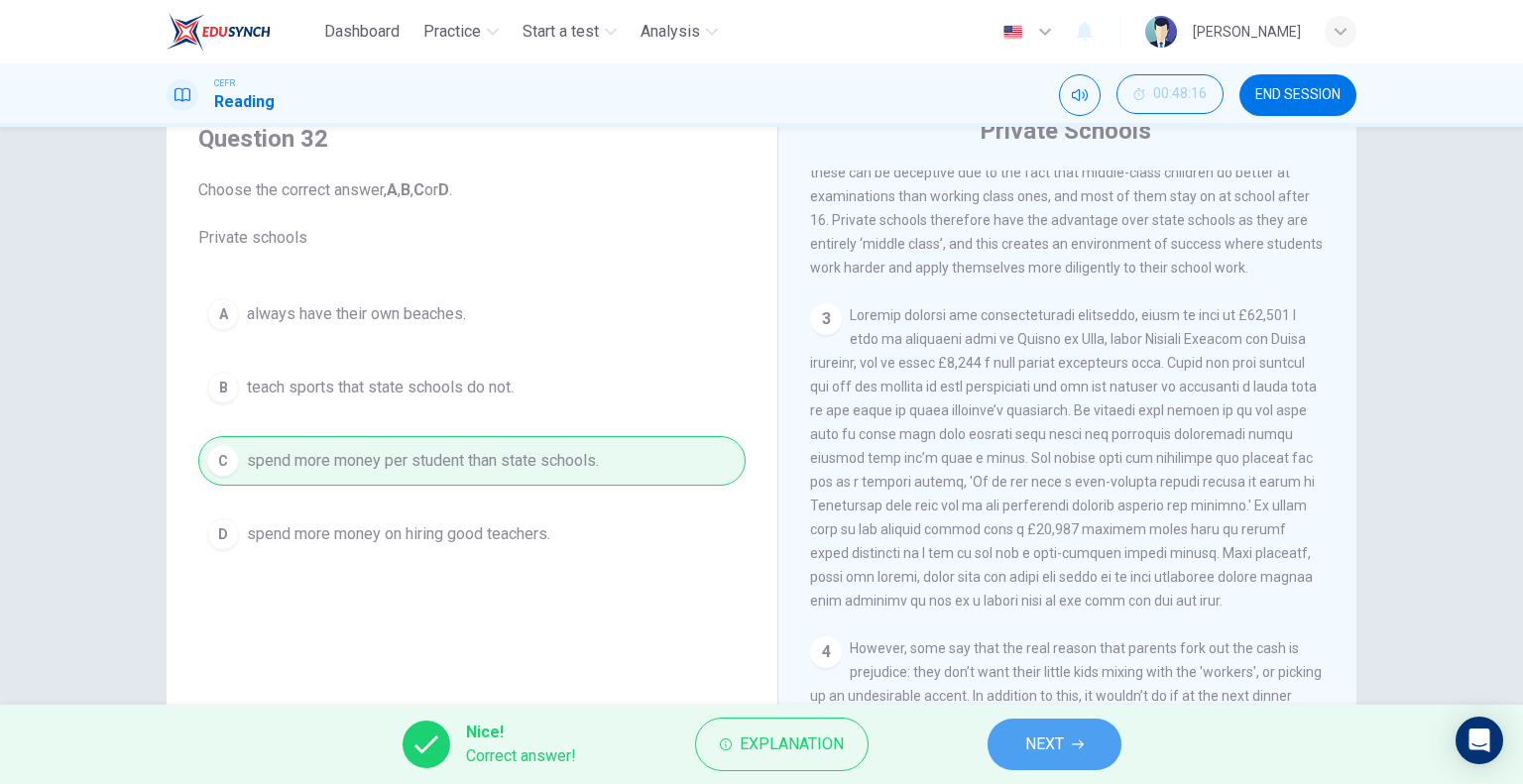 click on "NEXT" at bounding box center [1054, 744] 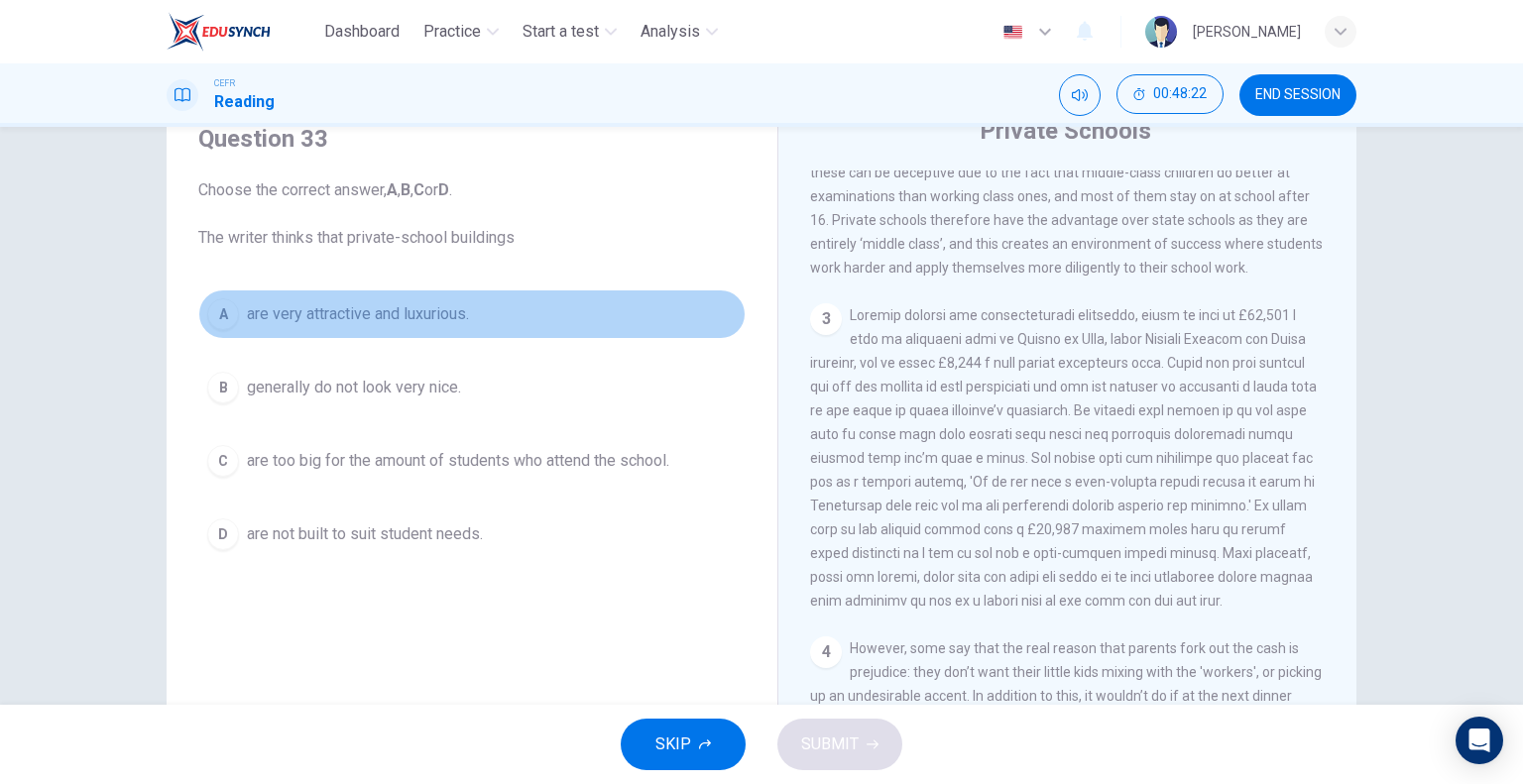 click on "A are very attractive and luxurious." at bounding box center (472, 314) 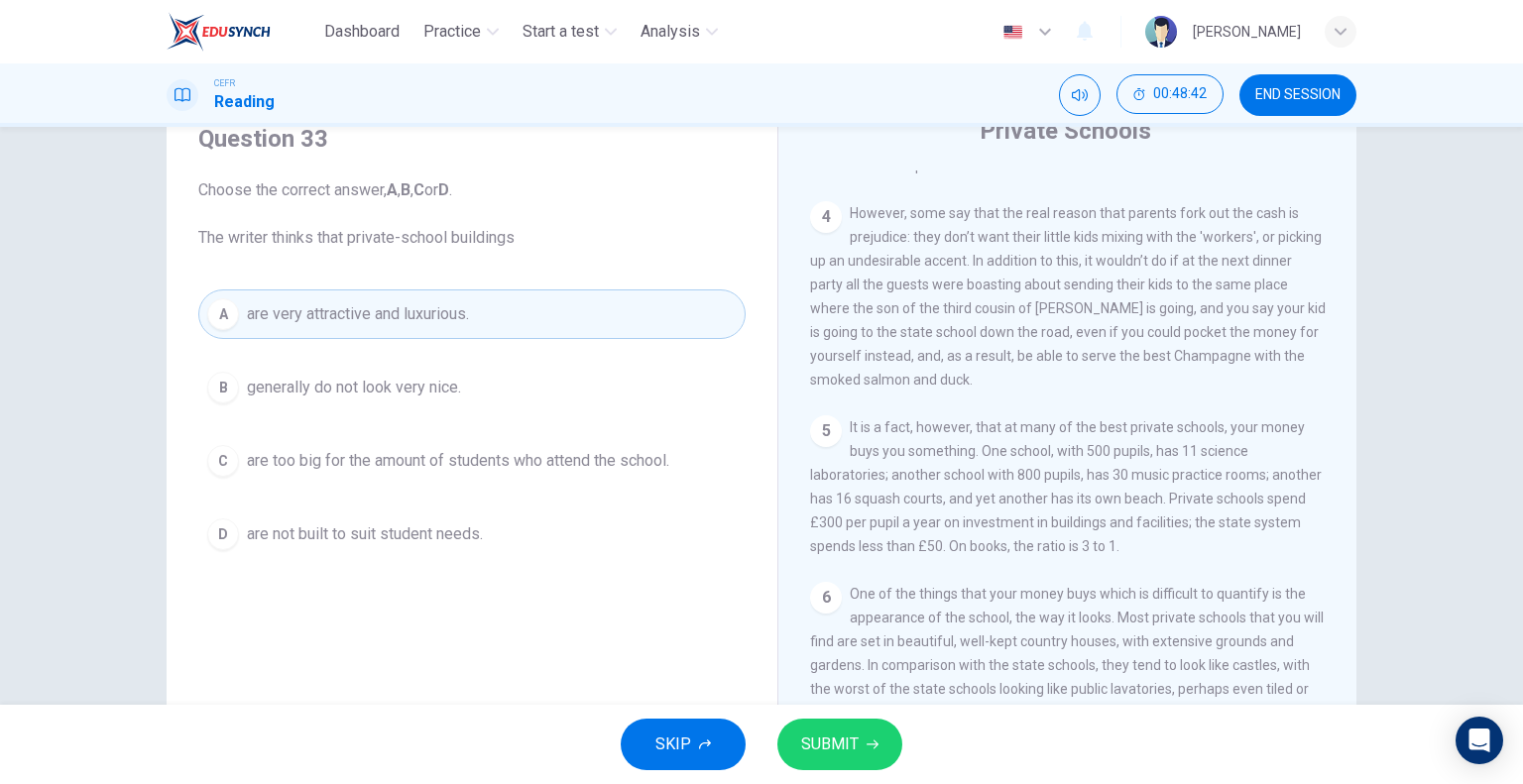 scroll, scrollTop: 1261, scrollLeft: 0, axis: vertical 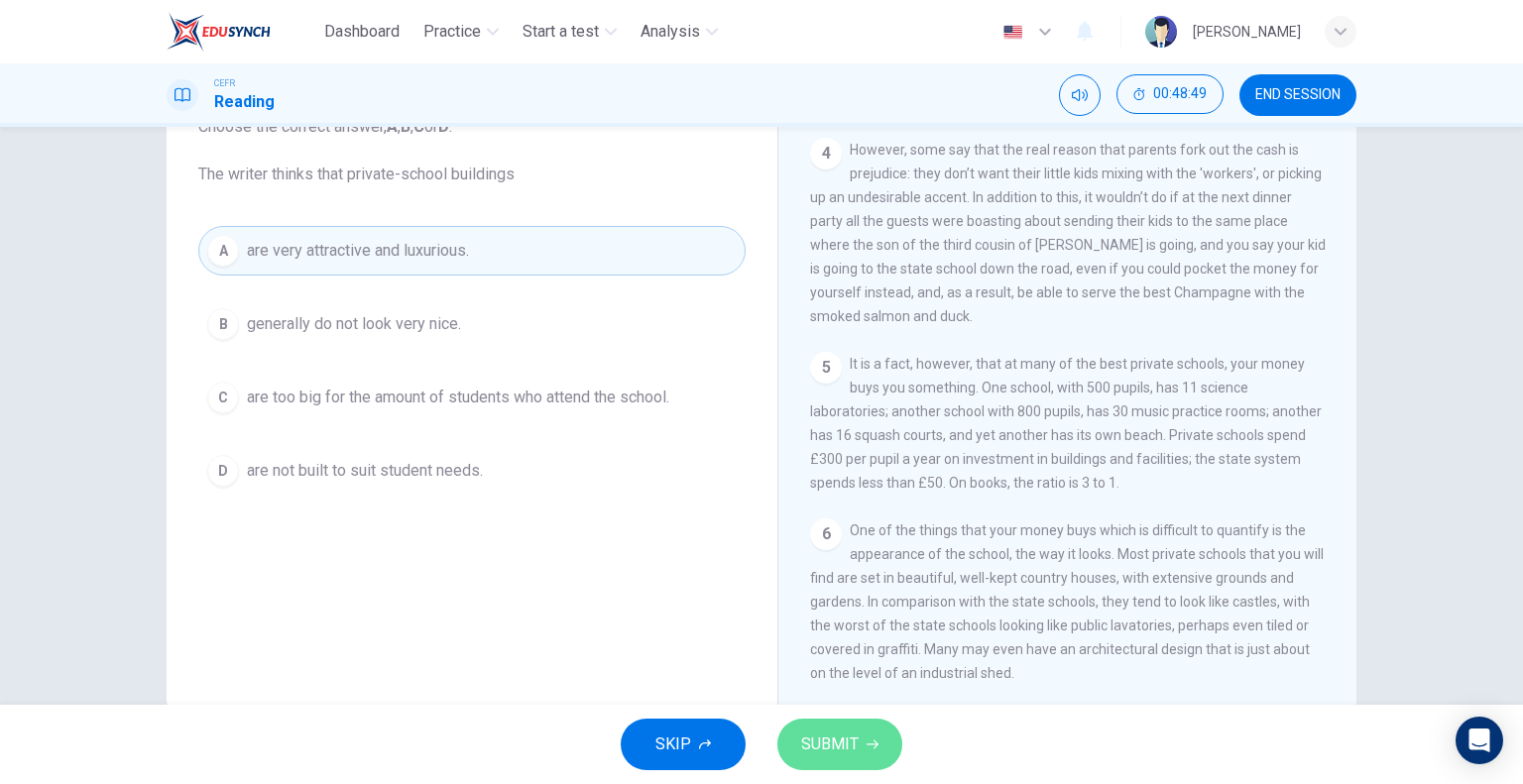click on "SUBMIT" at bounding box center [840, 744] 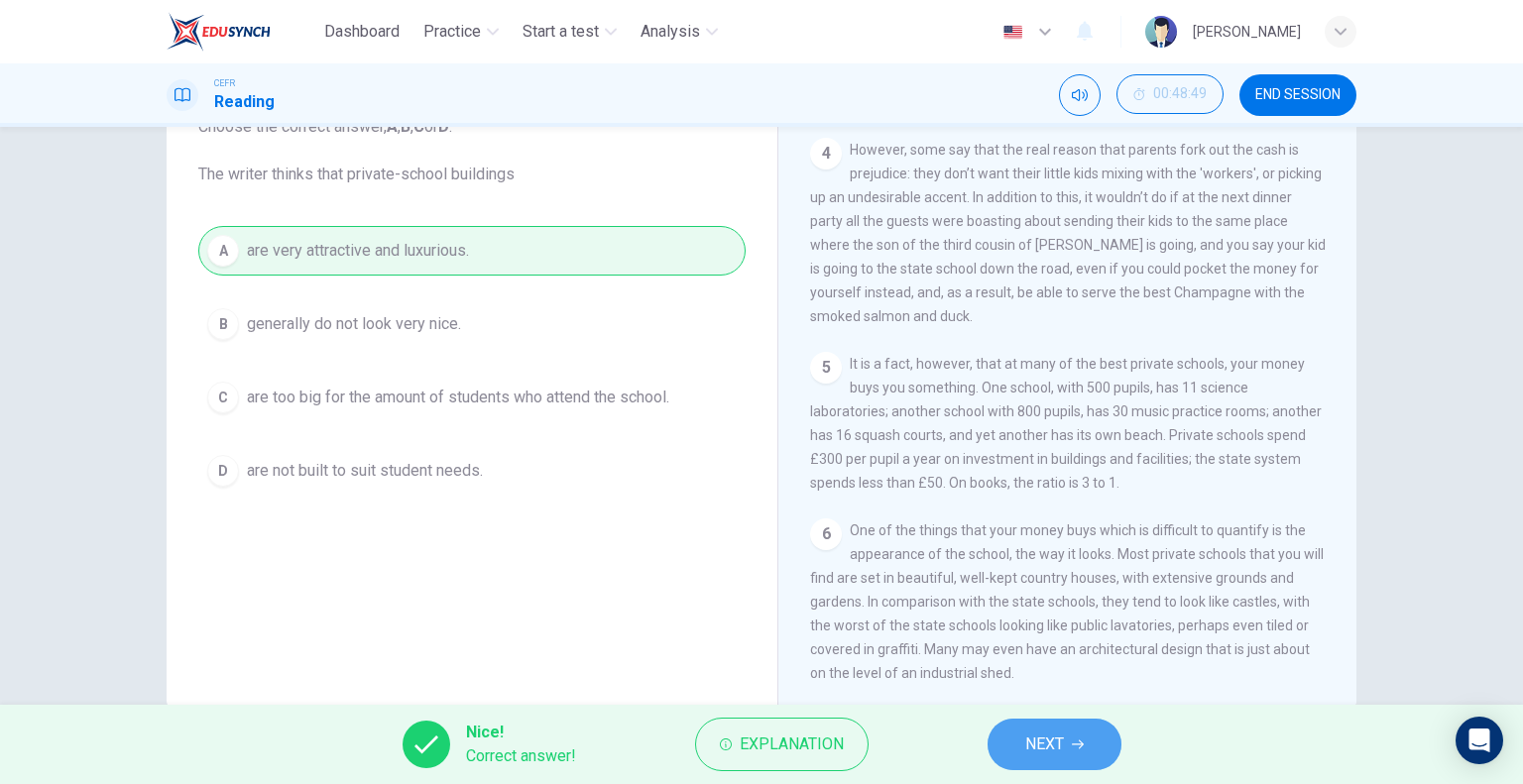 click on "NEXT" at bounding box center (1054, 744) 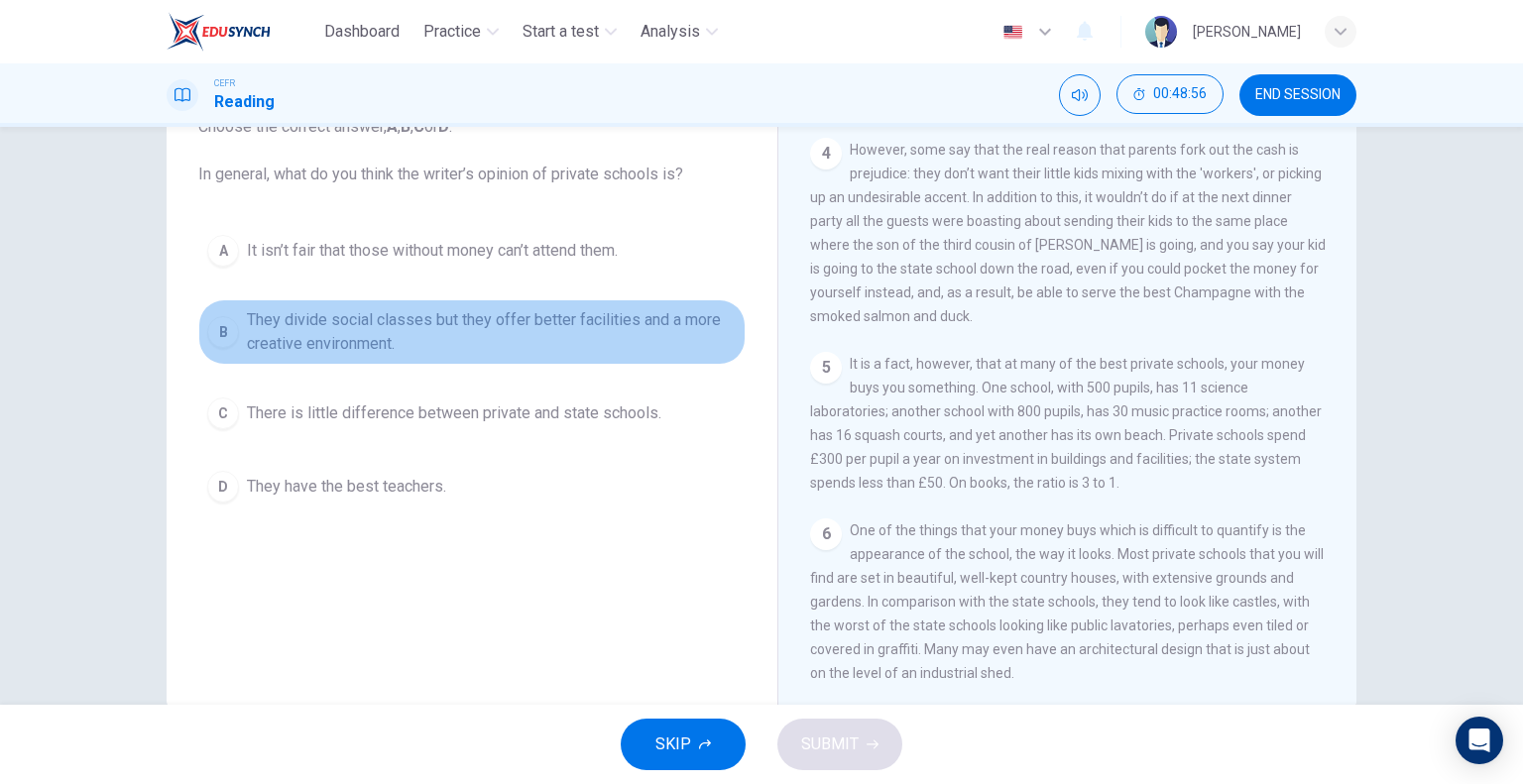 click on "They divide social classes but they offer better facilities and a more
creative environment." at bounding box center (492, 332) 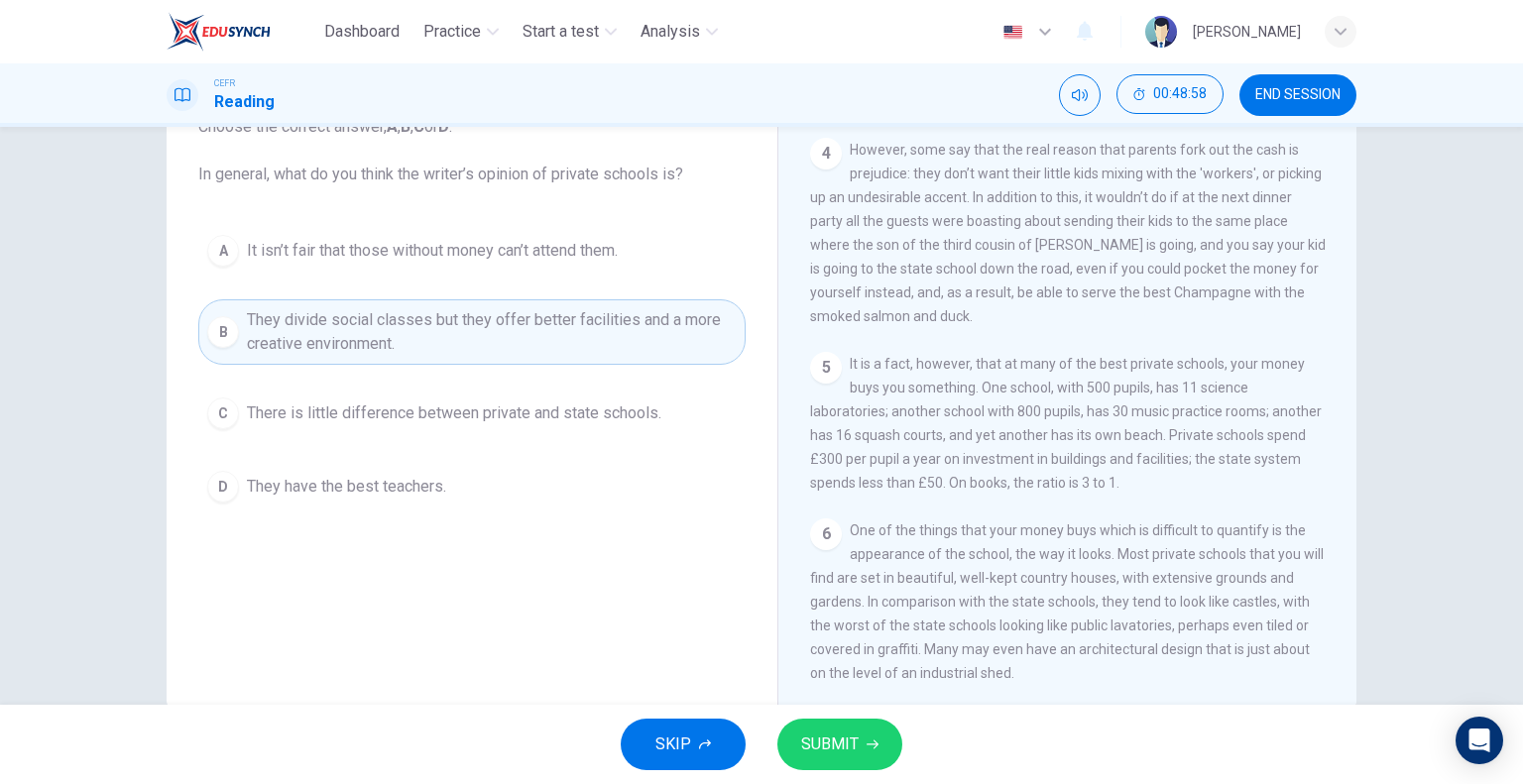 click on "SUBMIT" at bounding box center (830, 744) 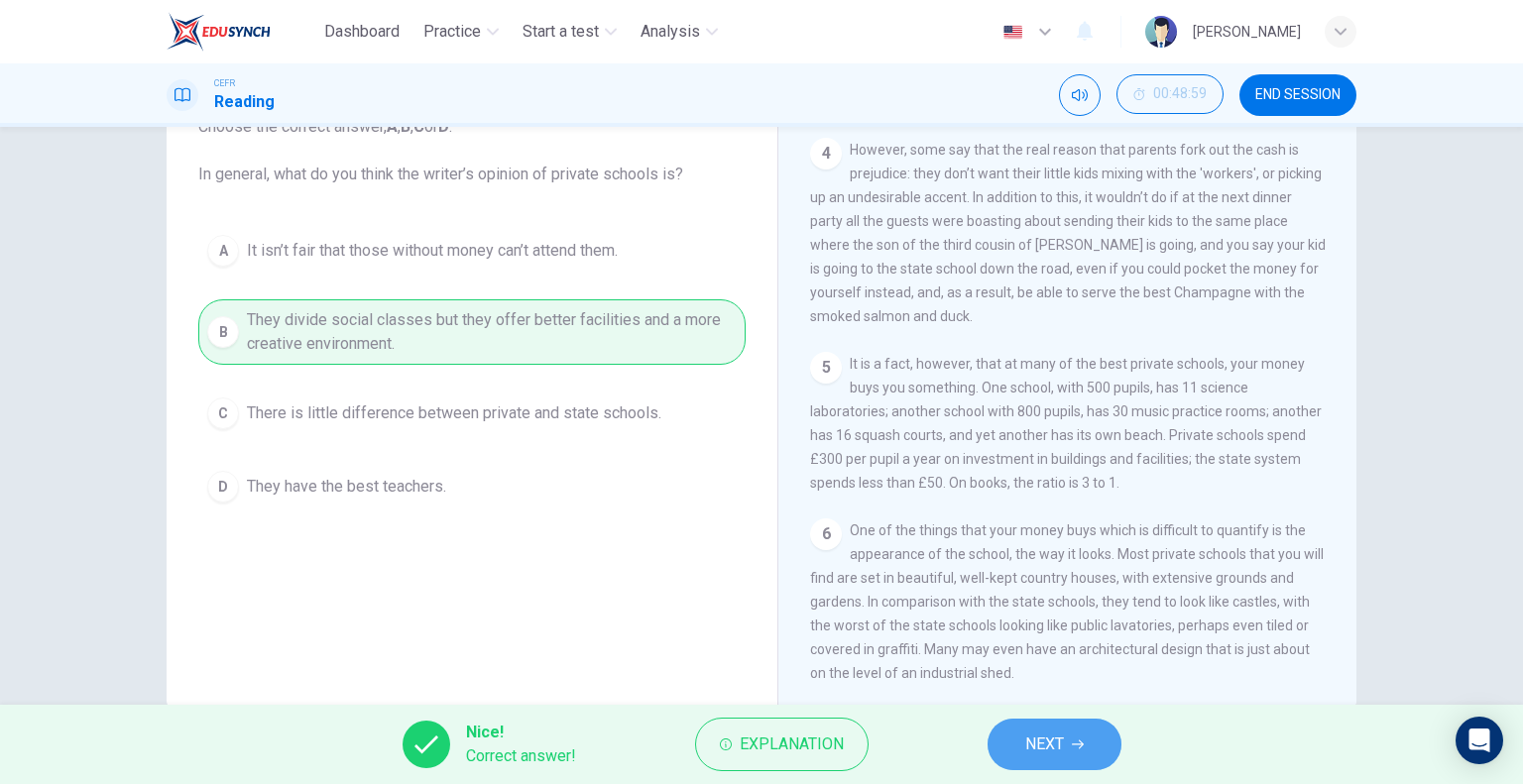 click on "NEXT" at bounding box center (1054, 744) 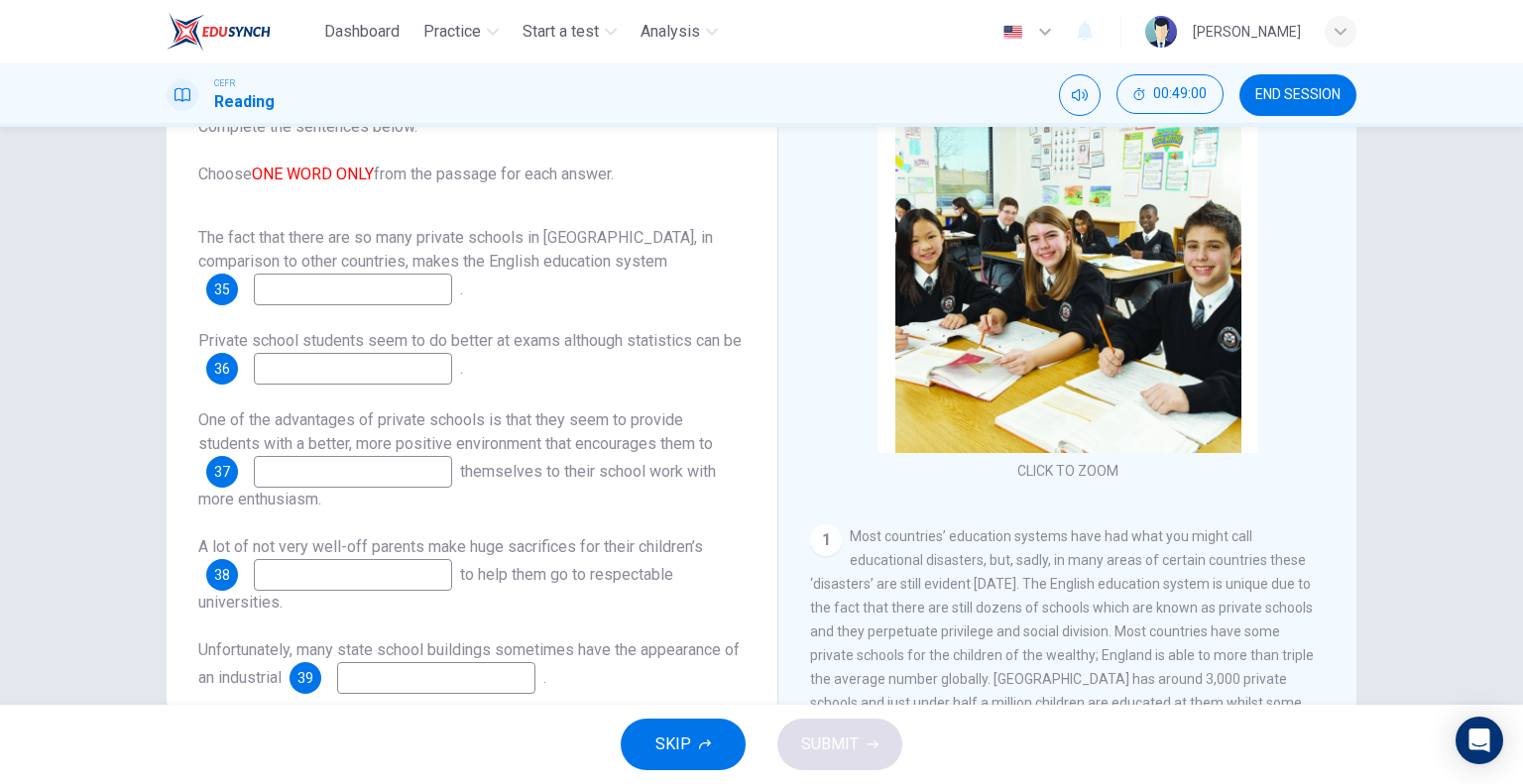 scroll, scrollTop: 420, scrollLeft: 0, axis: vertical 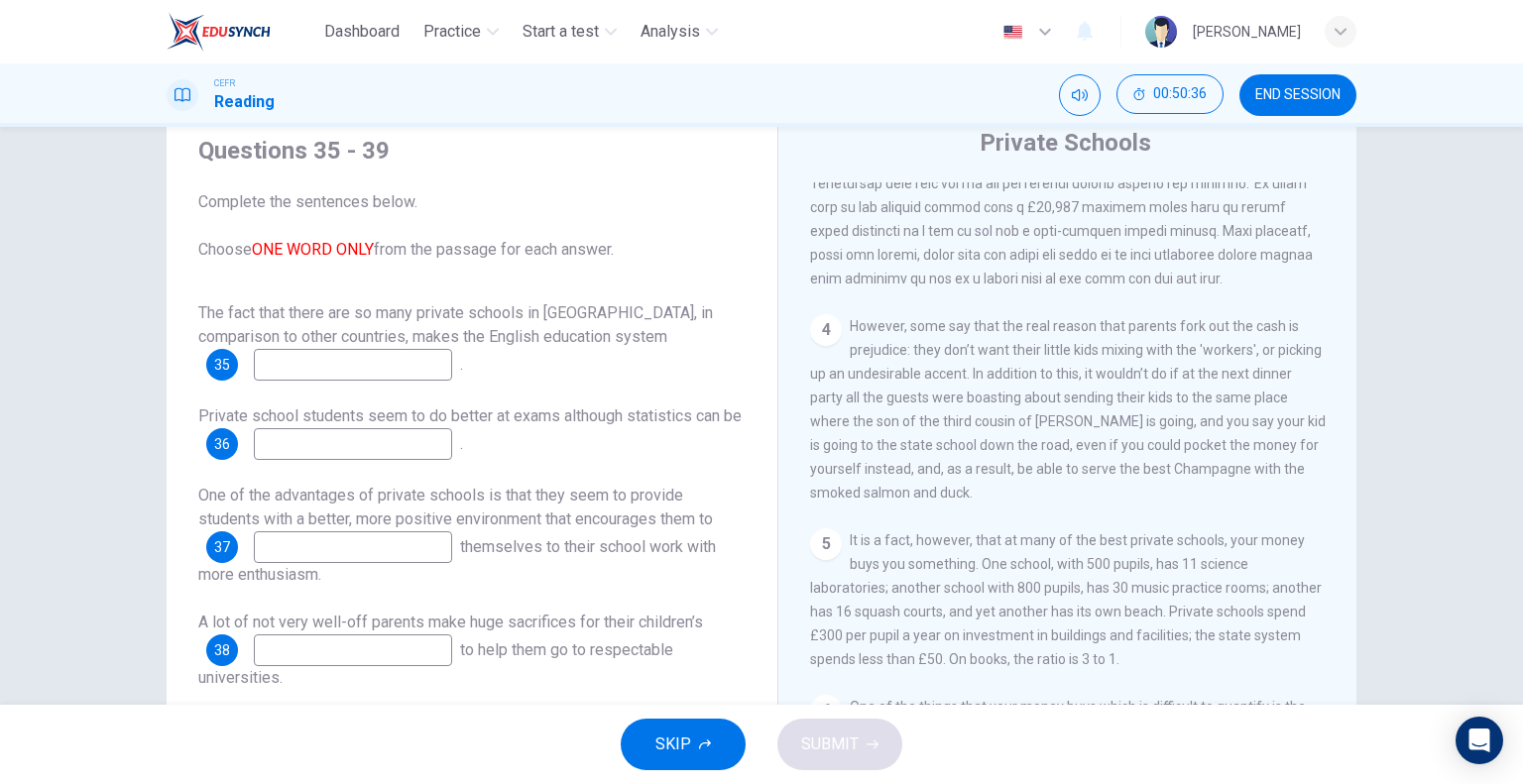 click on "However, some say that the real reason that parents fork out the cash is prejudice: they don’t want their little kids mixing with the 'workers', or picking up an undesirable accent. In addition to this, it wouldn’t do if at the next dinner party all the guests were boasting about sending their kids to the same place where the son of the third cousin of [PERSON_NAME] is going, and you say your kid is going to the state school down the road, even if you could pocket the money for yourself instead, and, as a result, be able to serve the best Champagne with the smoked salmon and duck." at bounding box center (1068, 409) 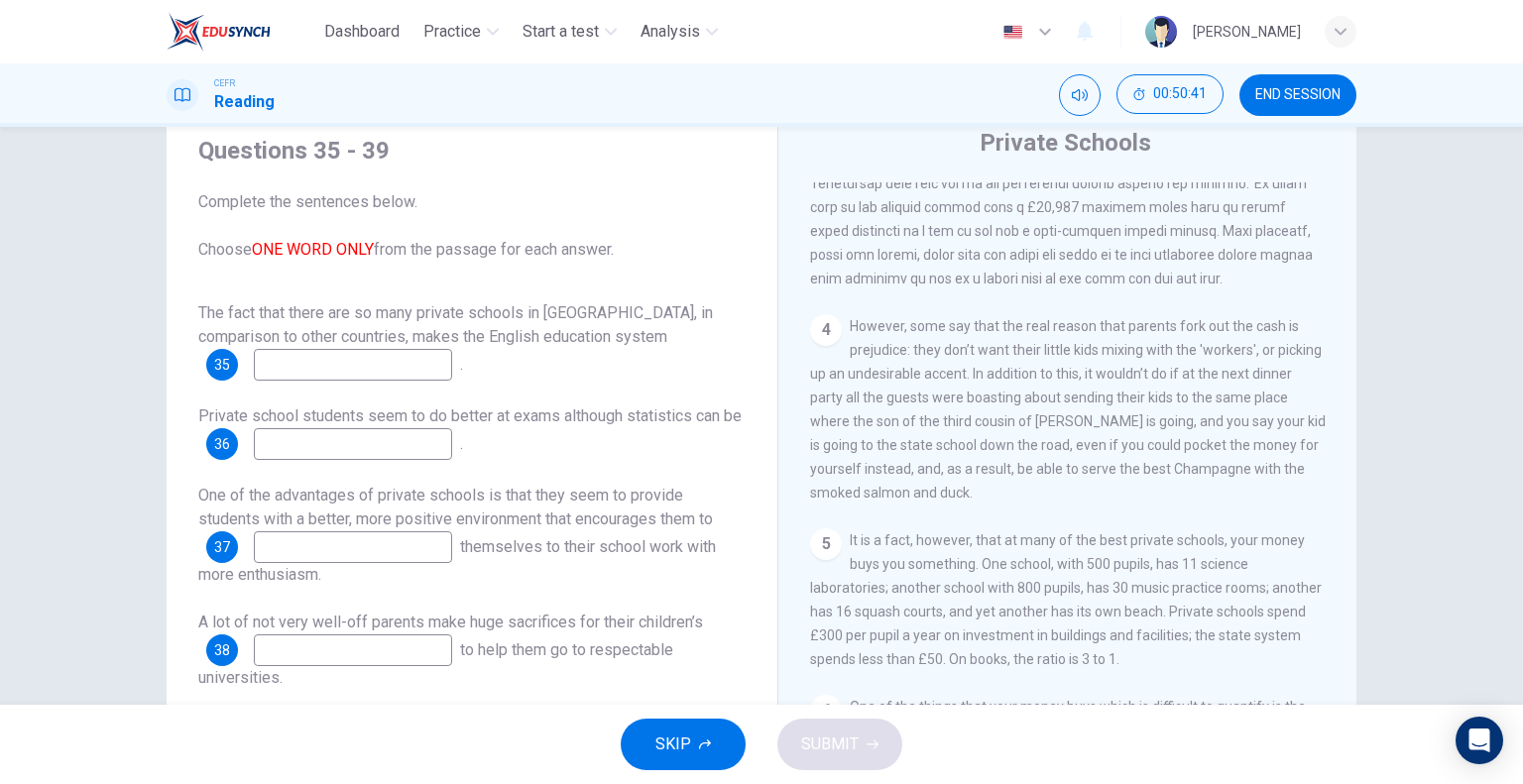 scroll, scrollTop: 472, scrollLeft: 0, axis: vertical 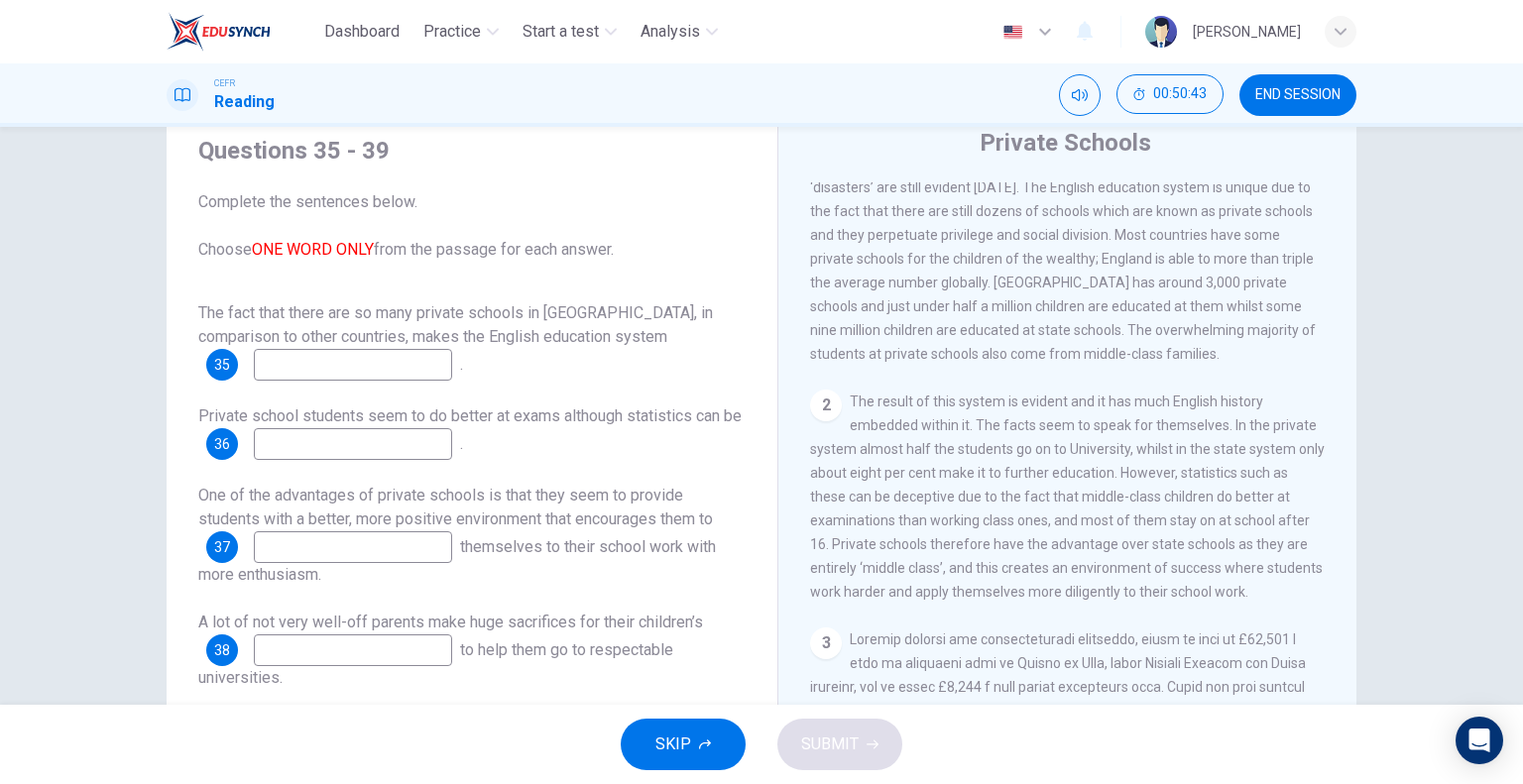 click on "Most countries’ education systems have had what you might call educational disasters, but, sadly, in many areas of certain countries these ‘disasters’ are still evident [DATE]. The English education system is unique due to the fact that there are still dozens of schools which are known as private schools and they perpetuate privilege and social division. Most countries have some private schools for the children of the wealthy; England is able to more than triple the average number globally. [GEOGRAPHIC_DATA] has around 3,000 private schools and just under half a million children are educated at them whilst some nine million children are educated at state schools. The overwhelming majority of students at private schools also come from middle-class families." at bounding box center (1063, 247) 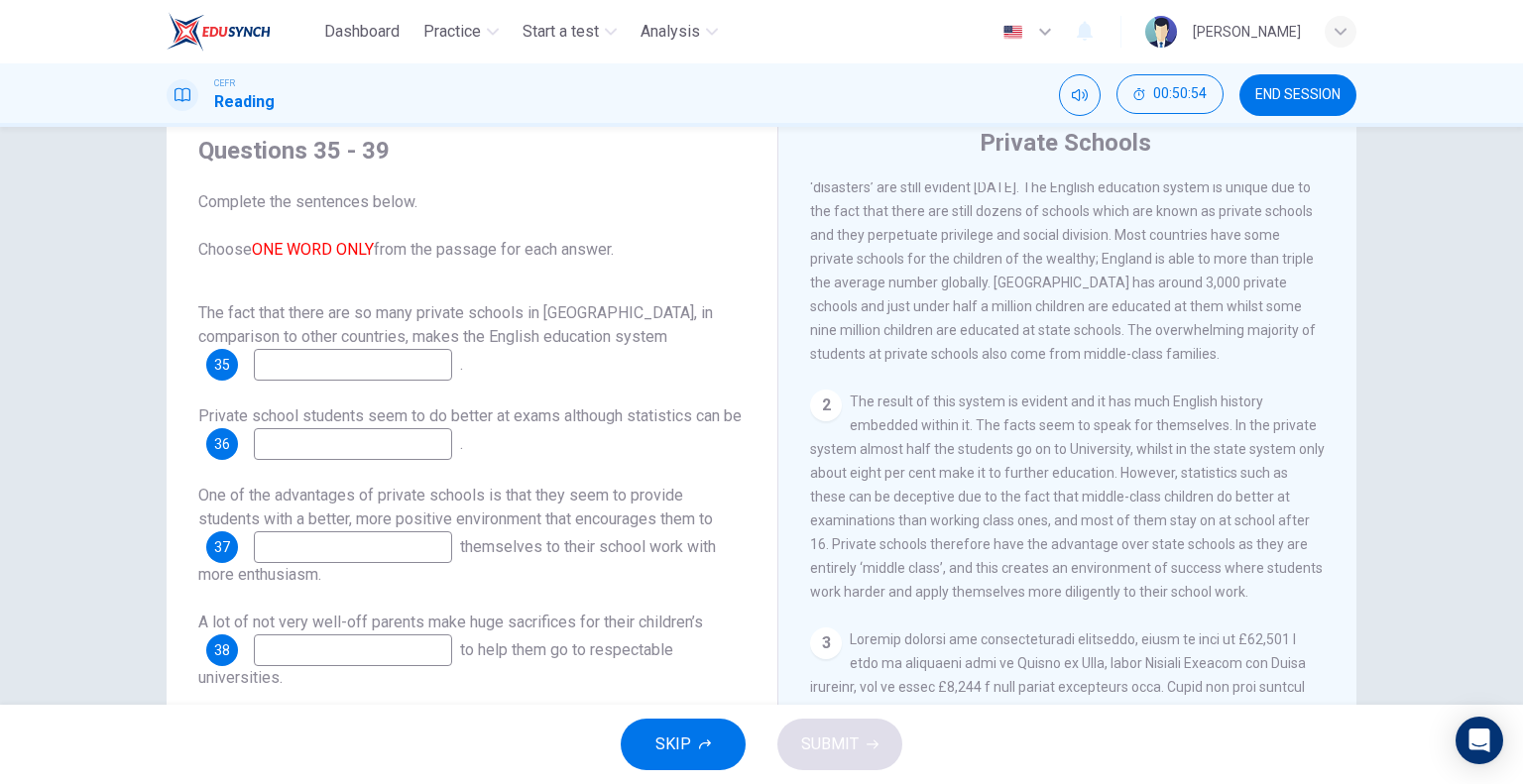 click at bounding box center [353, 444] 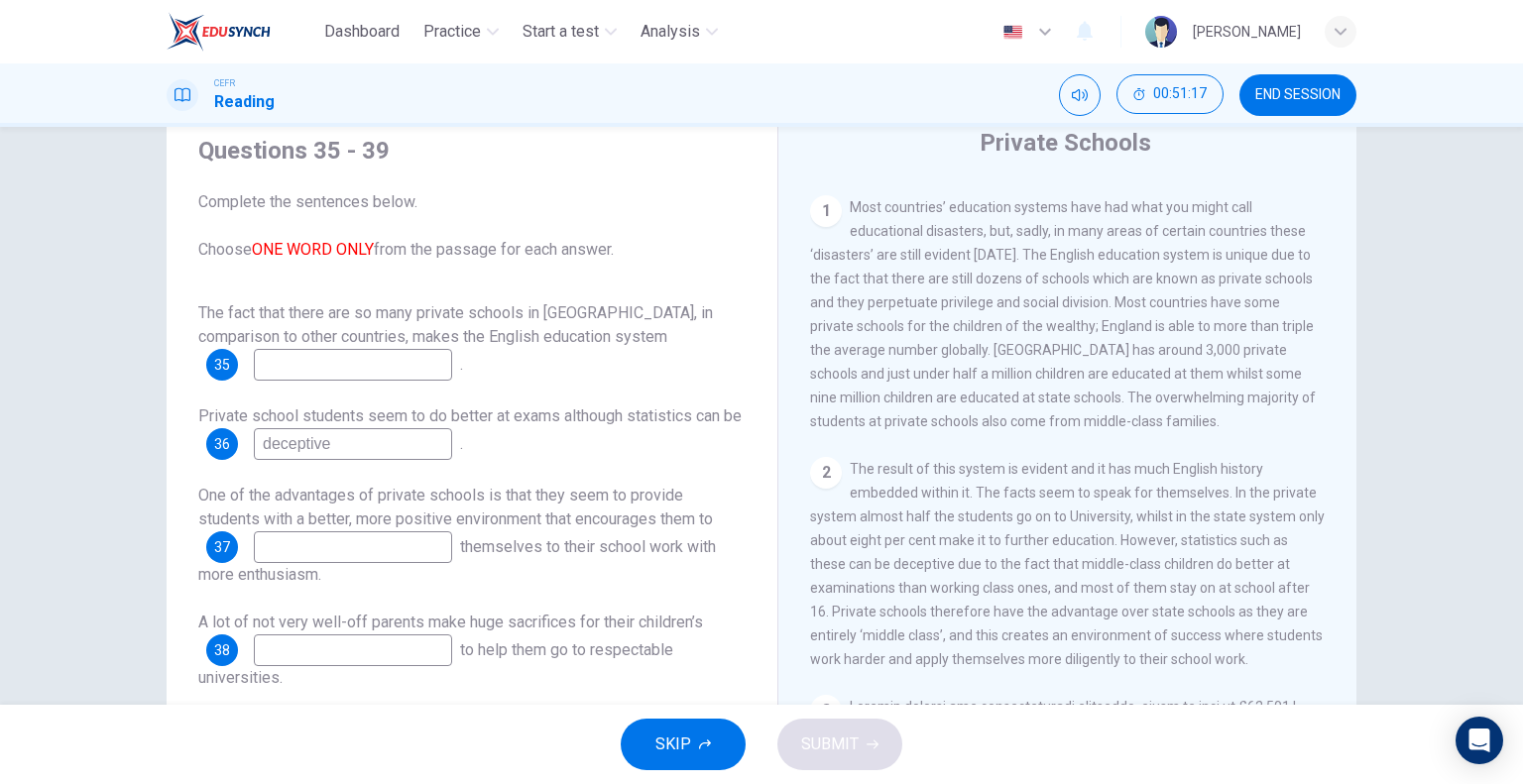 scroll, scrollTop: 400, scrollLeft: 0, axis: vertical 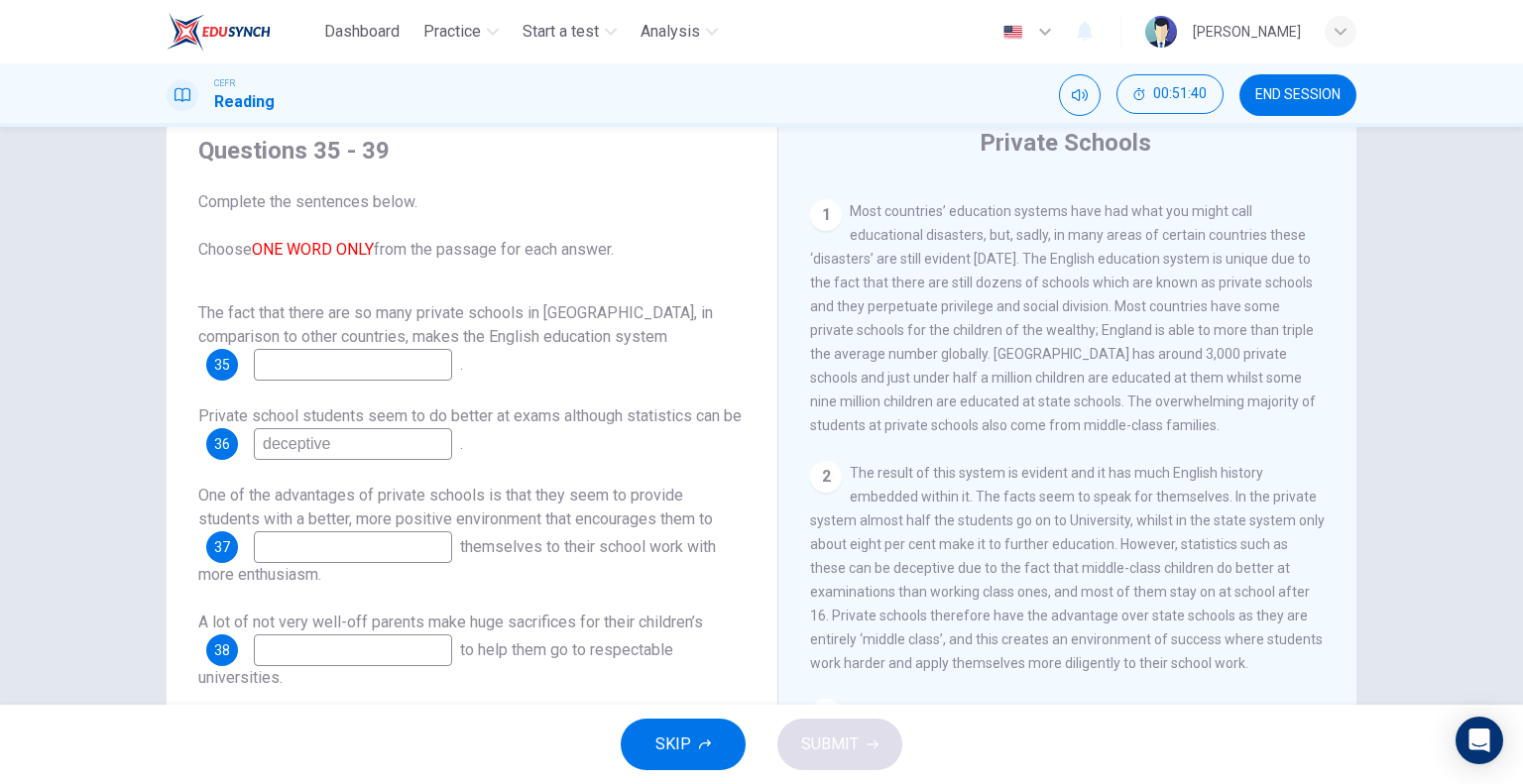 type on "deceptive" 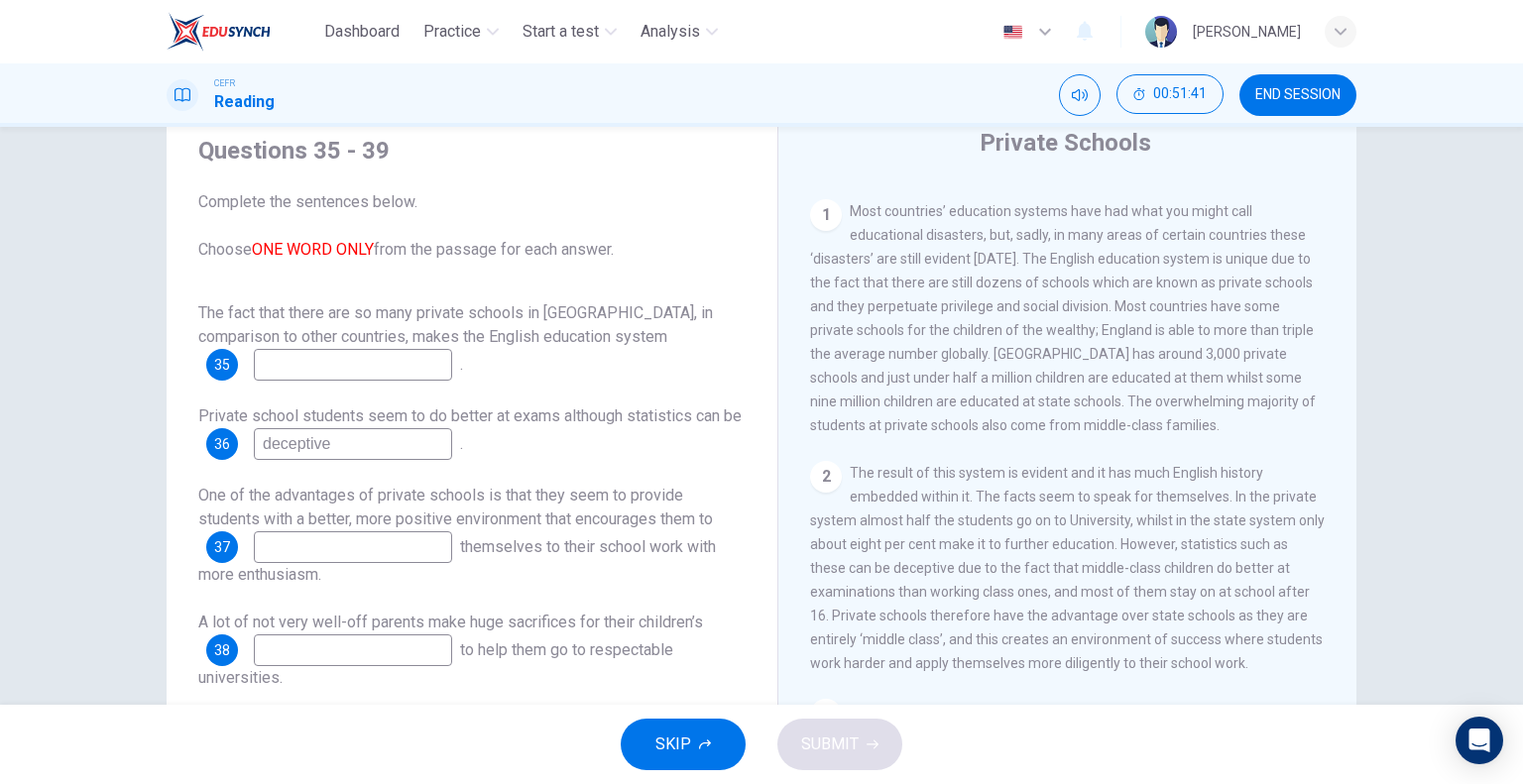 click at bounding box center (353, 365) 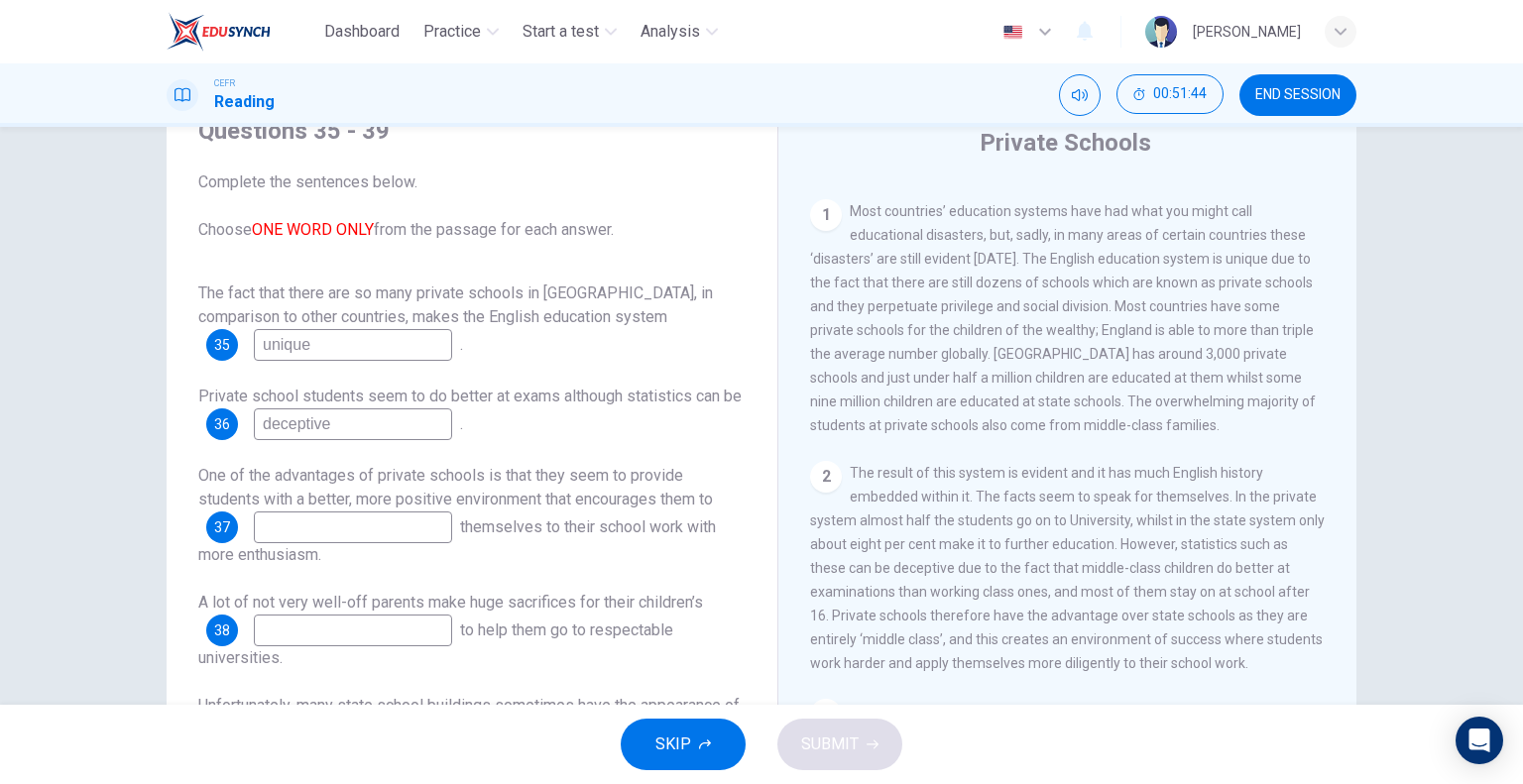 scroll, scrollTop: 20, scrollLeft: 0, axis: vertical 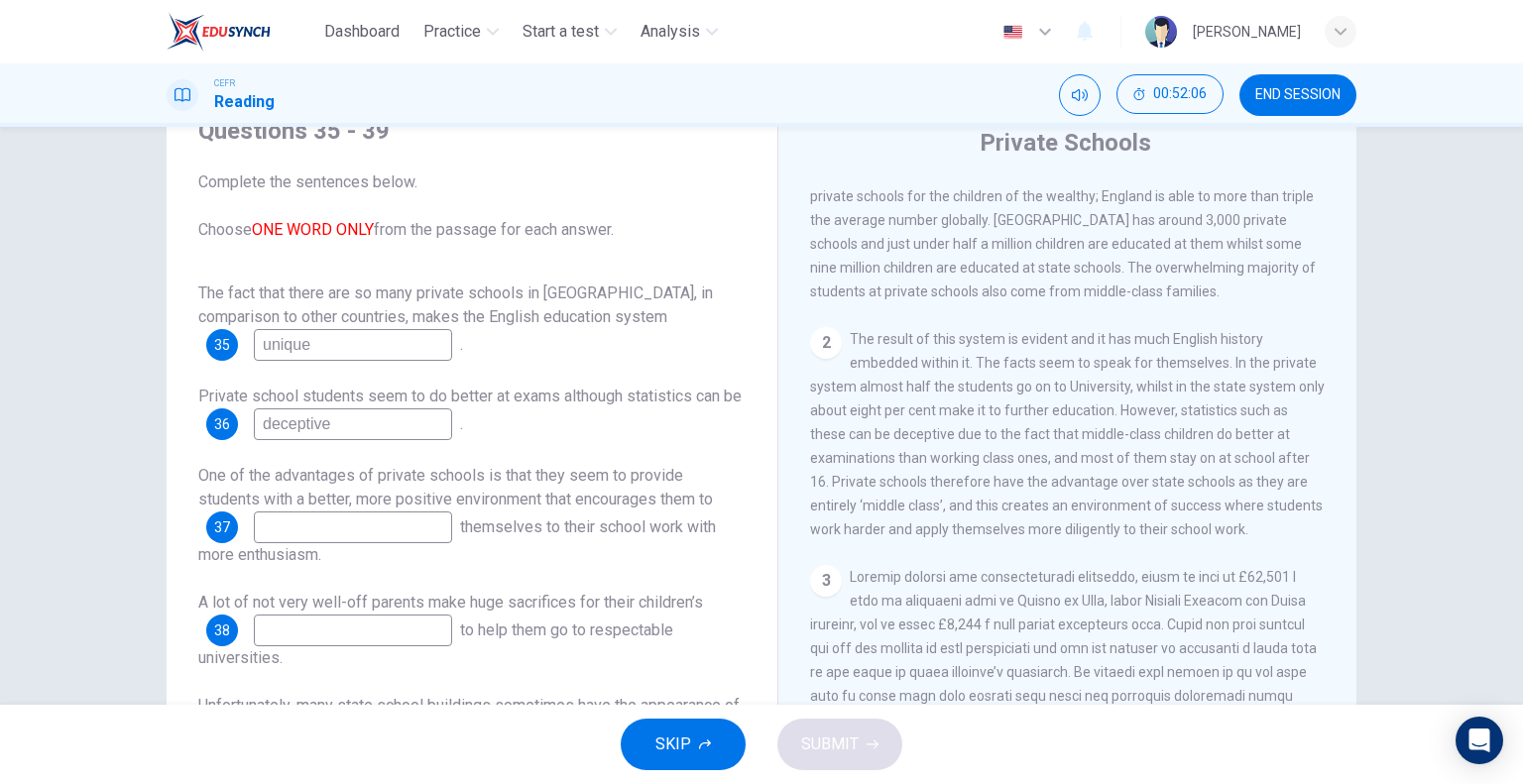 type on "unique" 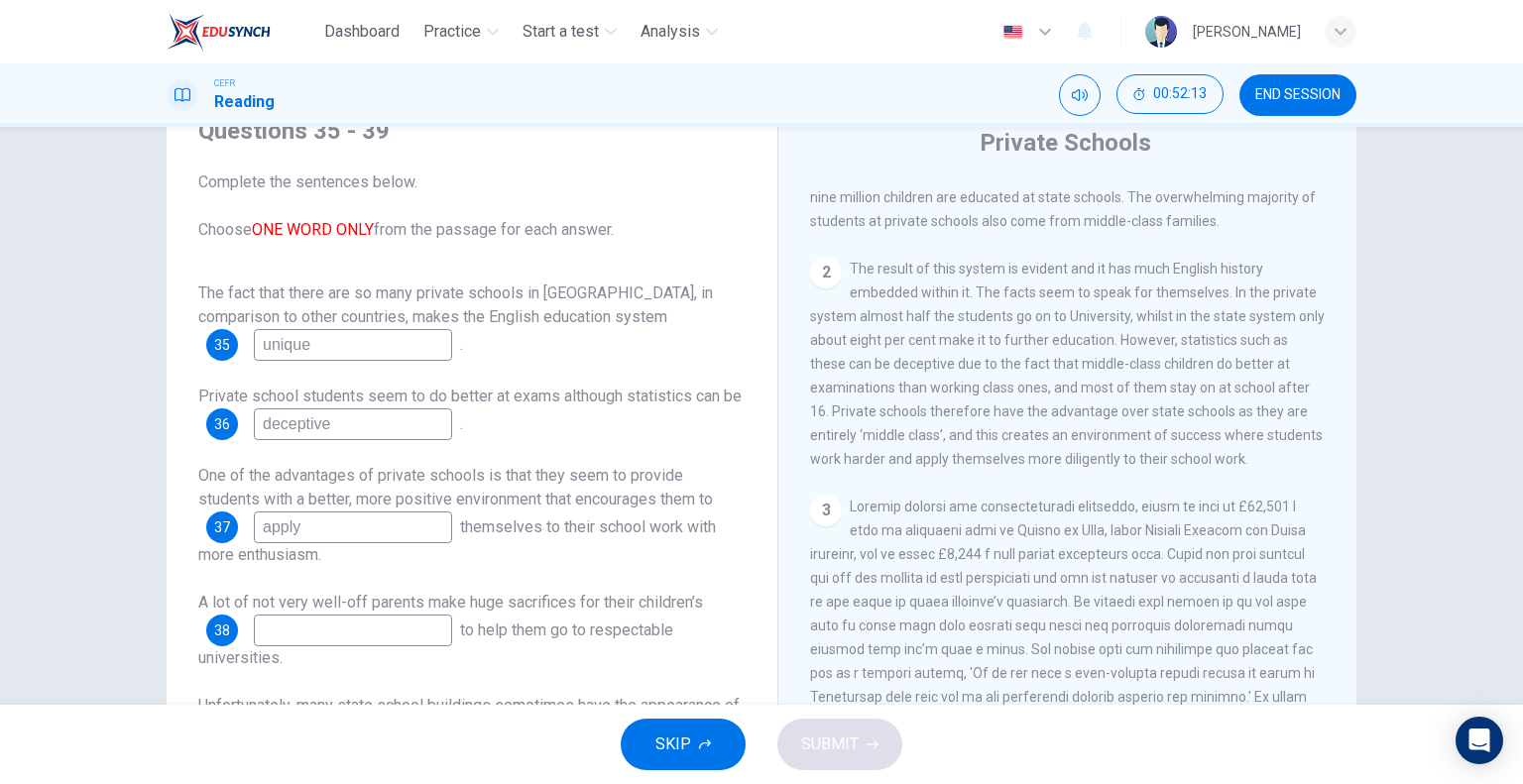 scroll, scrollTop: 666, scrollLeft: 0, axis: vertical 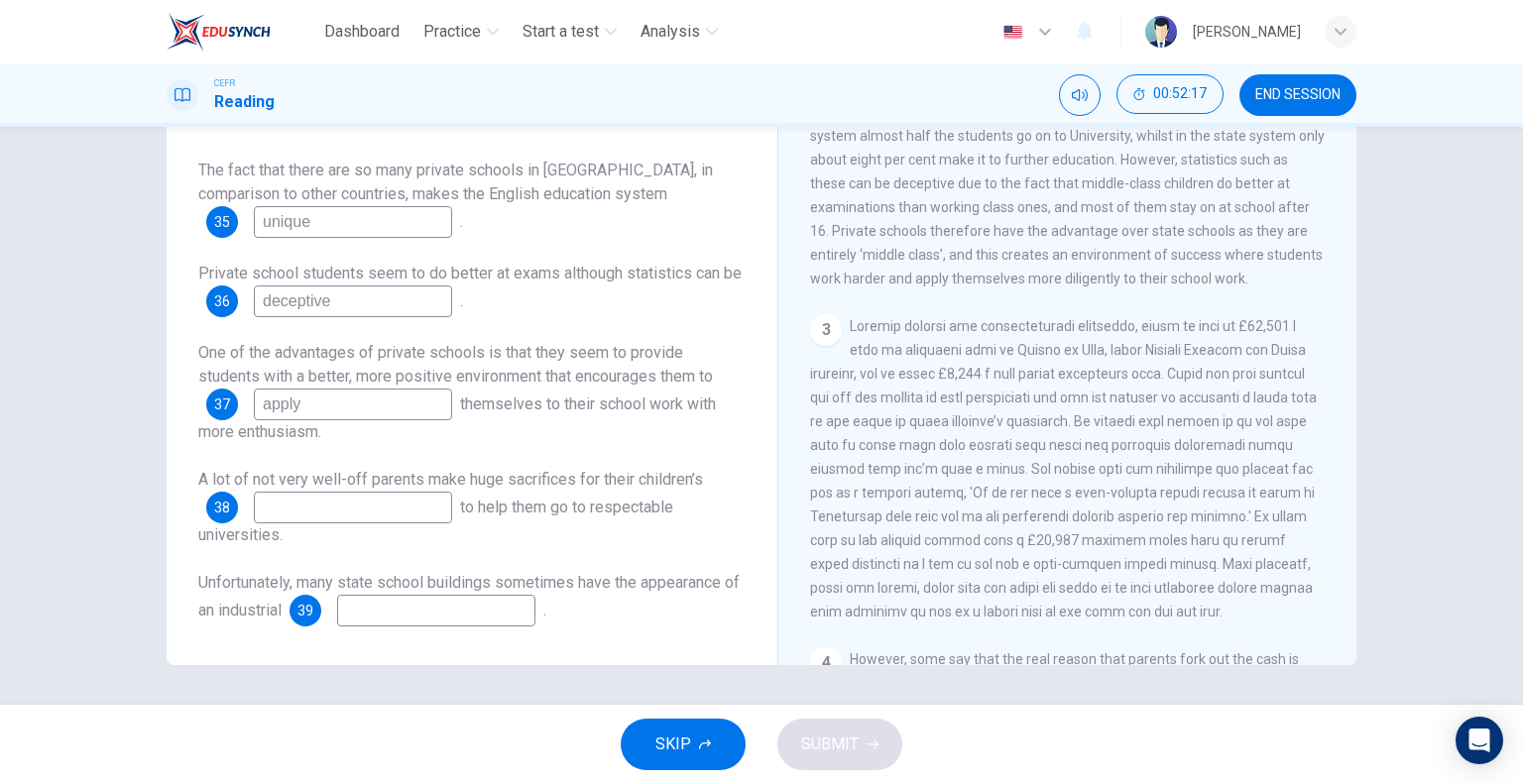 type on "apply" 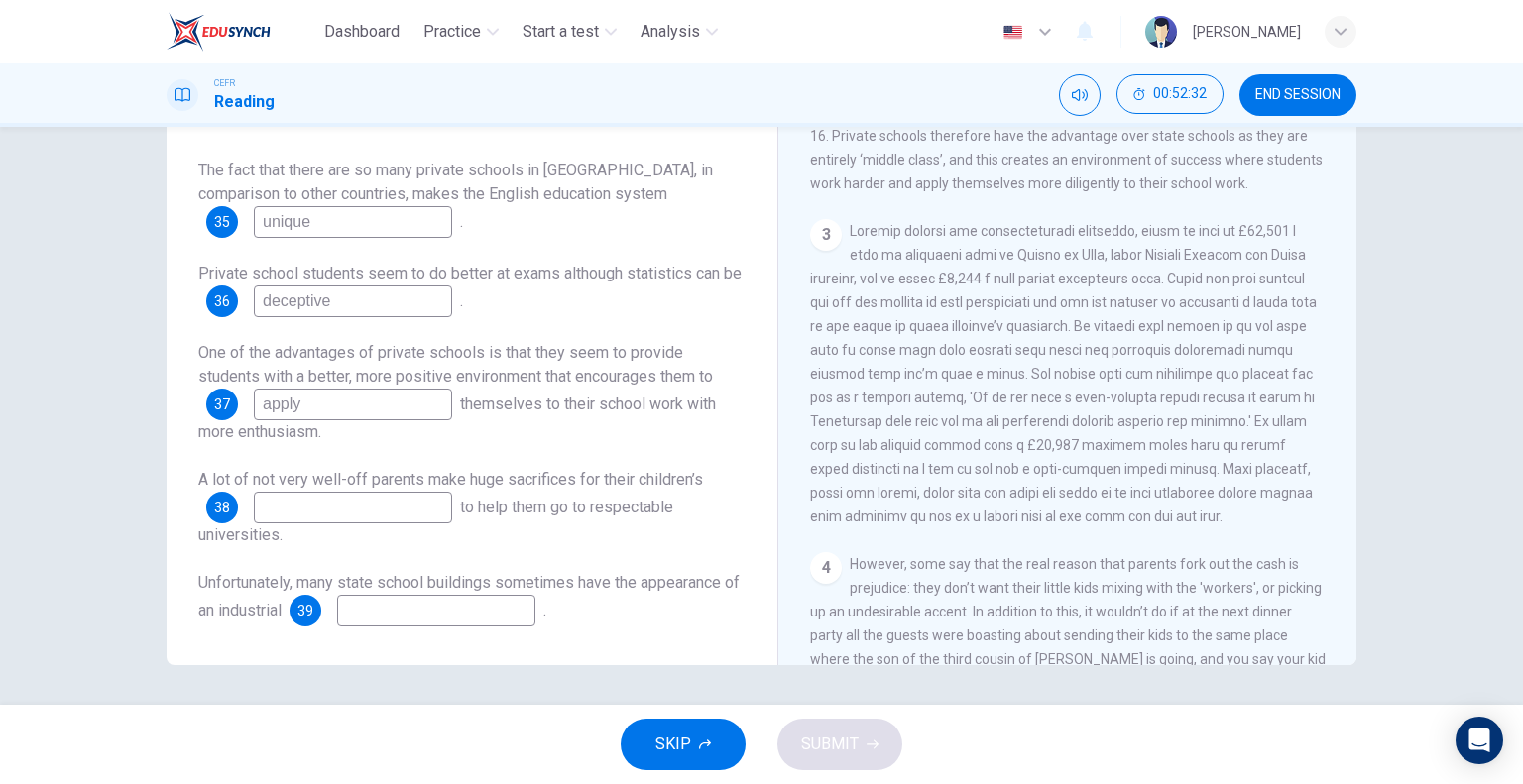 scroll, scrollTop: 761, scrollLeft: 0, axis: vertical 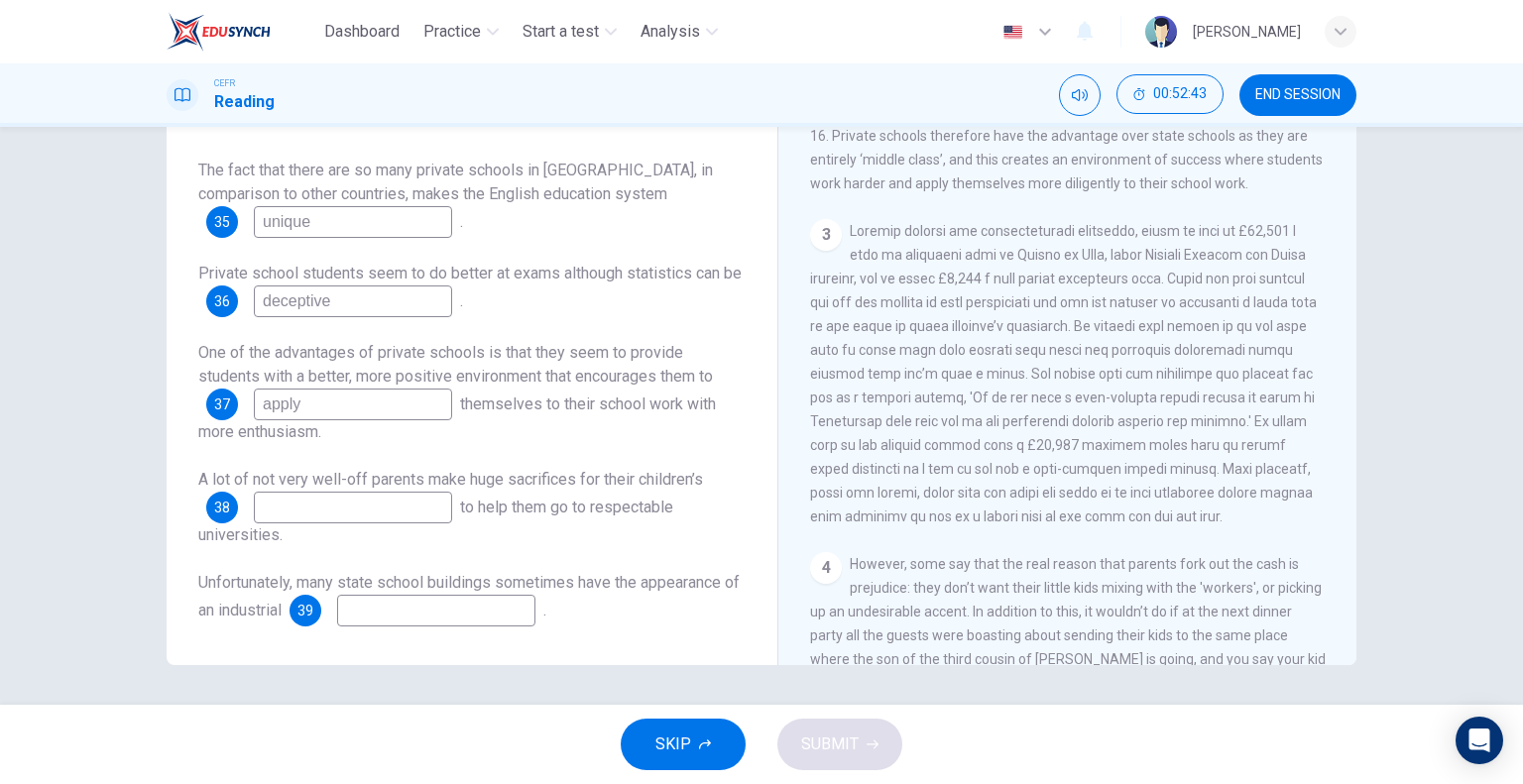 click at bounding box center [353, 507] 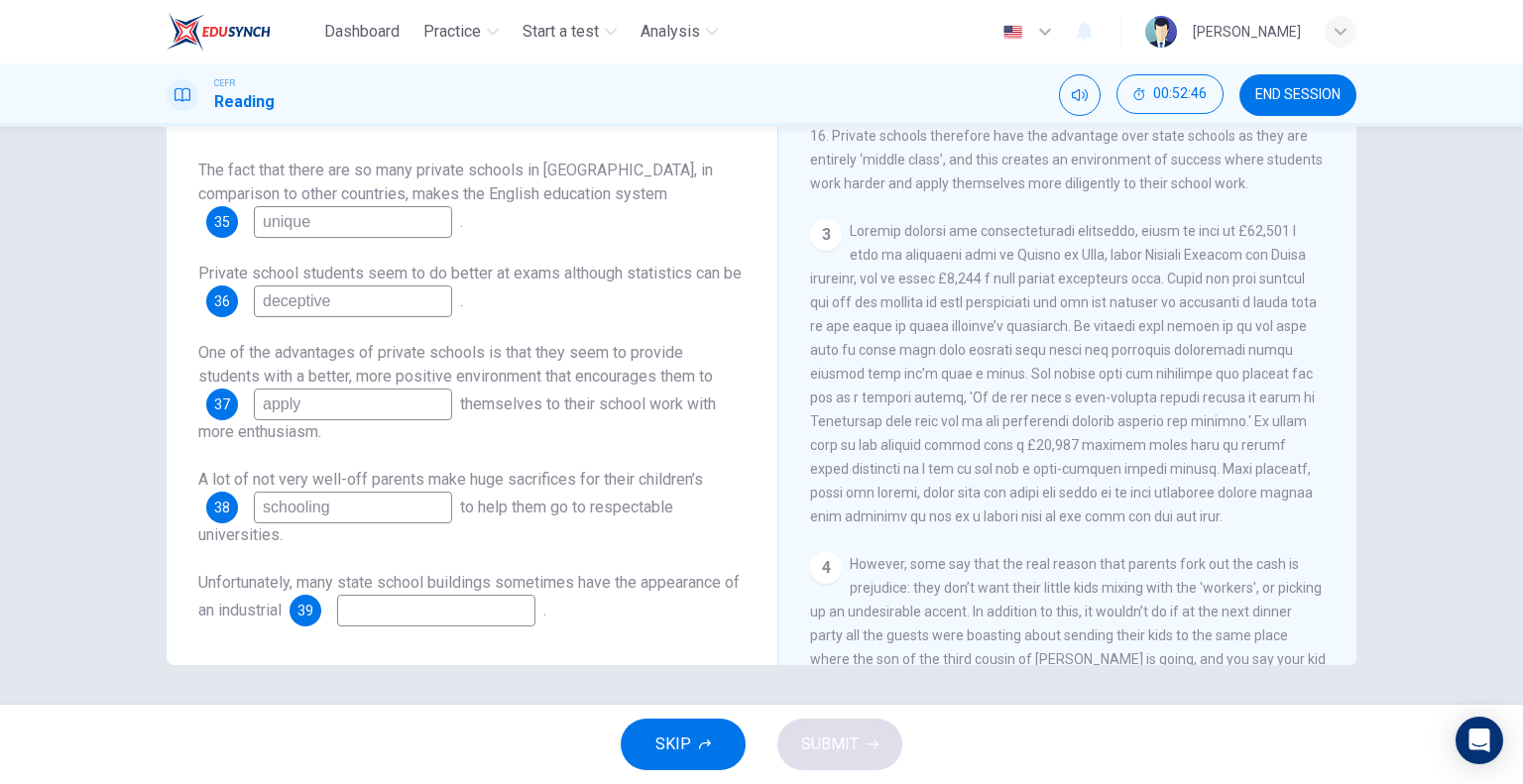 type on "schooling" 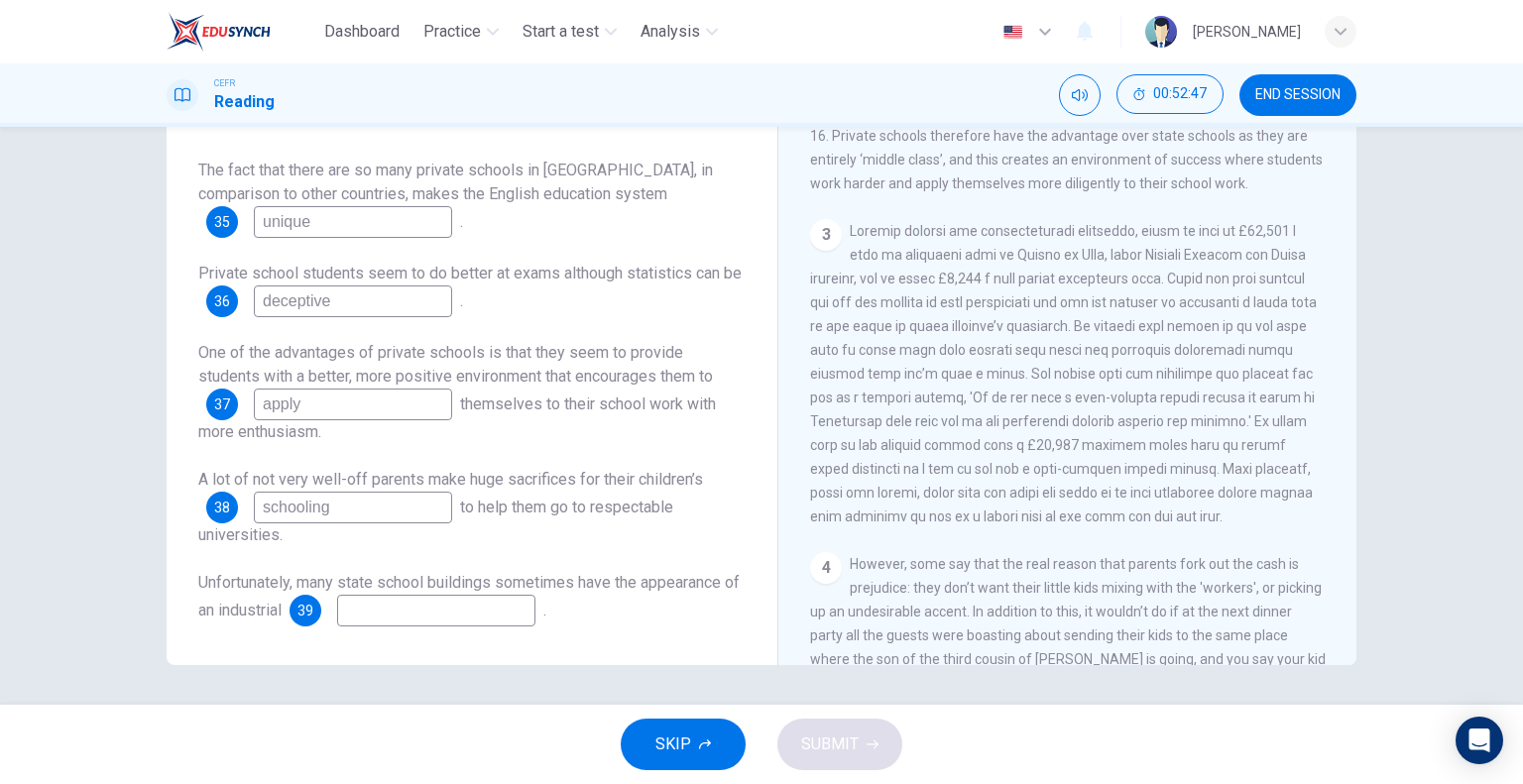 click at bounding box center (436, 611) 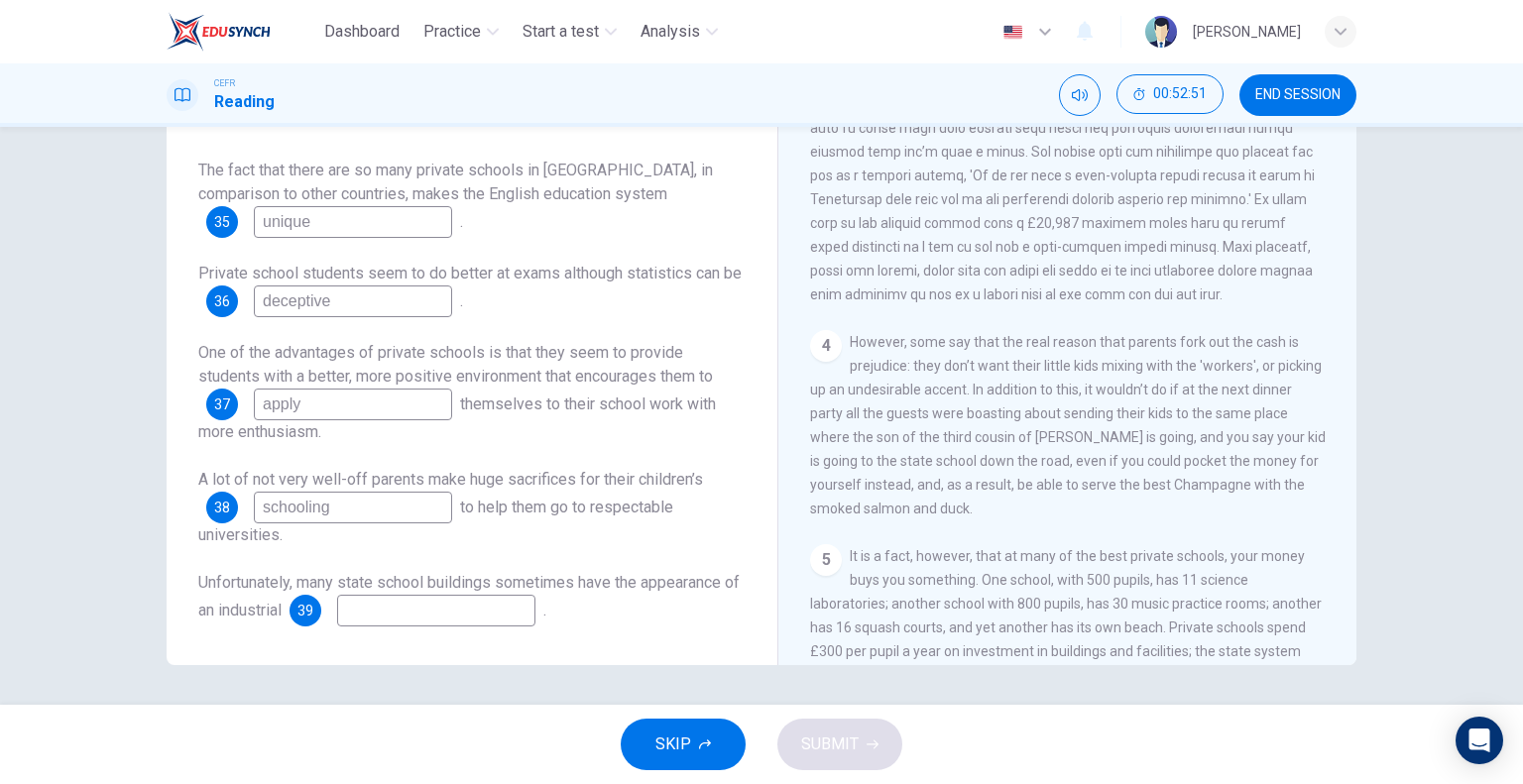 scroll, scrollTop: 1261, scrollLeft: 0, axis: vertical 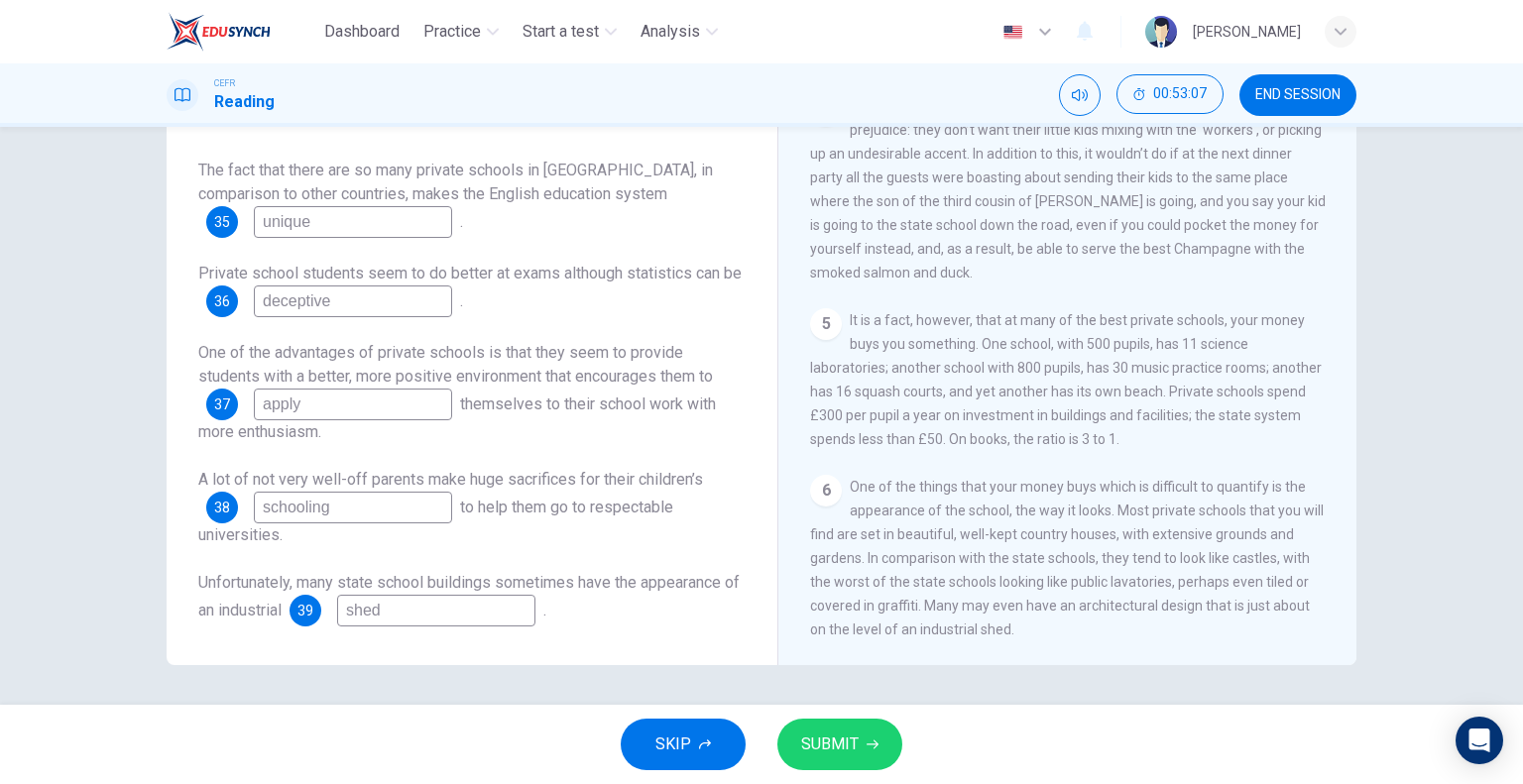 type on "shed" 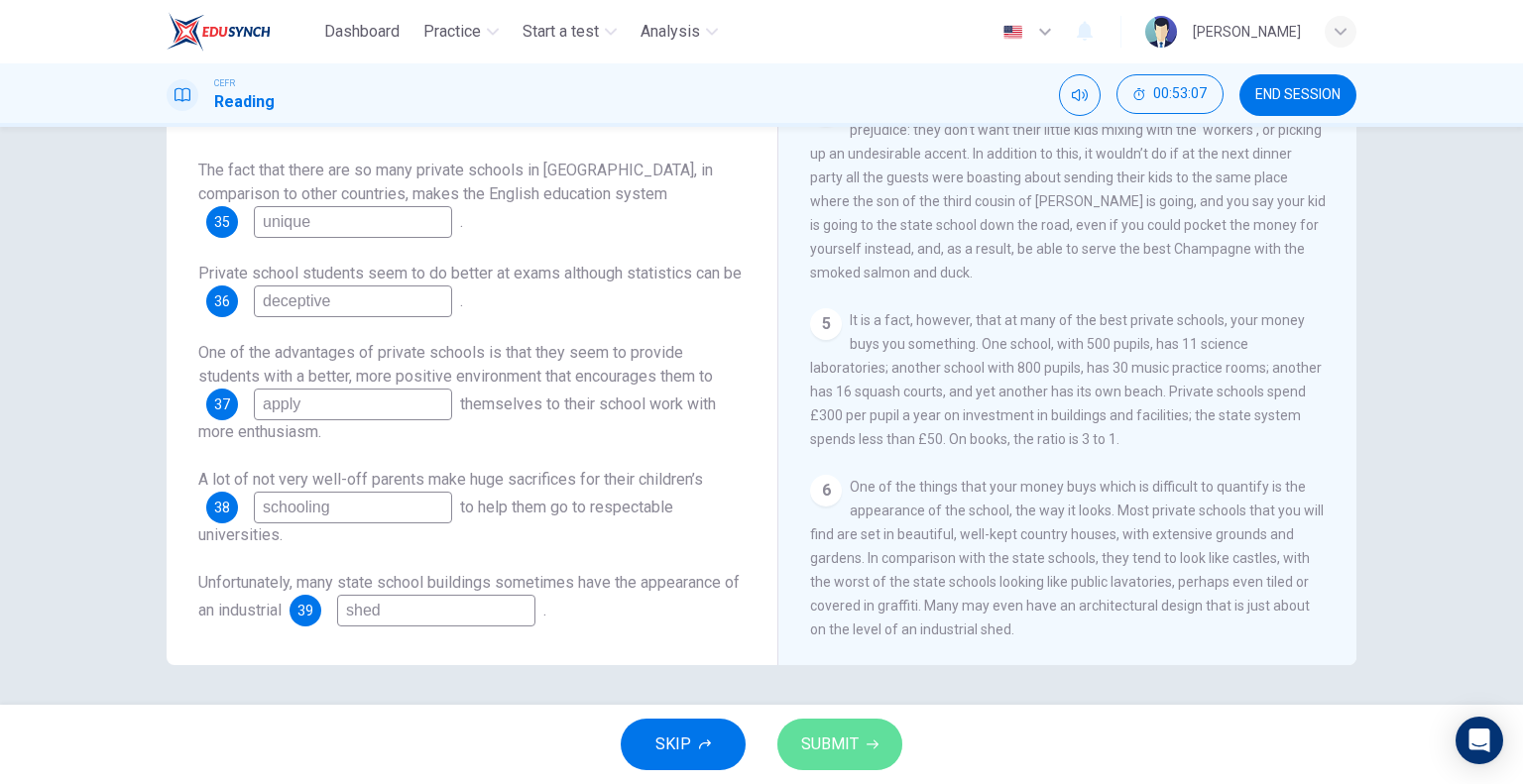 click on "SUBMIT" at bounding box center (830, 744) 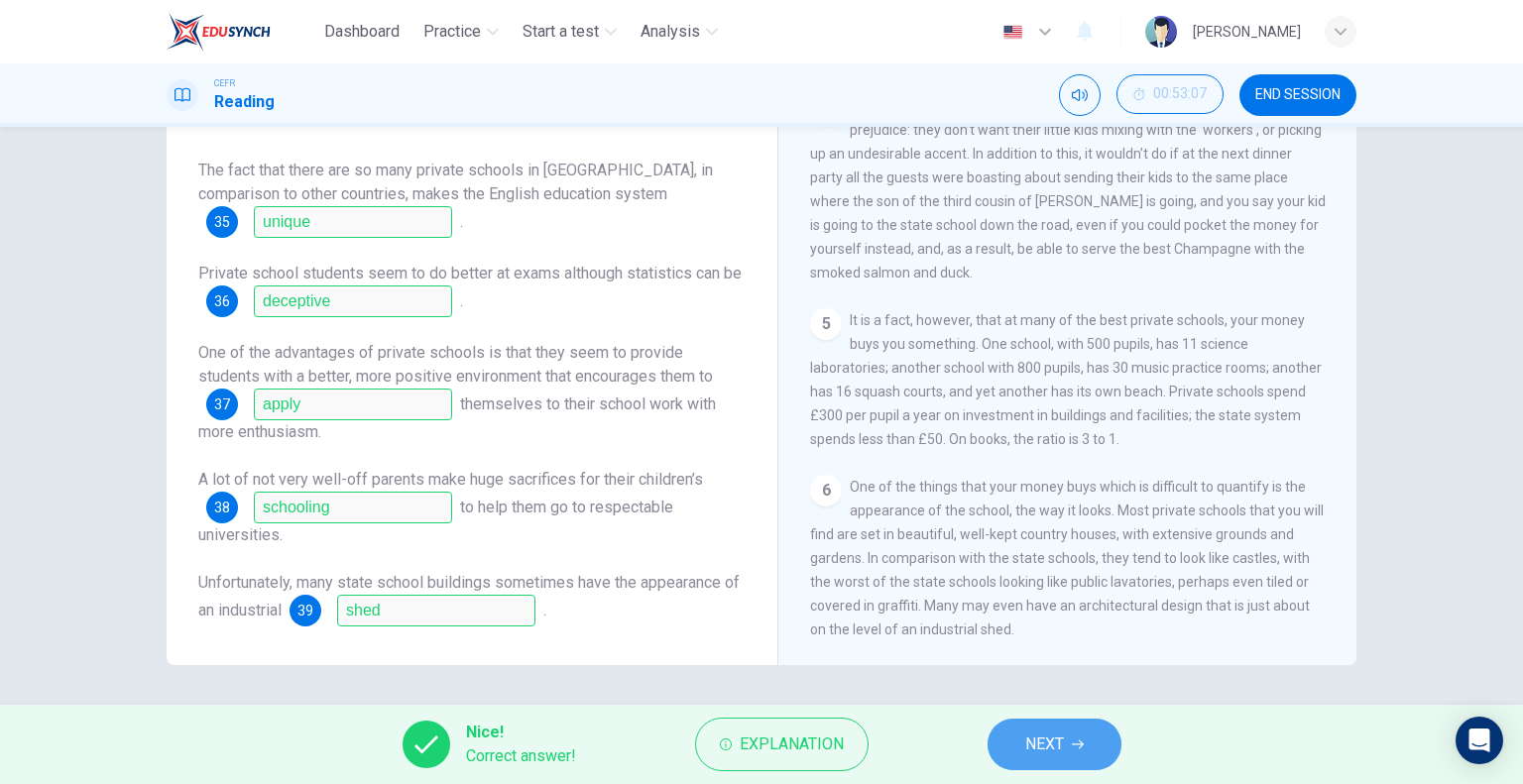 click on "NEXT" at bounding box center [1044, 744] 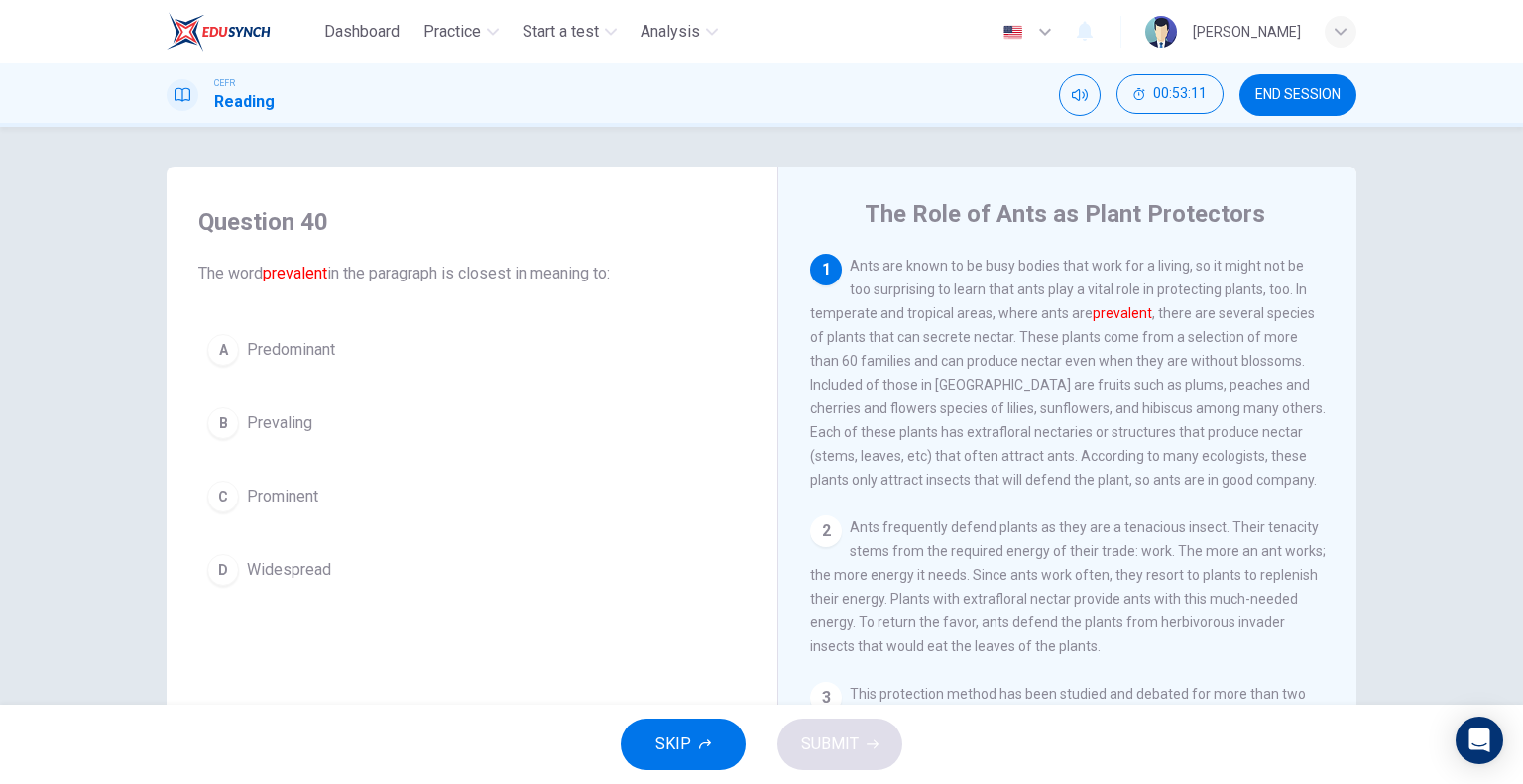 scroll, scrollTop: 697, scrollLeft: 0, axis: vertical 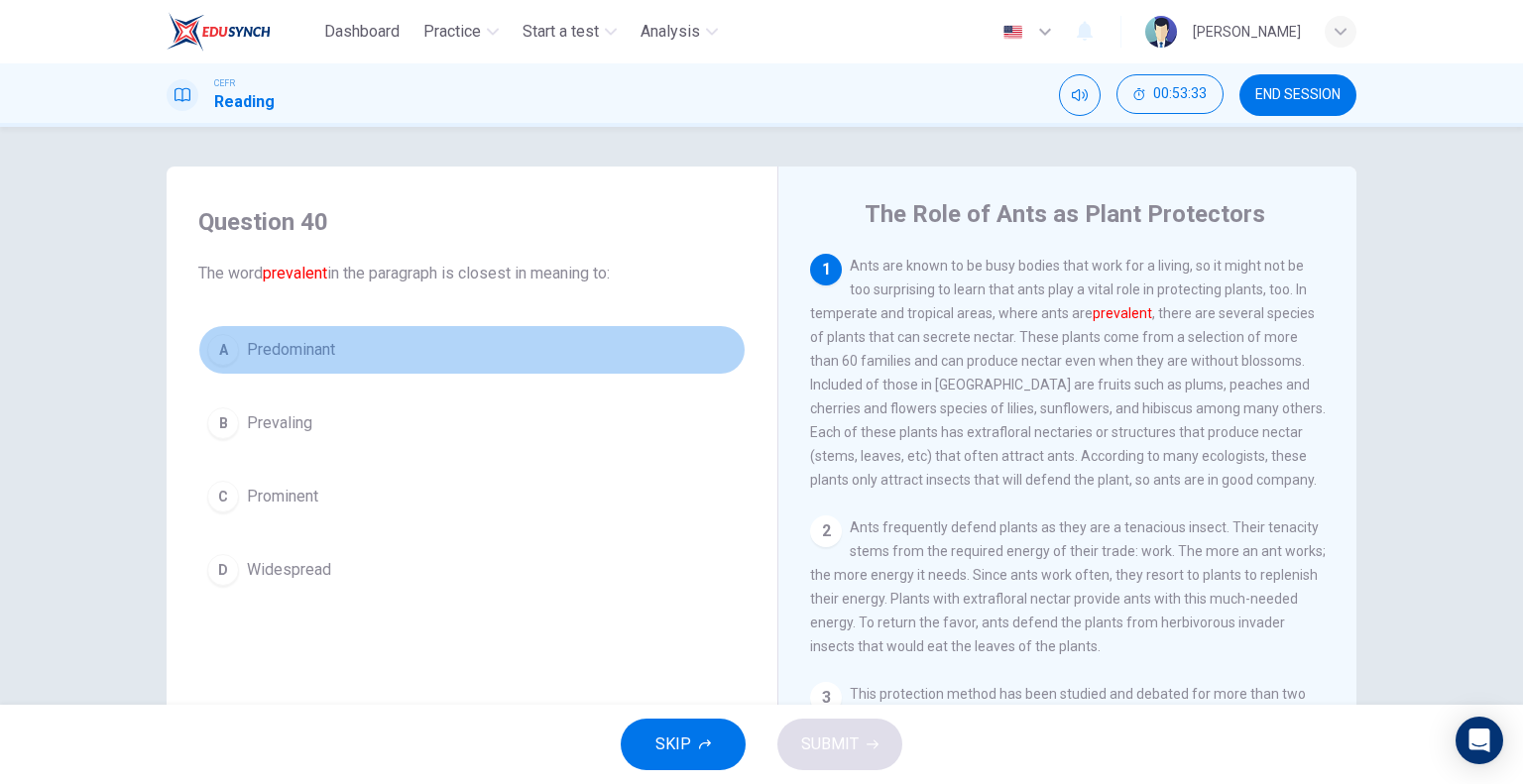 click on "A Predominant" at bounding box center [472, 350] 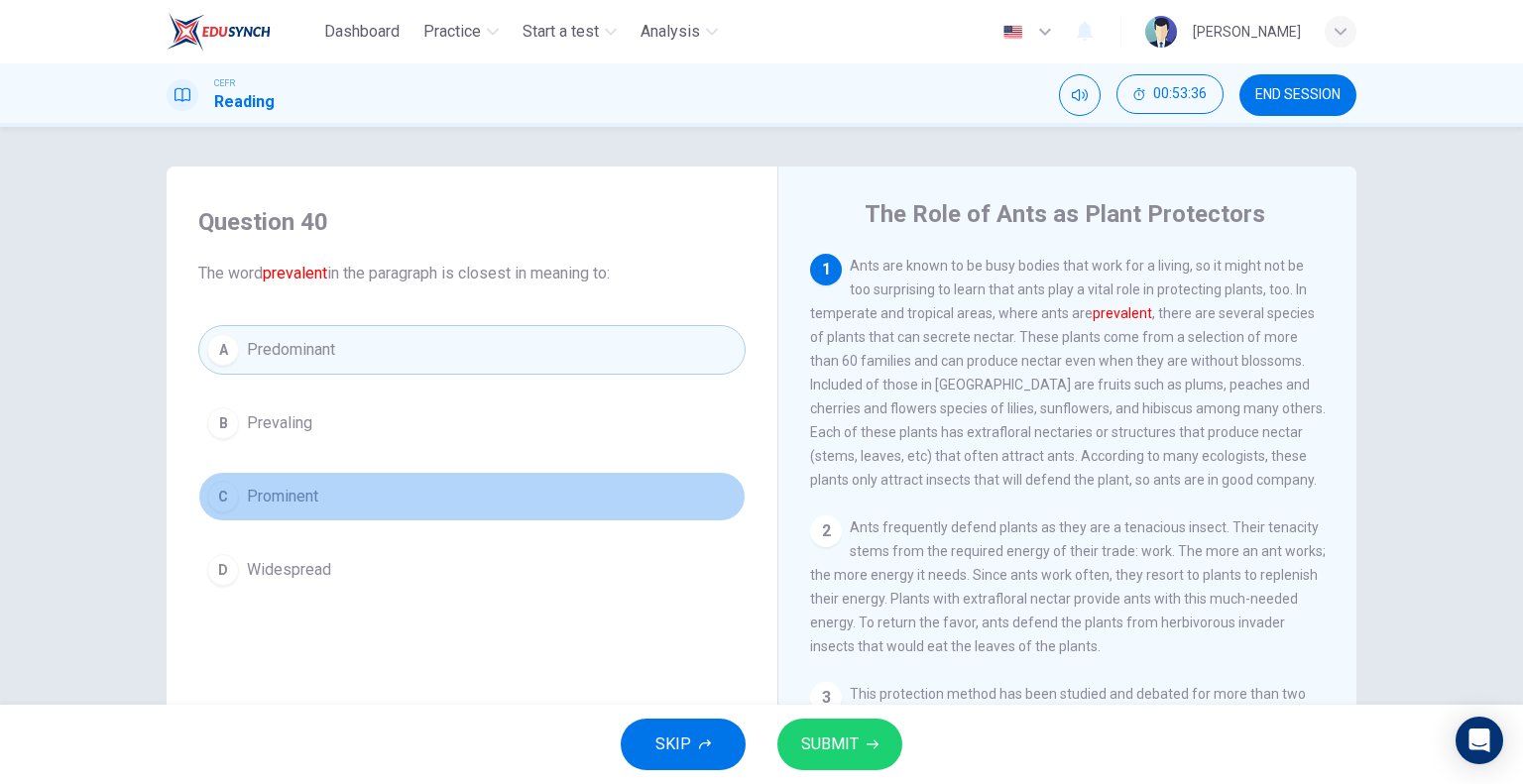 click on "C  Prominent" at bounding box center [472, 497] 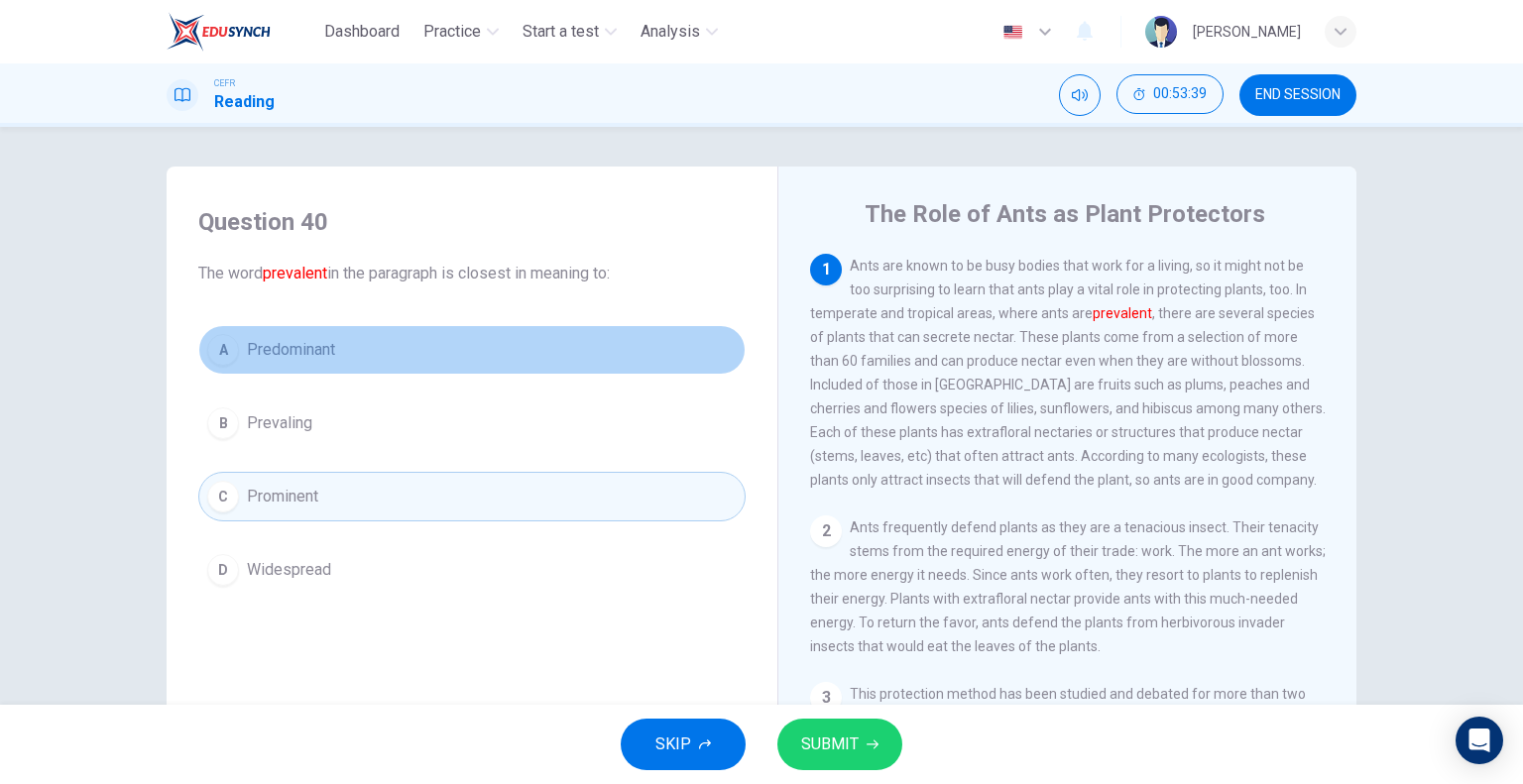 click on "A Predominant" at bounding box center (472, 350) 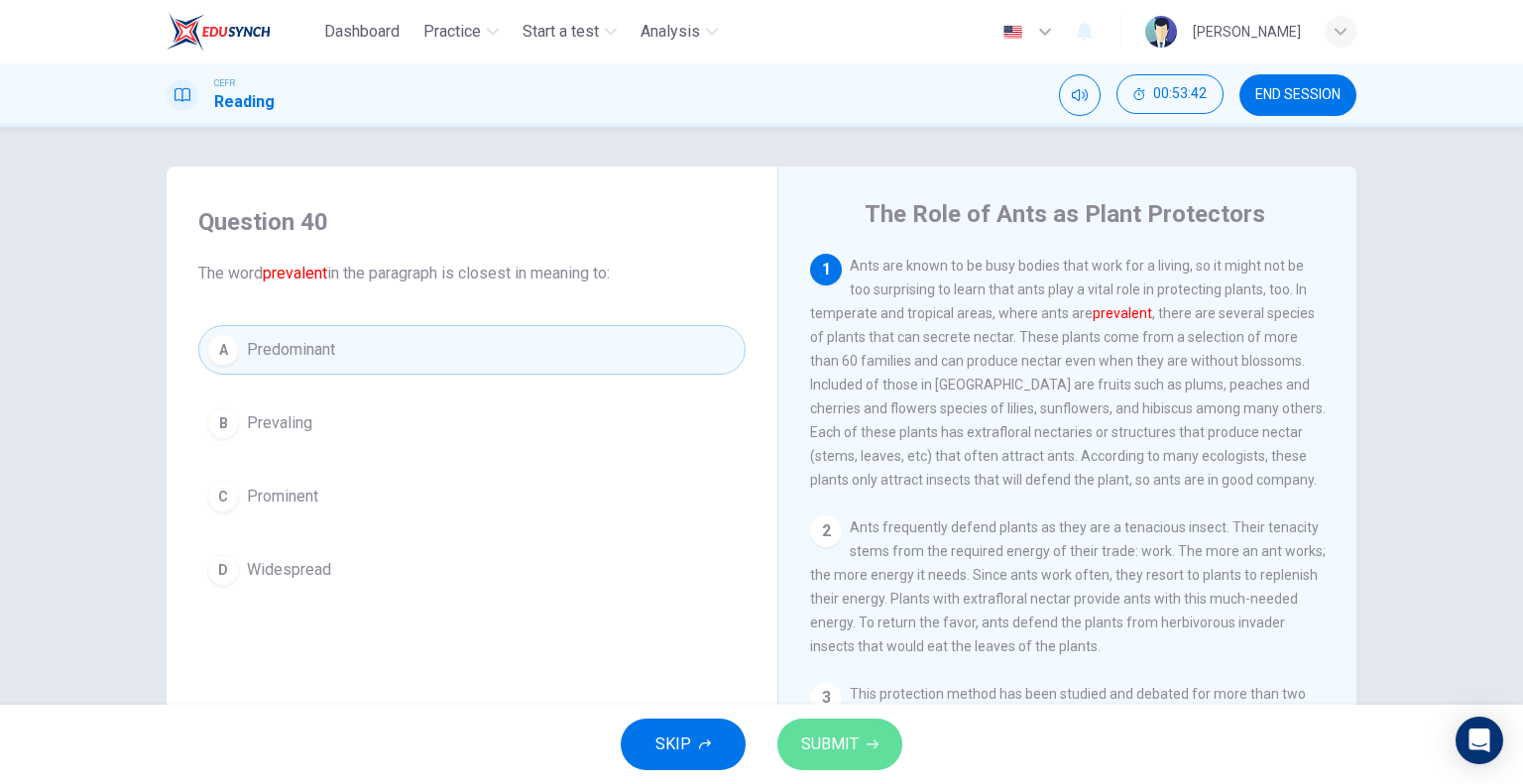 click on "SUBMIT" at bounding box center [830, 744] 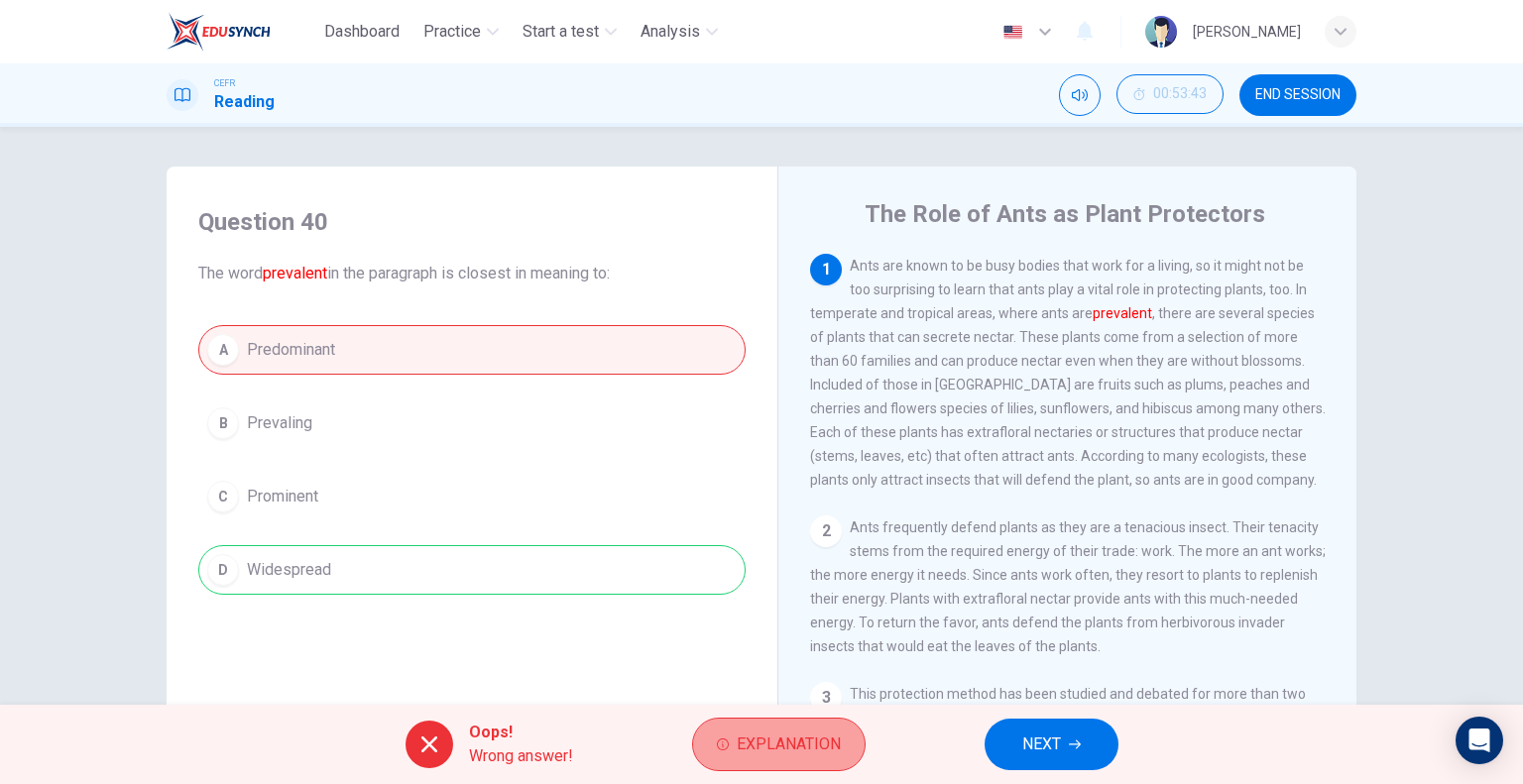 click on "Explanation" at bounding box center [788, 744] 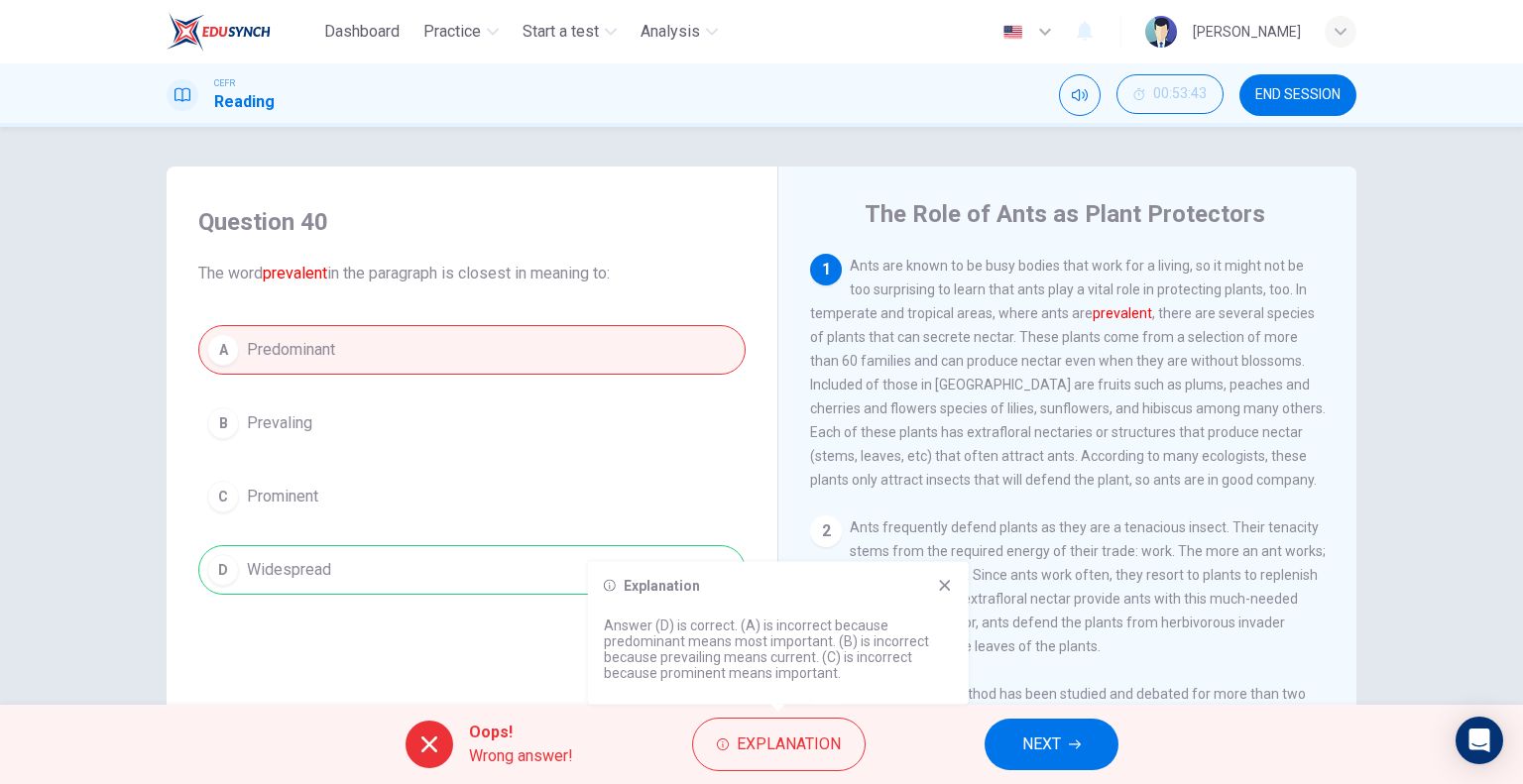 click on "Answer (D) is correct. (A) is incorrect because predominant means most important. (B) is incorrect because prevailing means current. (C) is incorrect because prominent means important." at bounding box center (778, 649) 